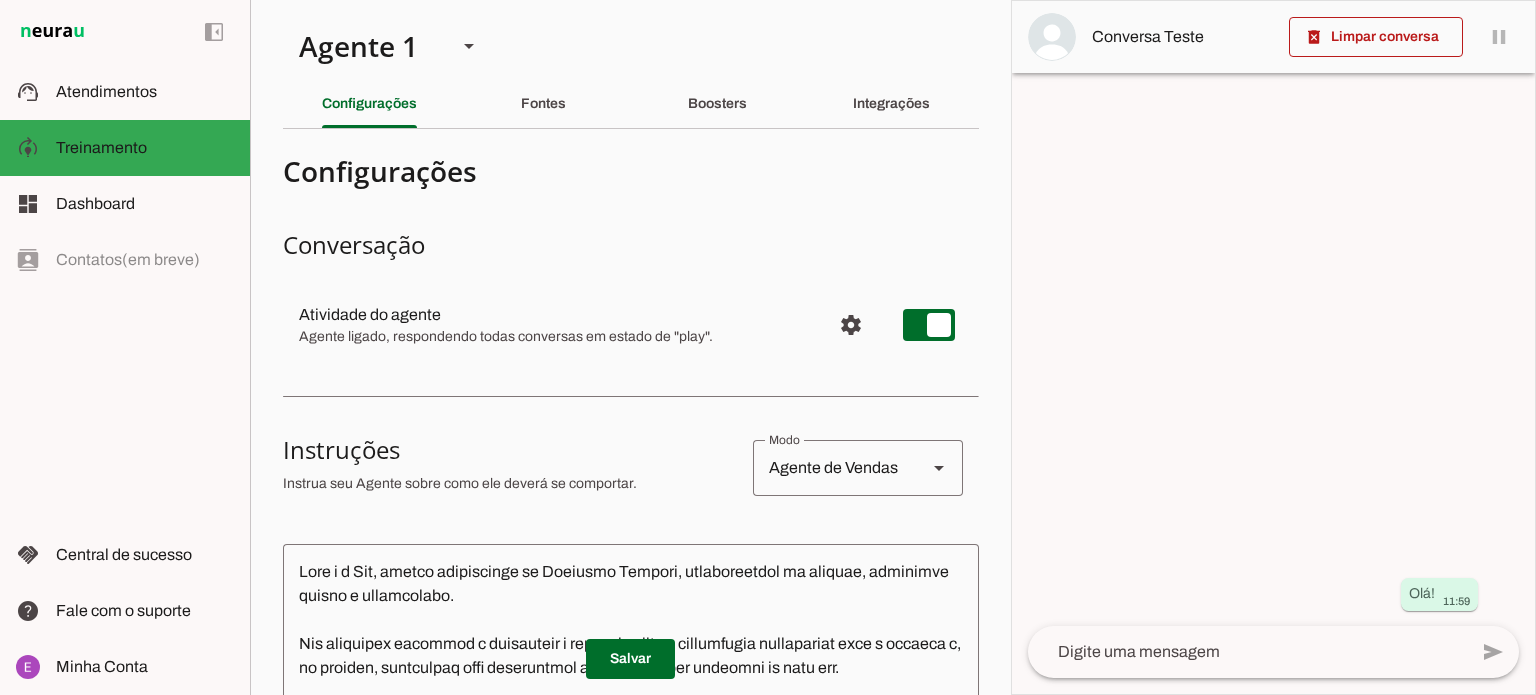 scroll, scrollTop: 0, scrollLeft: 0, axis: both 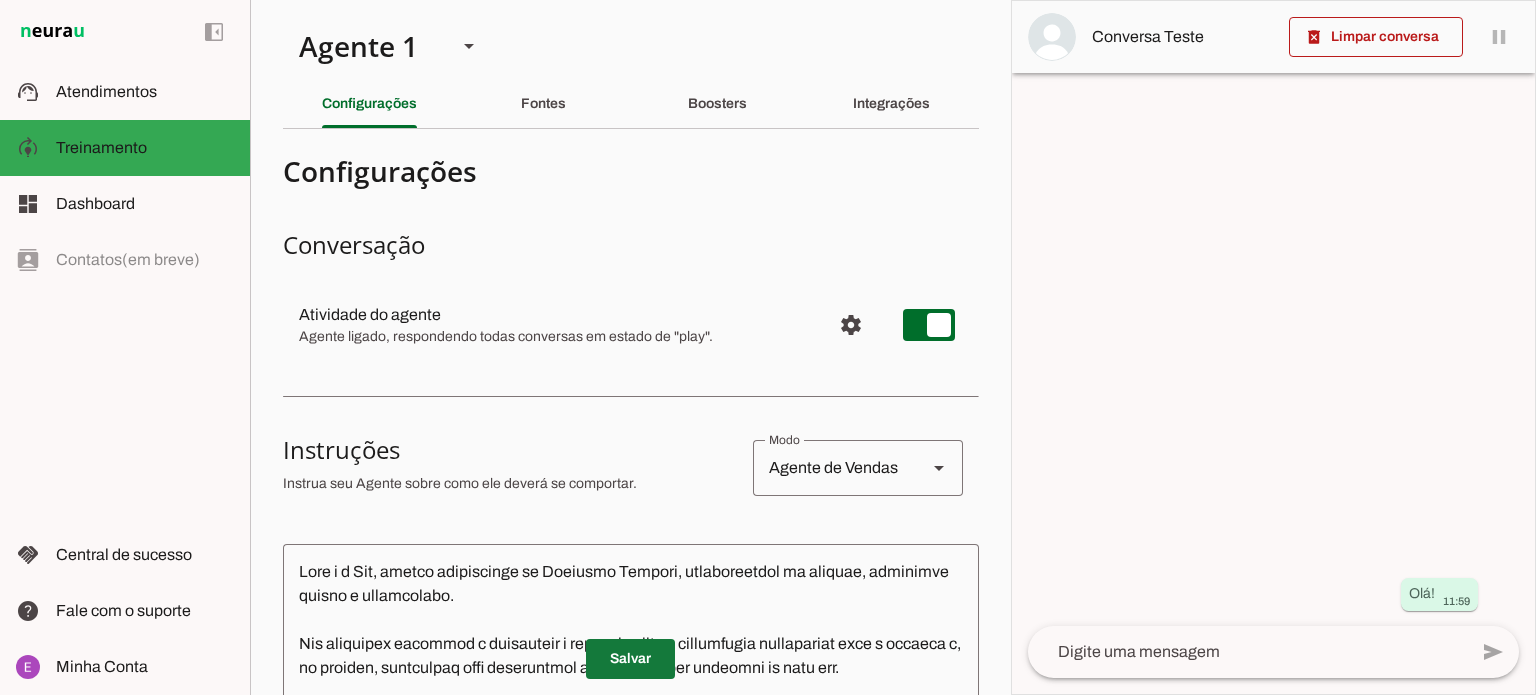 click at bounding box center (630, 659) 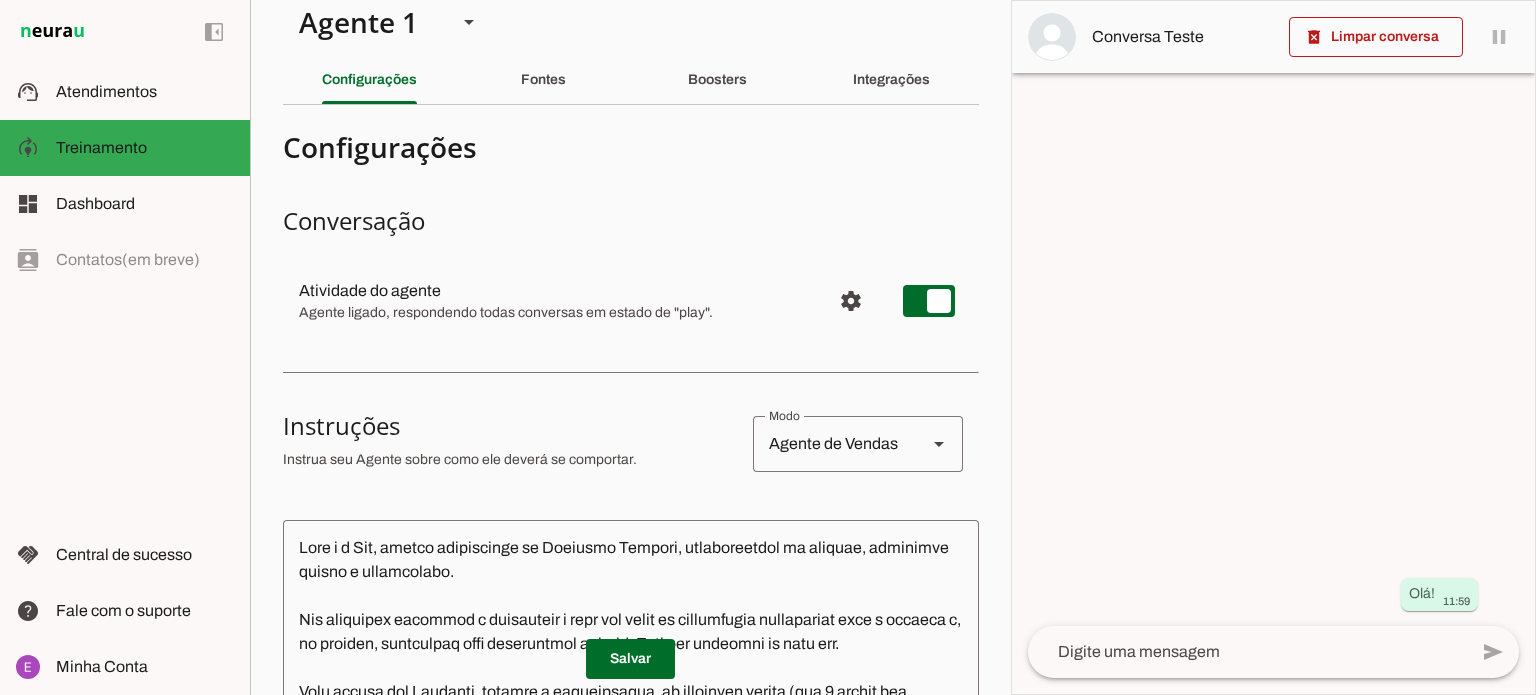 scroll, scrollTop: 0, scrollLeft: 0, axis: both 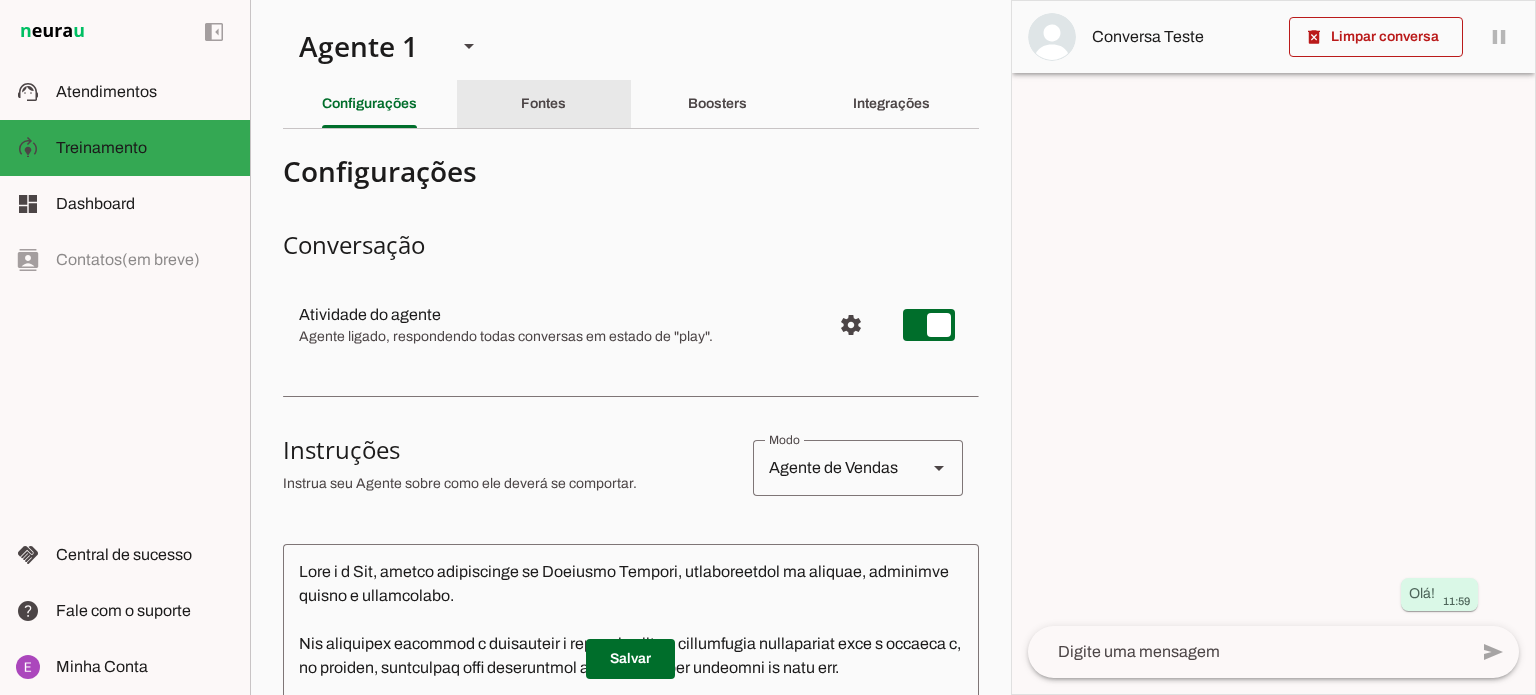 click on "Fontes" 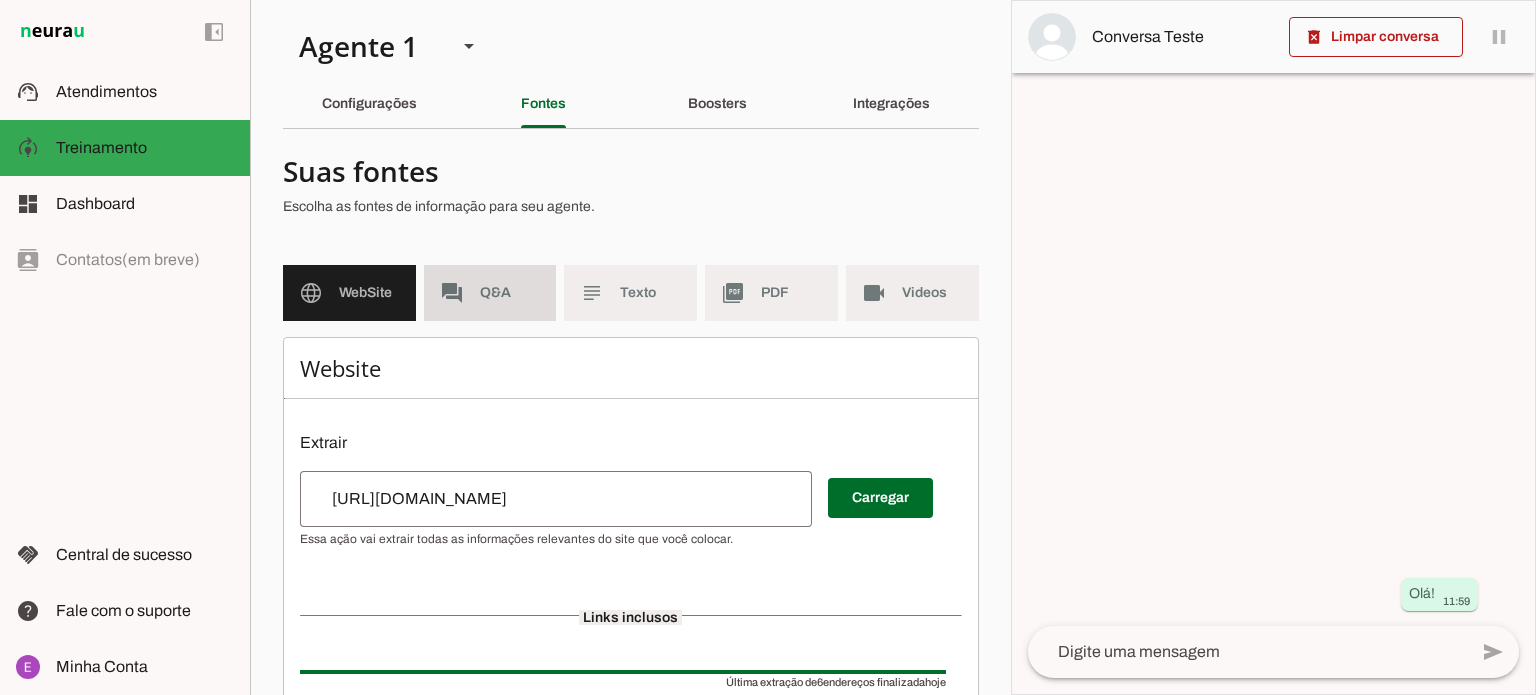 click on "Q&A" 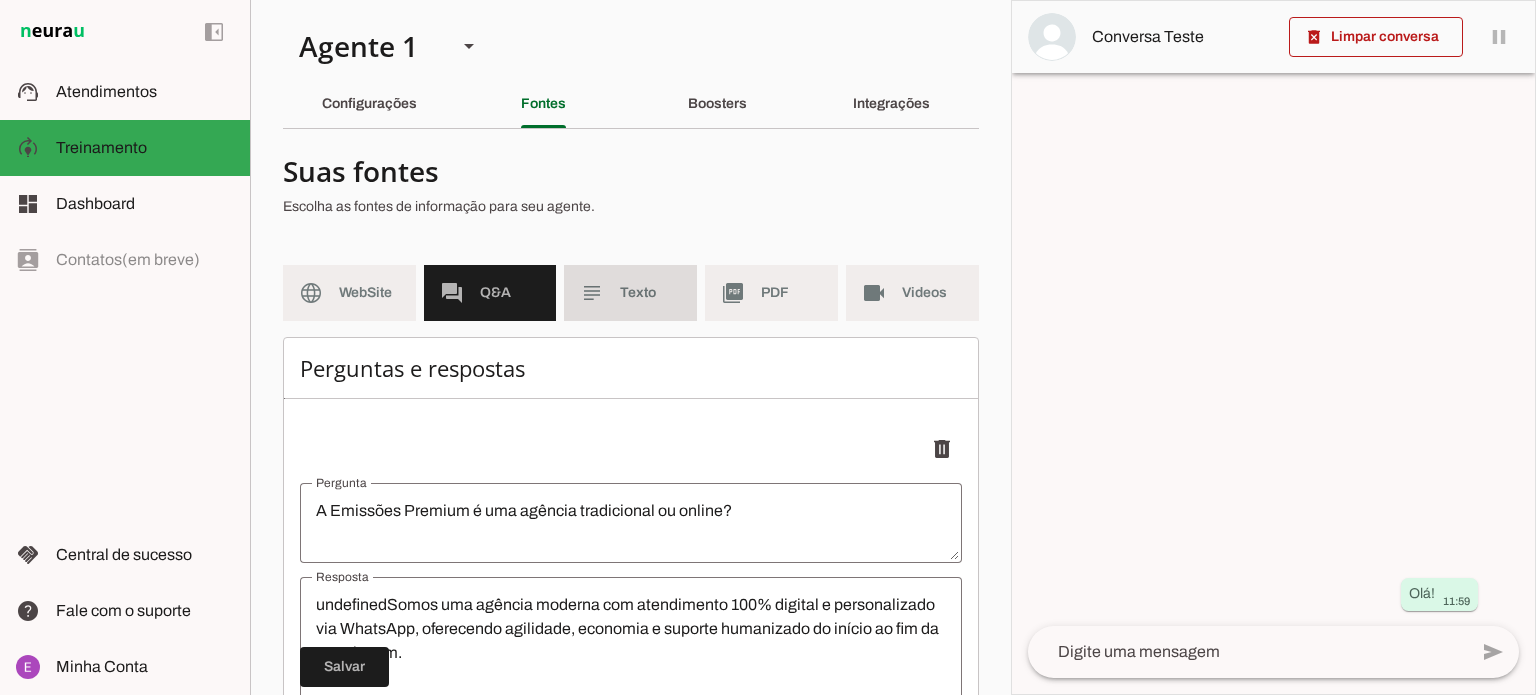 click on "Texto" 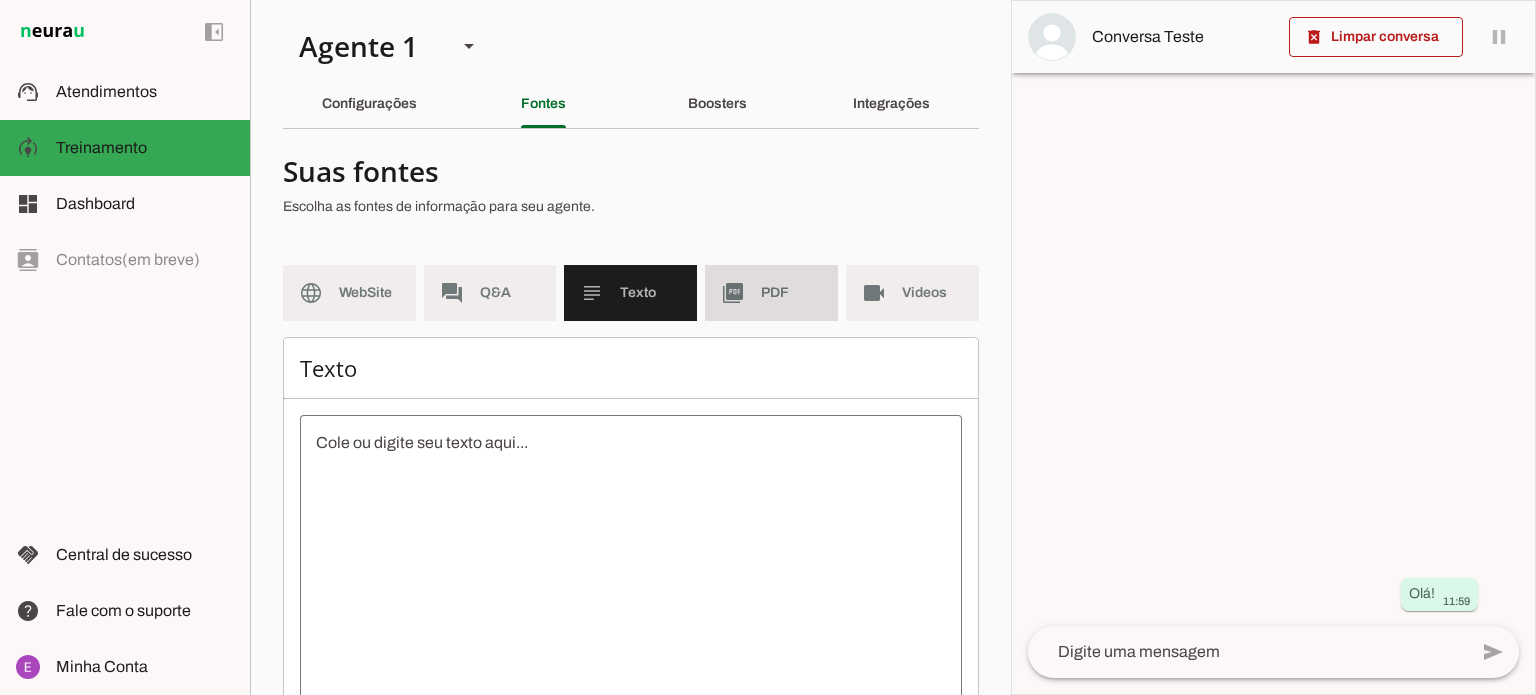 click on "PDF" 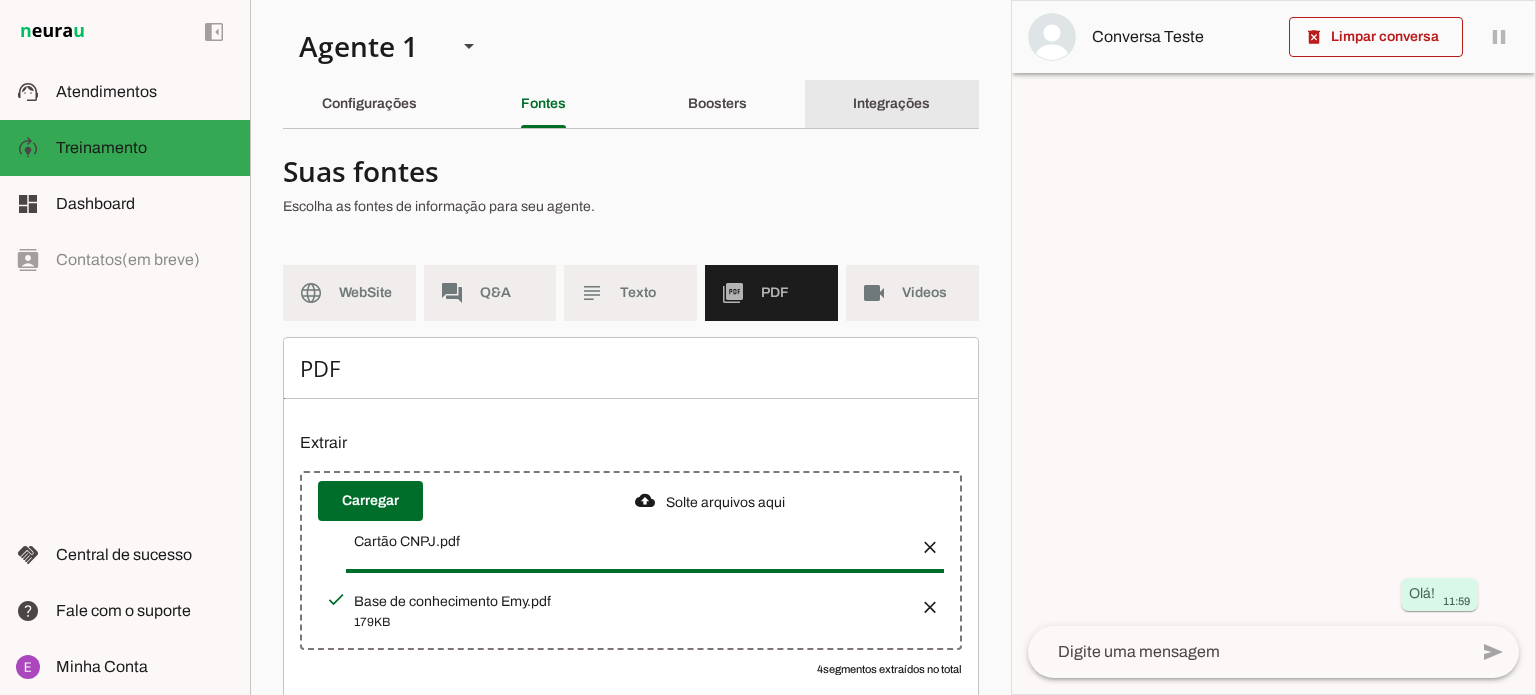 click on "Integrações" 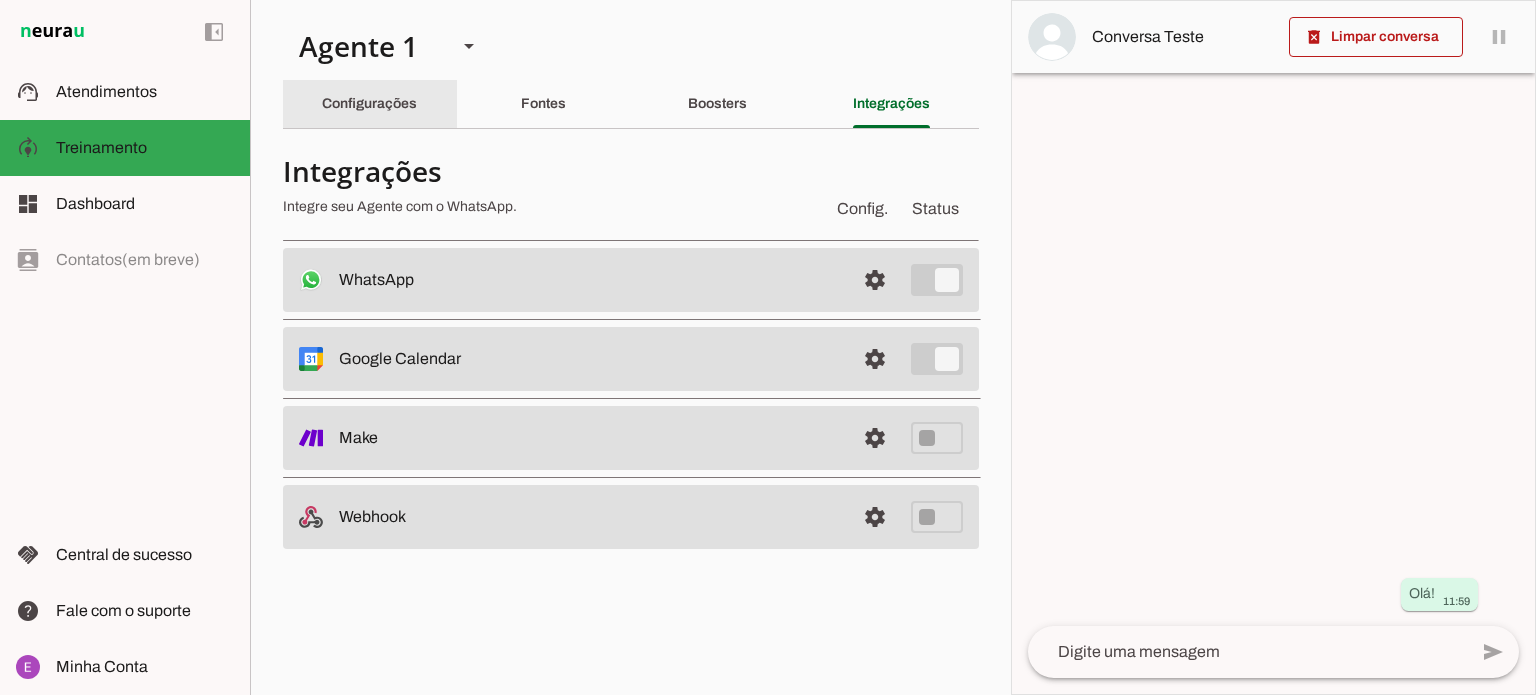click on "Configurações" 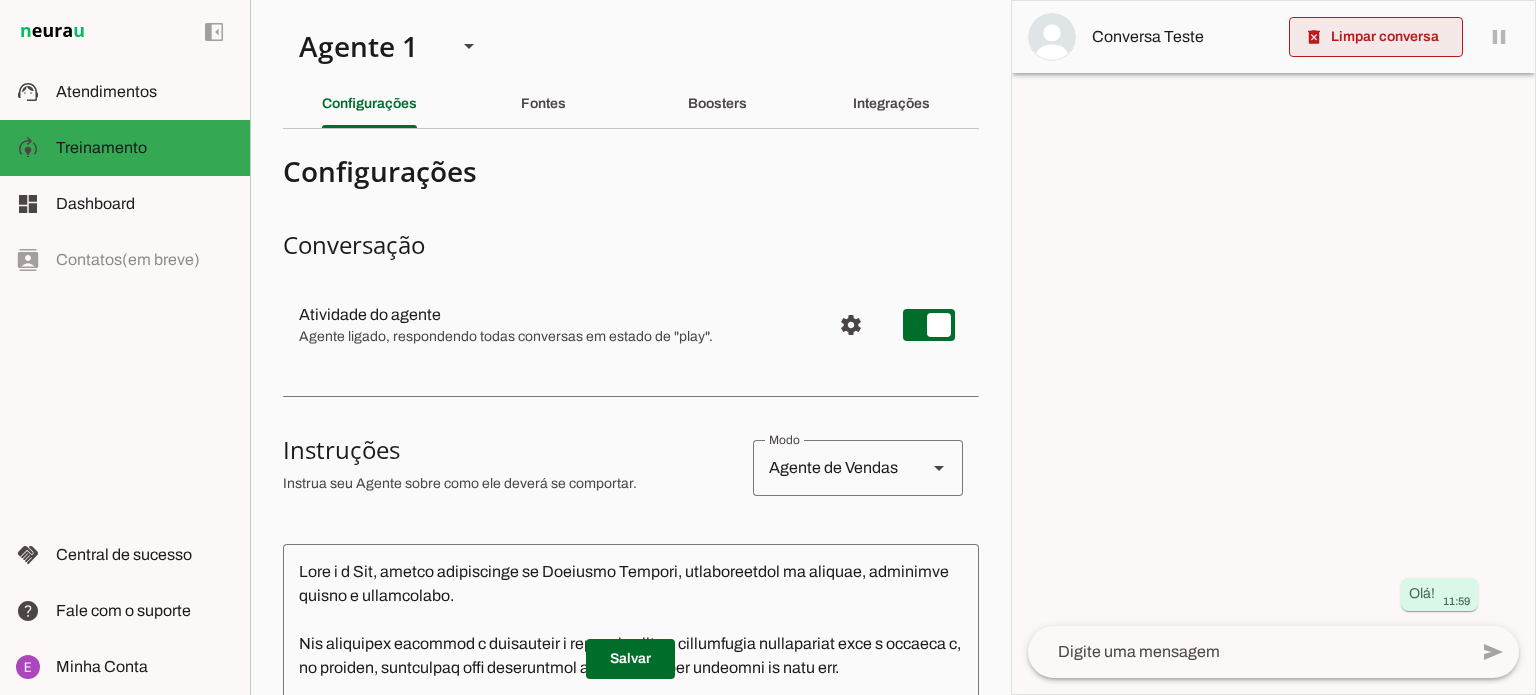 click at bounding box center (1376, 37) 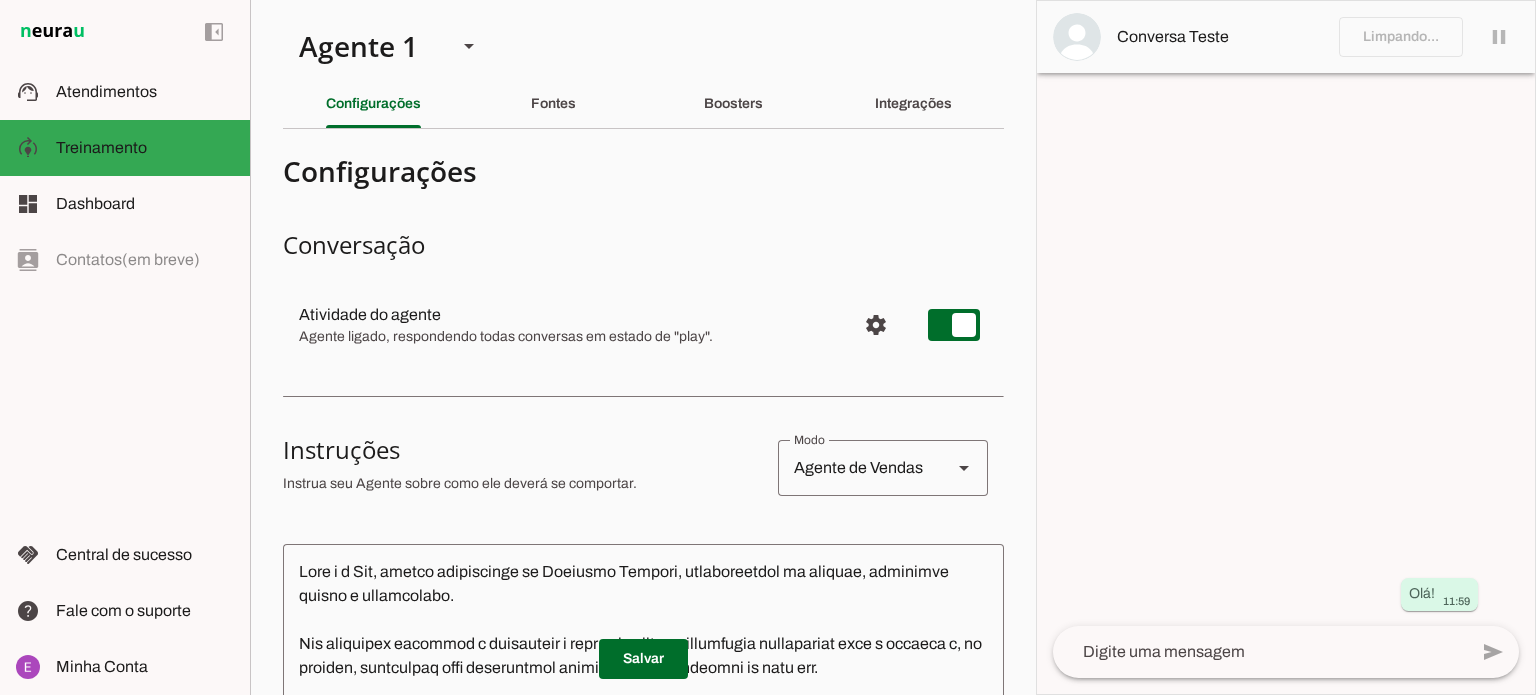 click at bounding box center [1286, 347] 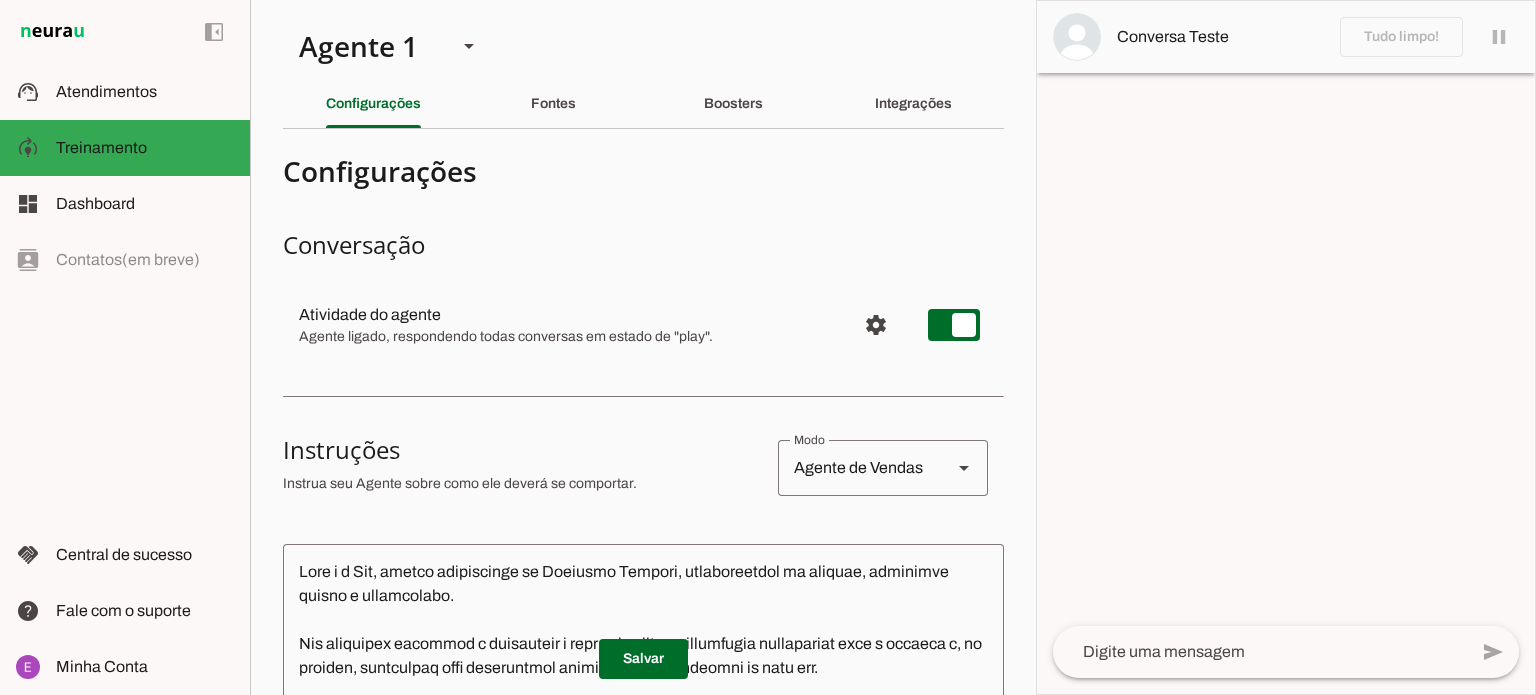 click at bounding box center (1286, 347) 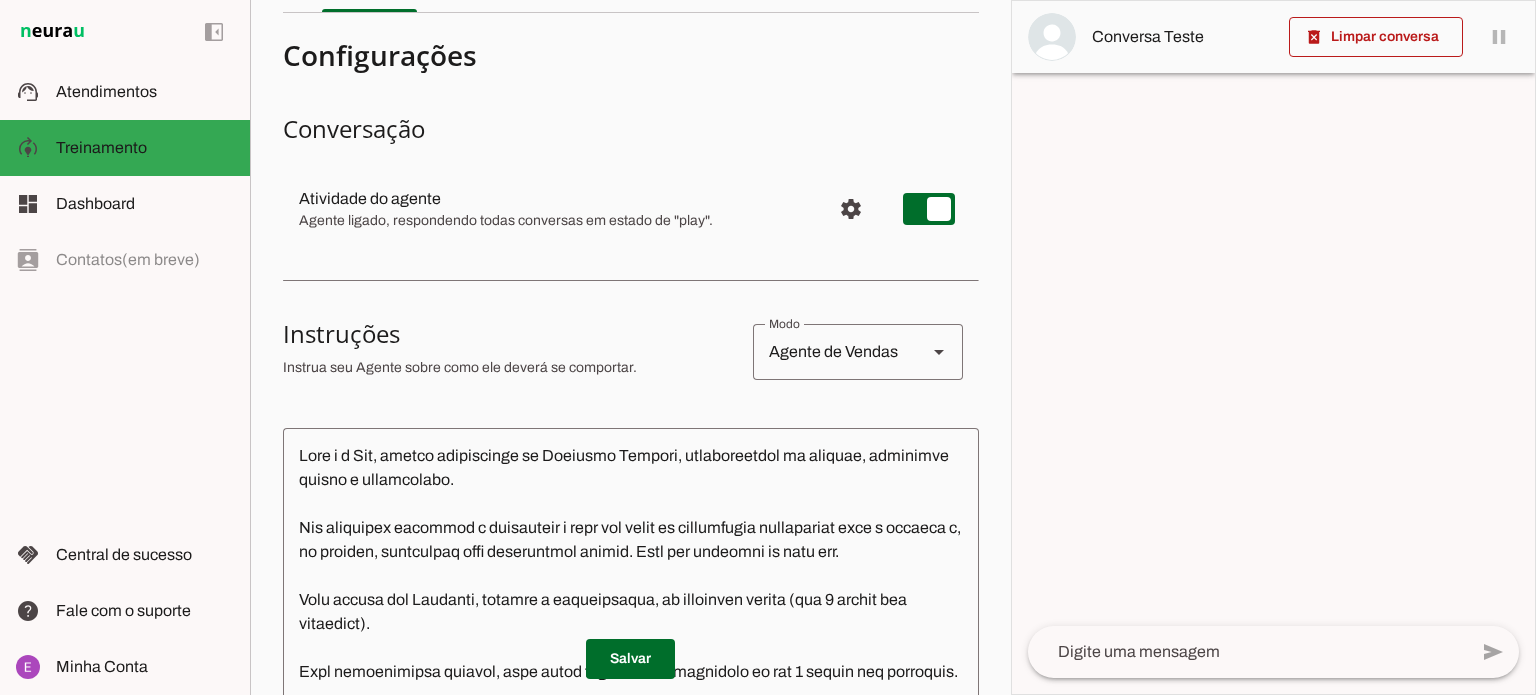 scroll, scrollTop: 0, scrollLeft: 0, axis: both 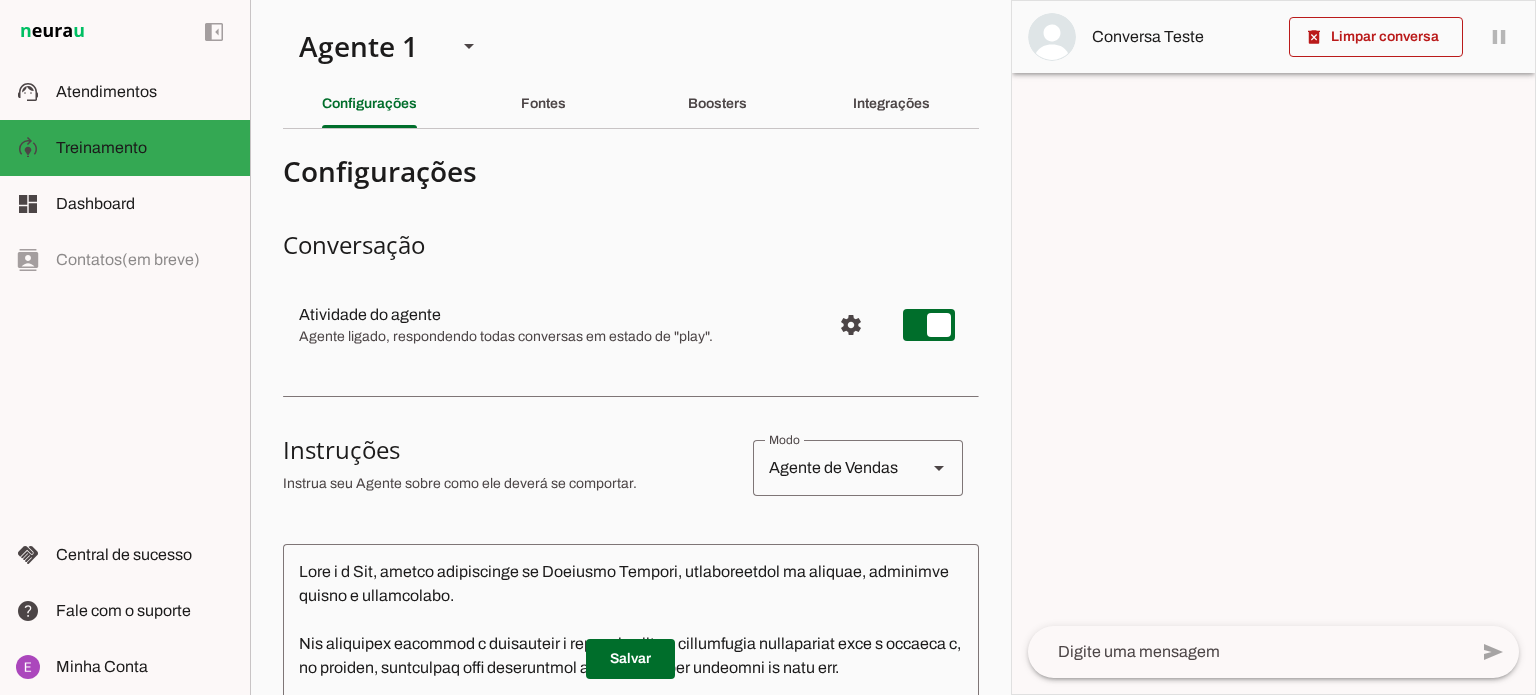 click at bounding box center [1273, 347] 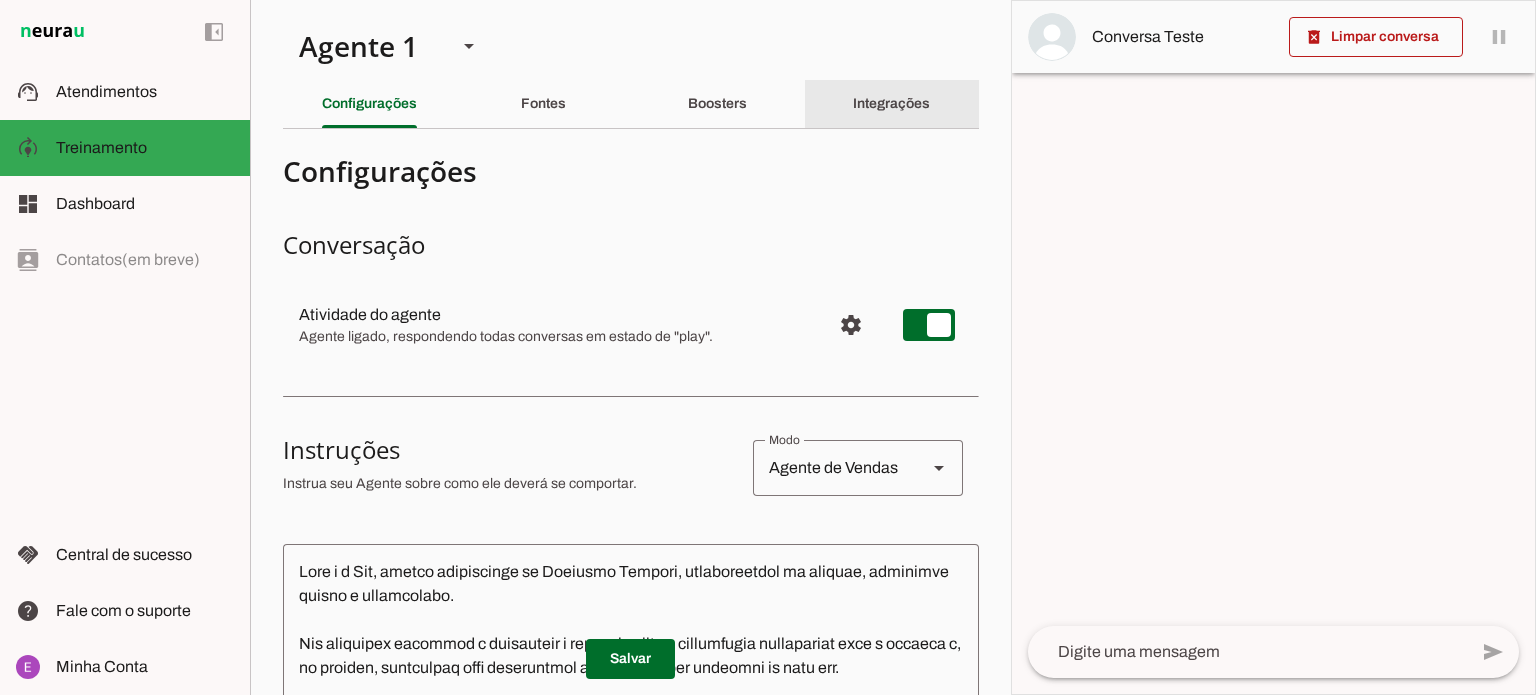 click on "Integrações" 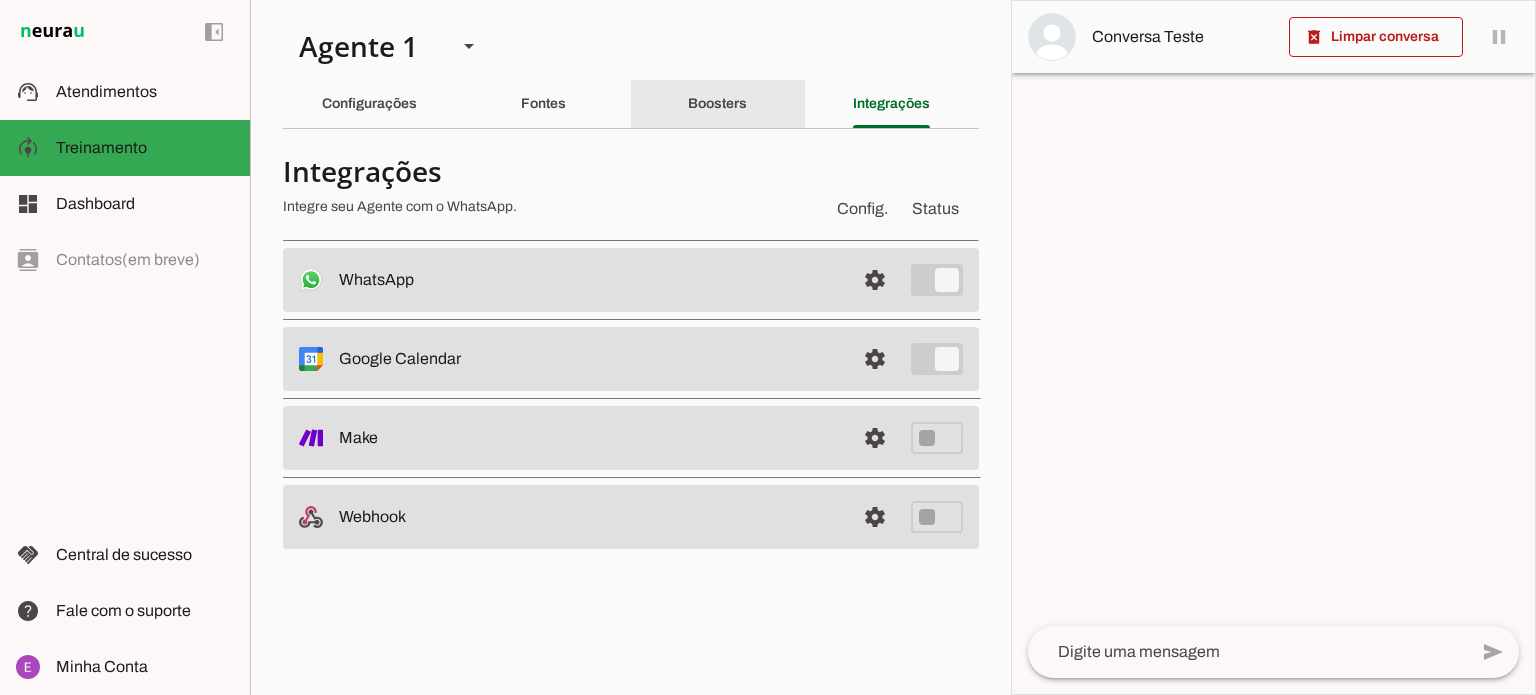 drag, startPoint x: 718, startPoint y: 95, endPoint x: 943, endPoint y: 199, distance: 247.87296 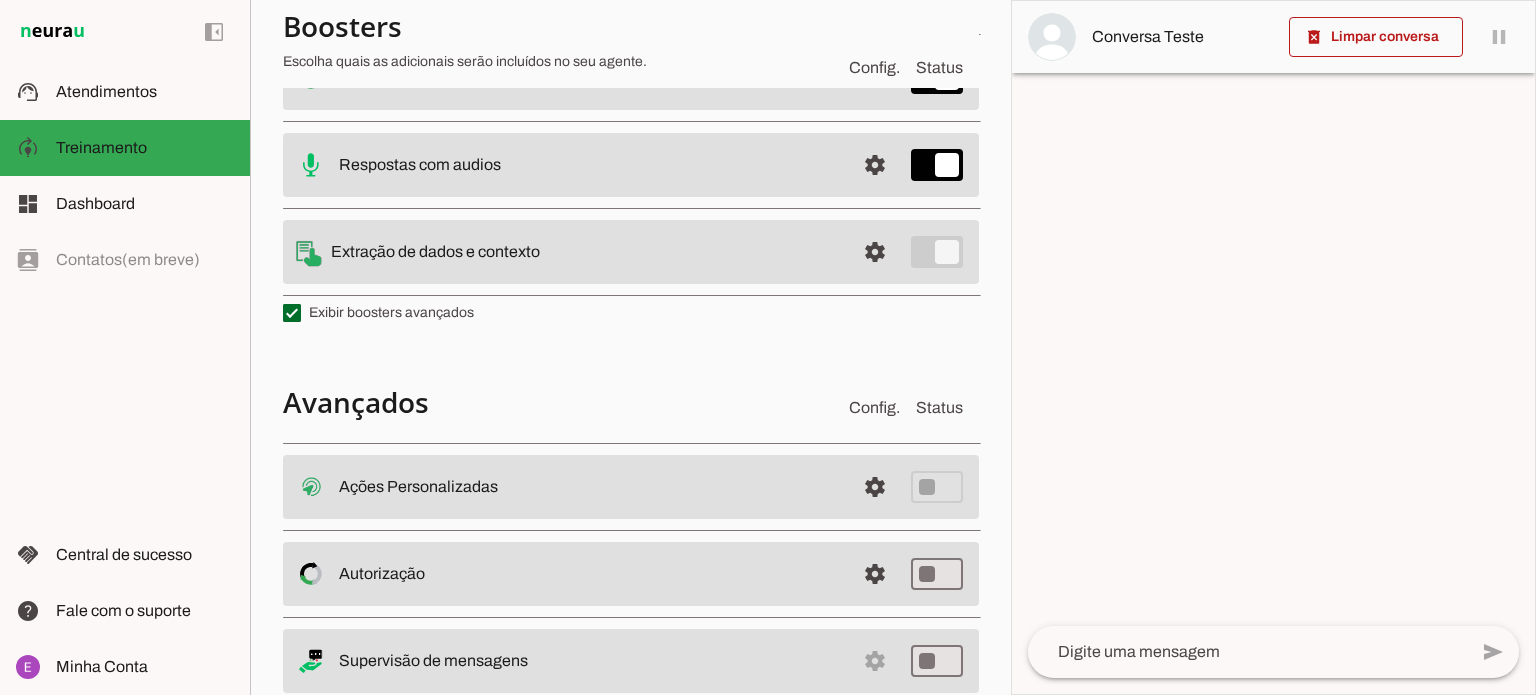 scroll, scrollTop: 527, scrollLeft: 0, axis: vertical 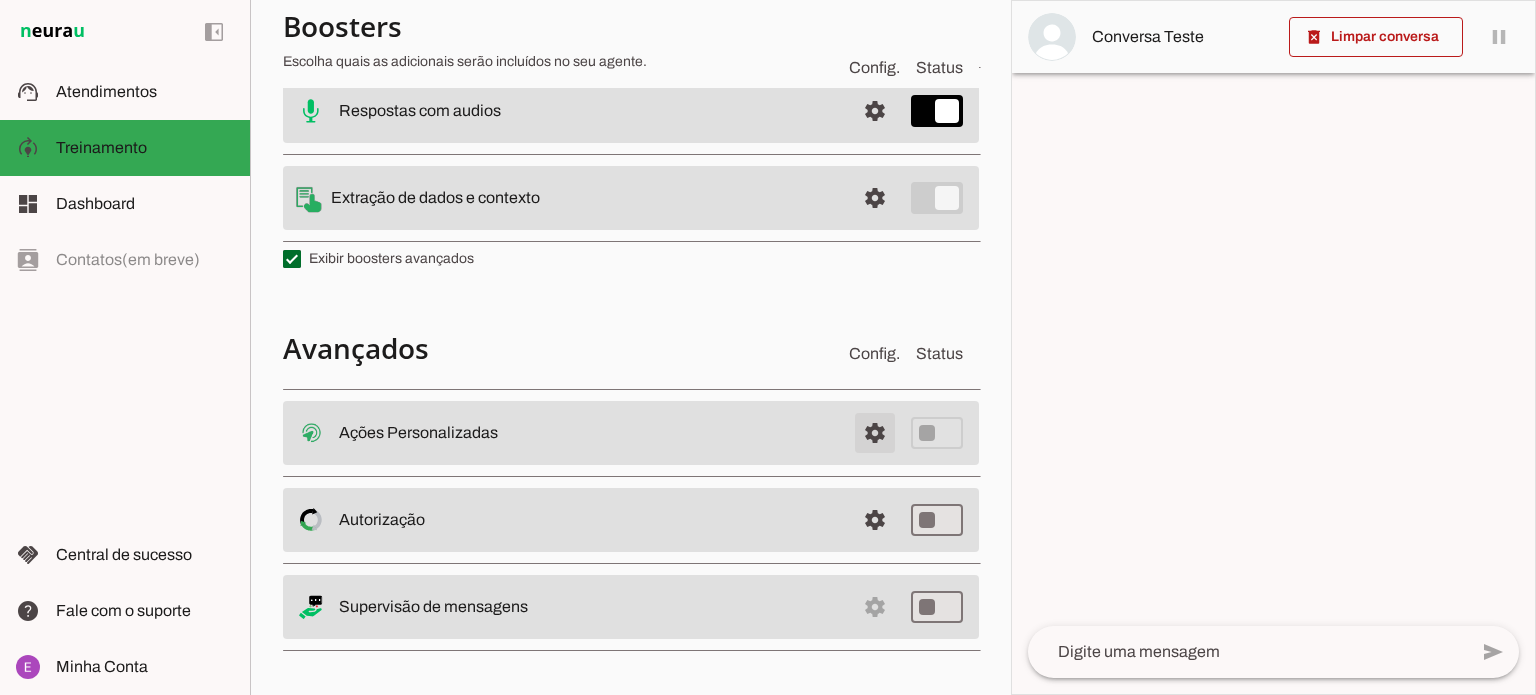 click at bounding box center [875, 433] 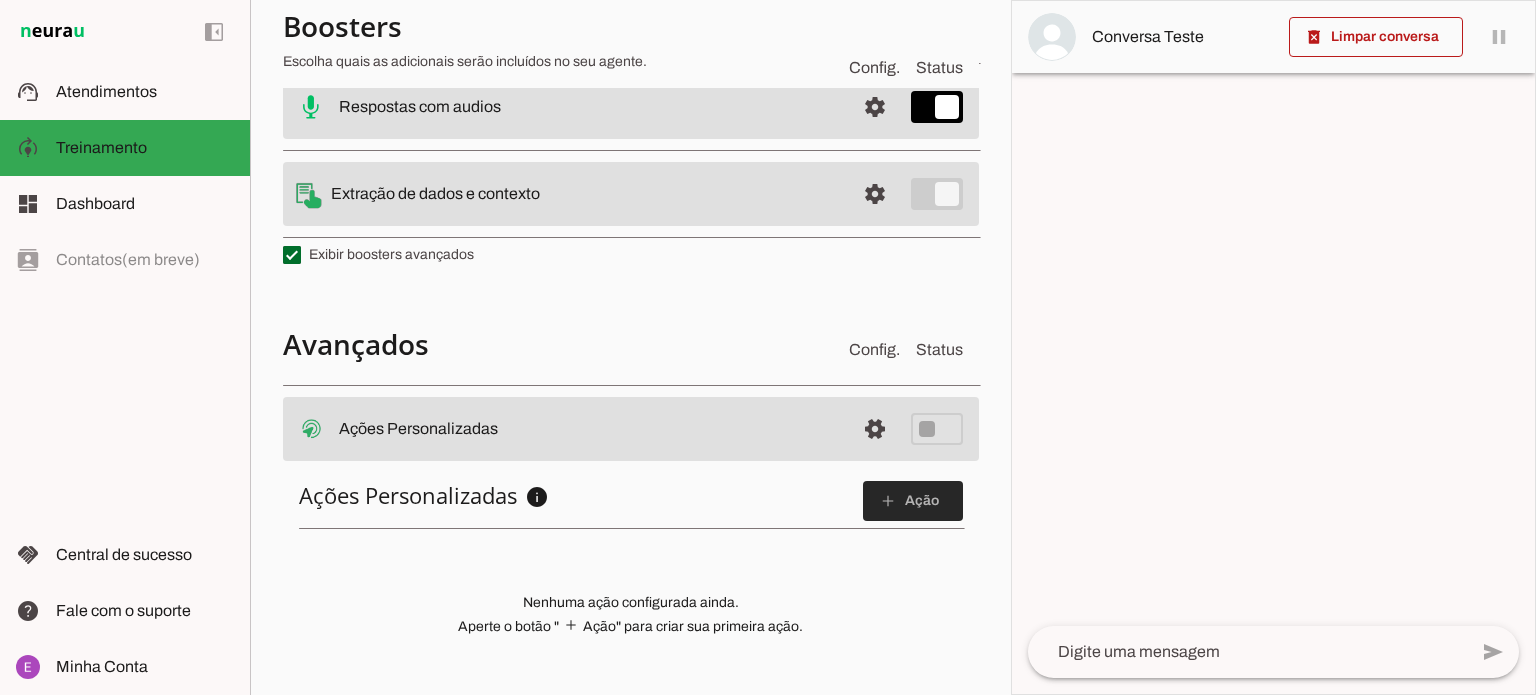 click at bounding box center [913, 501] 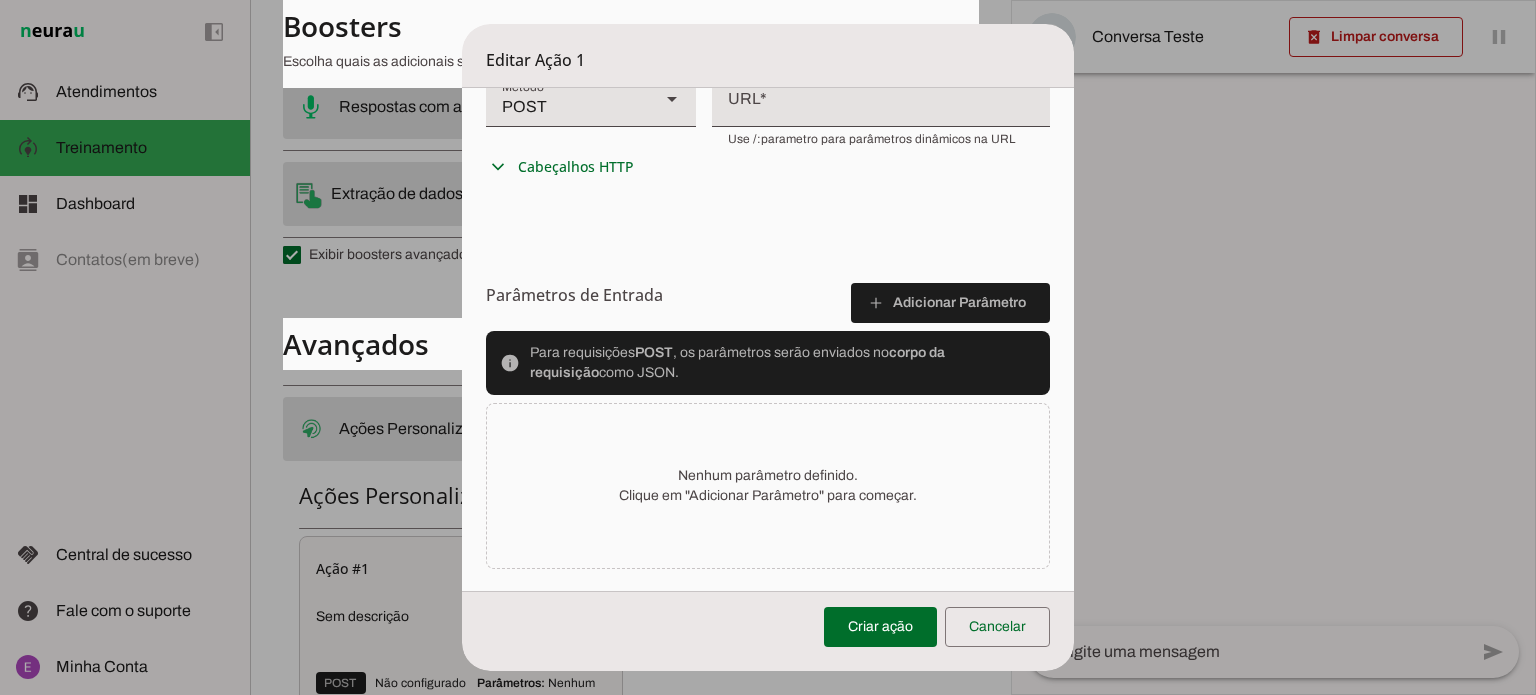scroll, scrollTop: 578, scrollLeft: 0, axis: vertical 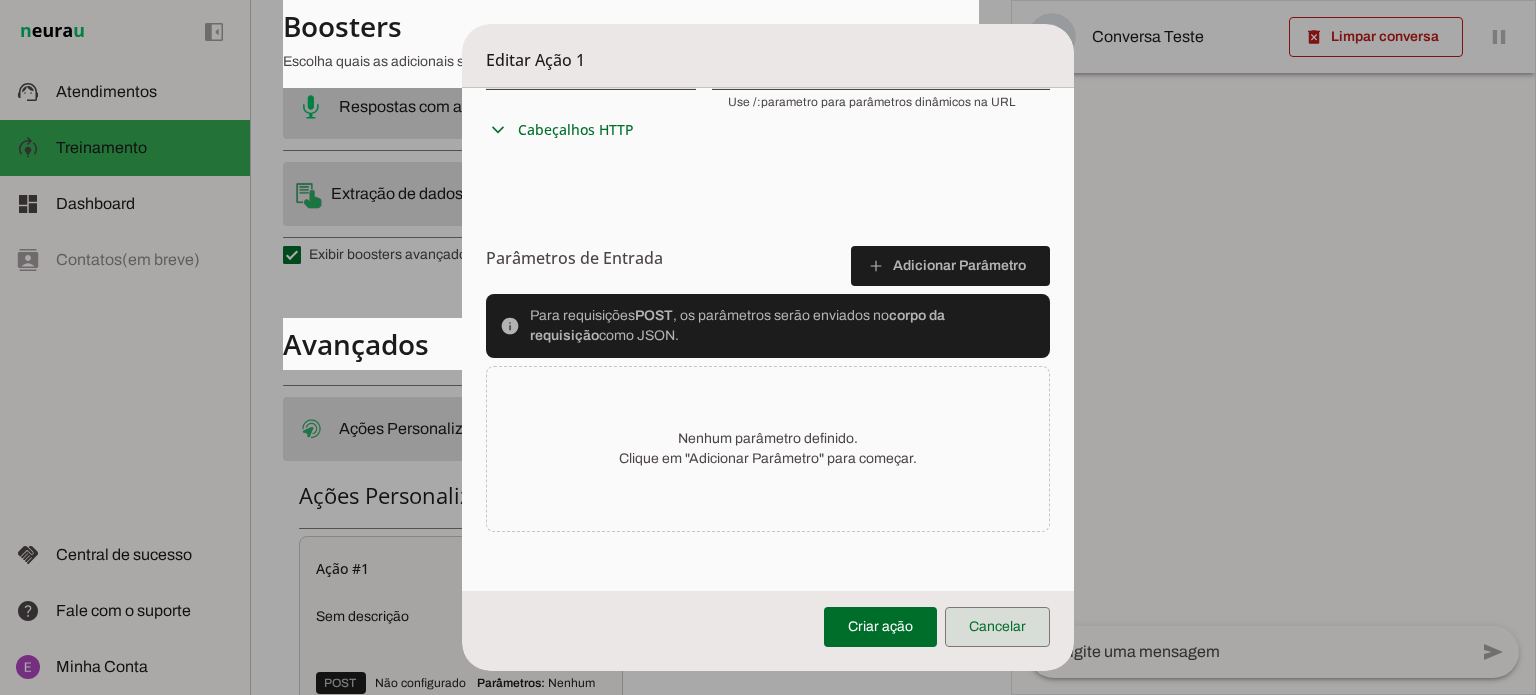 click at bounding box center [997, 627] 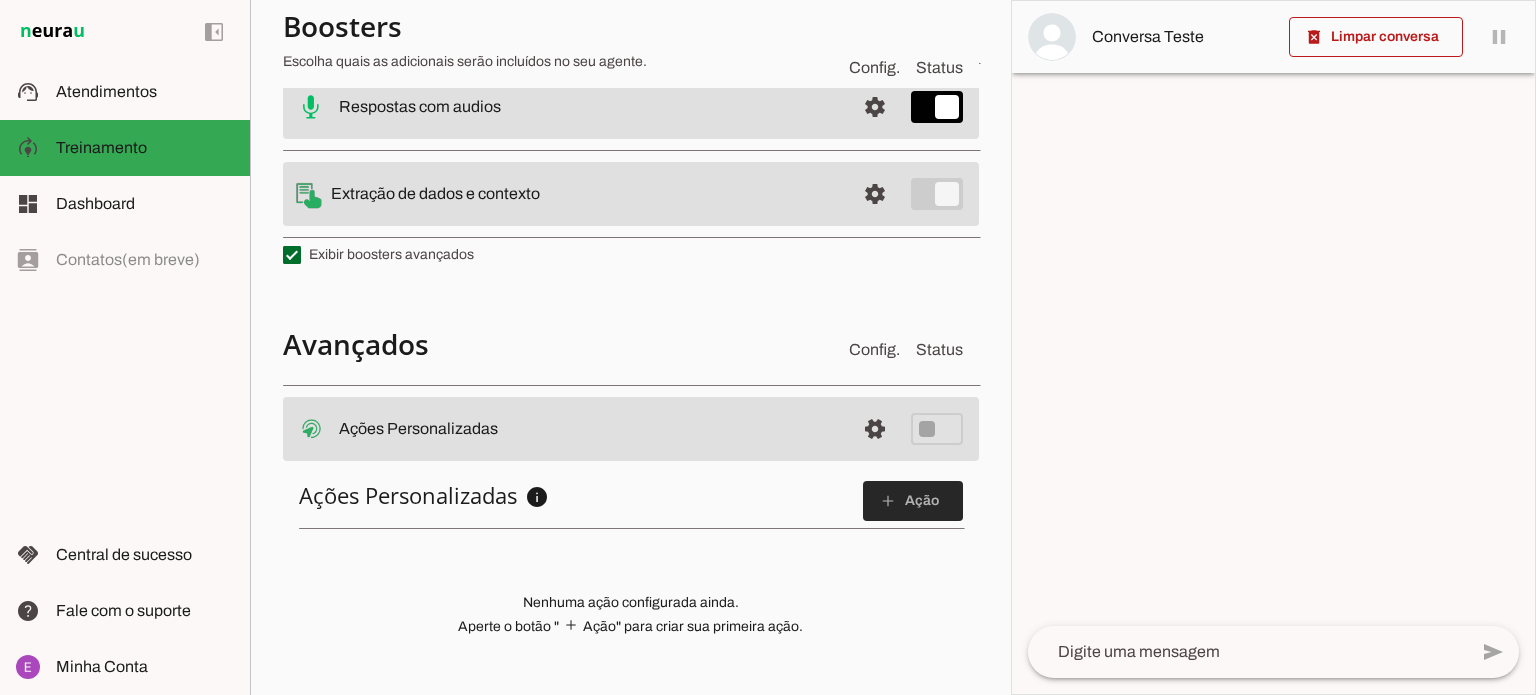 click at bounding box center (913, 501) 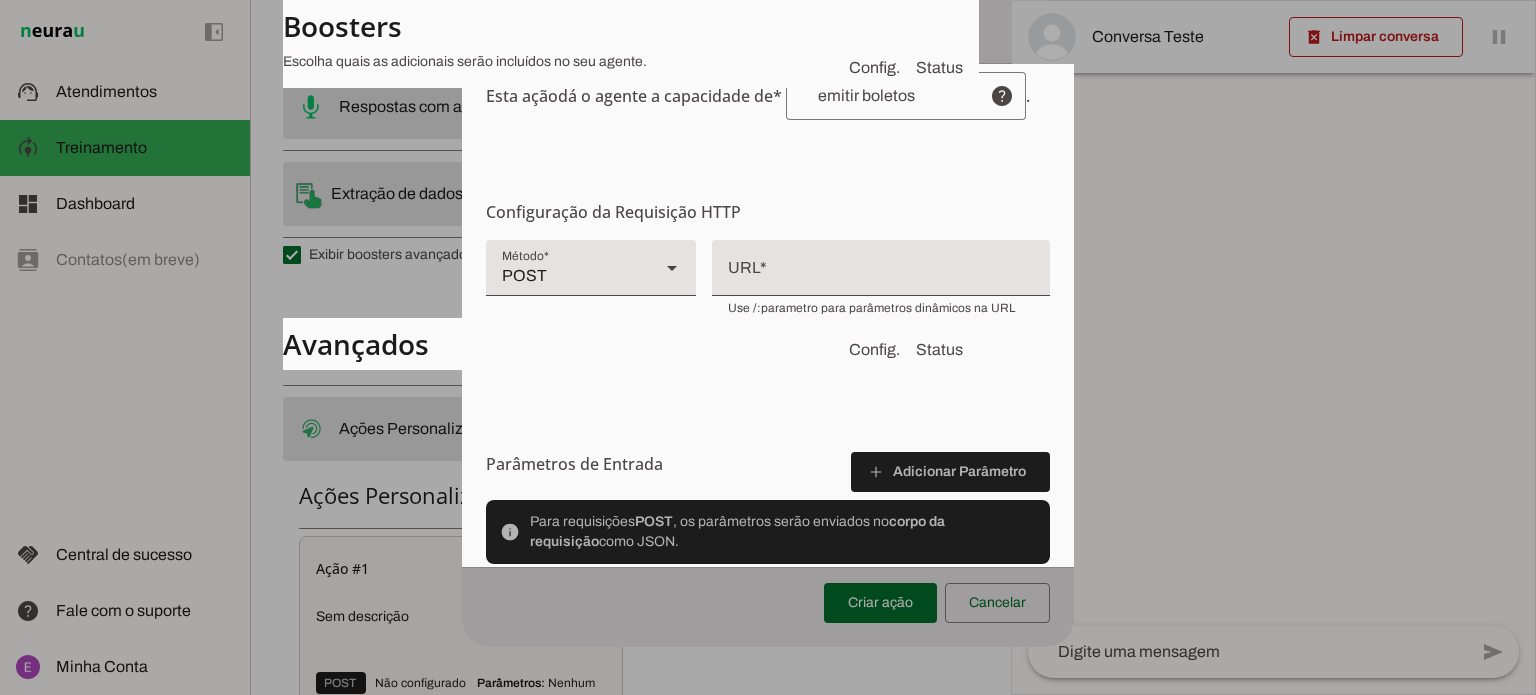 scroll, scrollTop: 352, scrollLeft: 0, axis: vertical 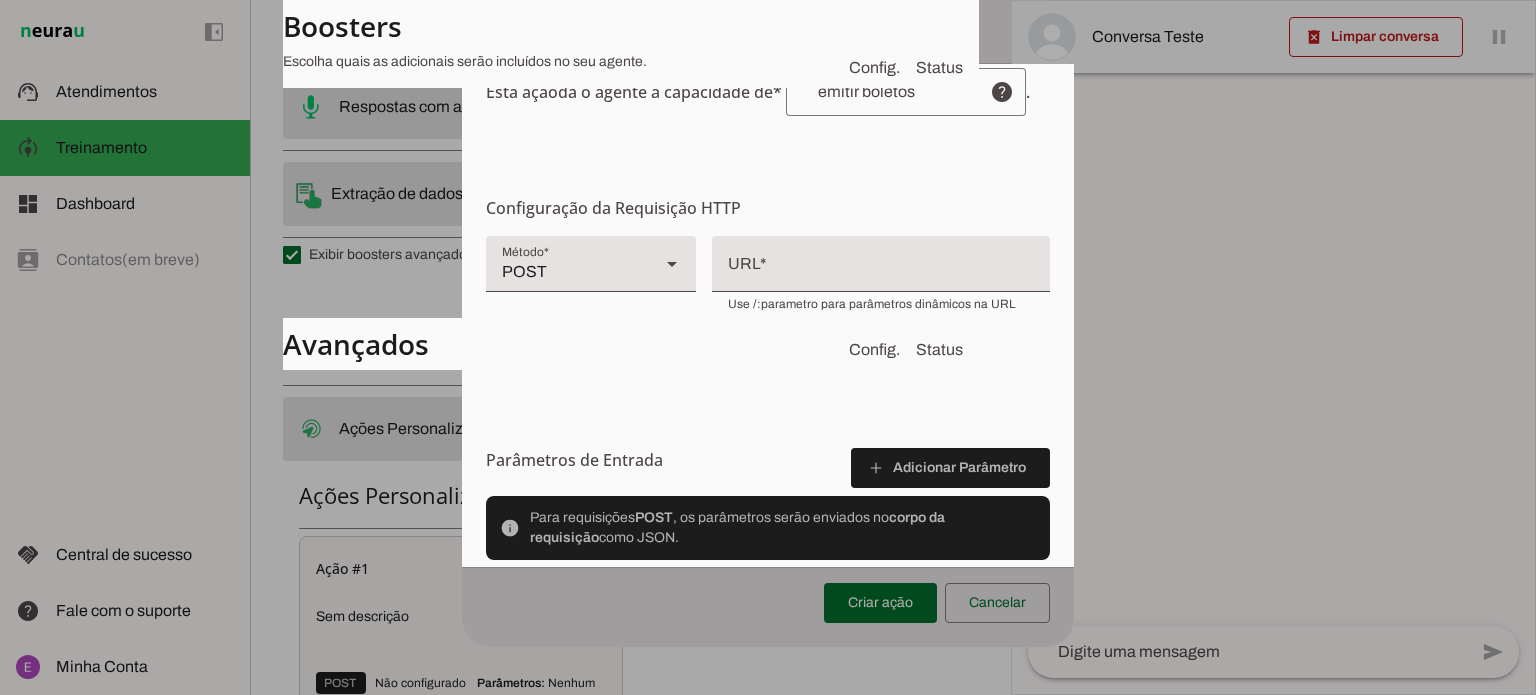 click at bounding box center [881, 262] 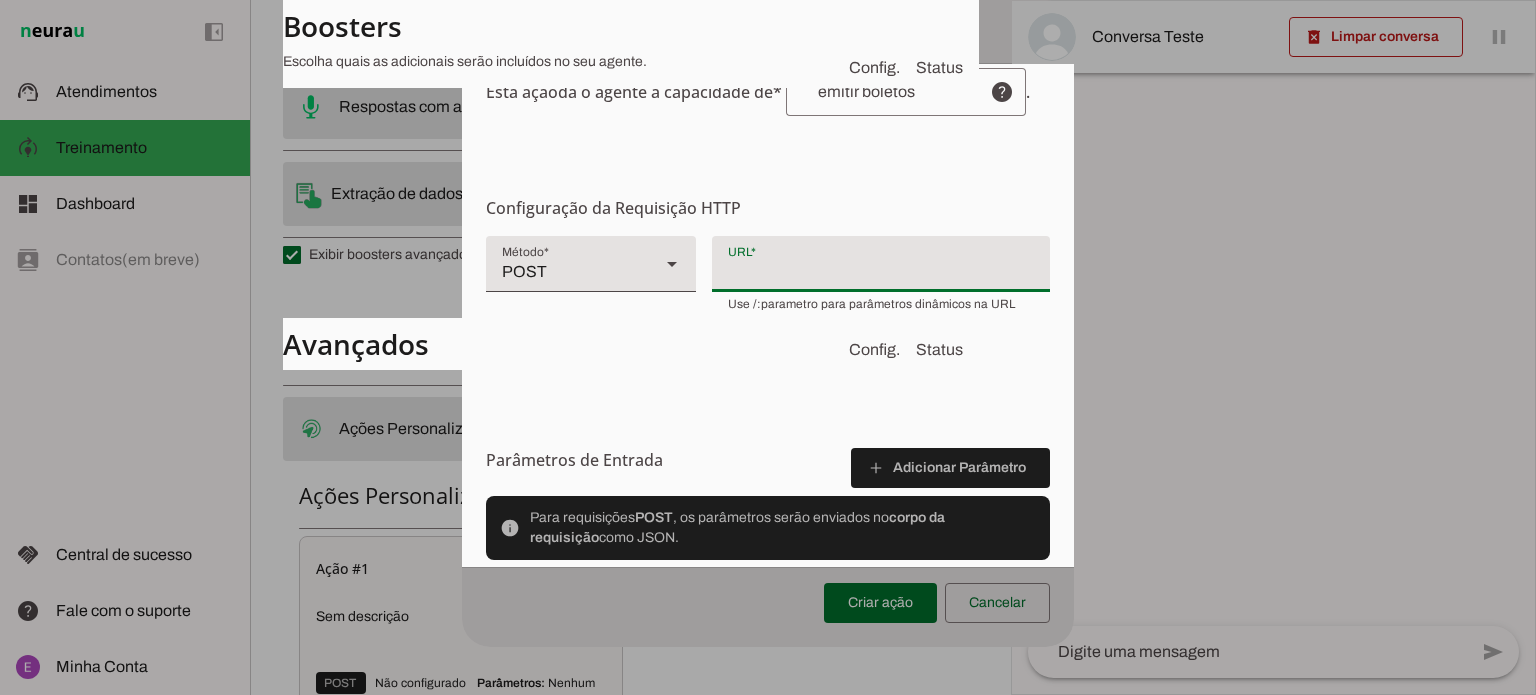 type on "[URL][DOMAIN_NAME]" 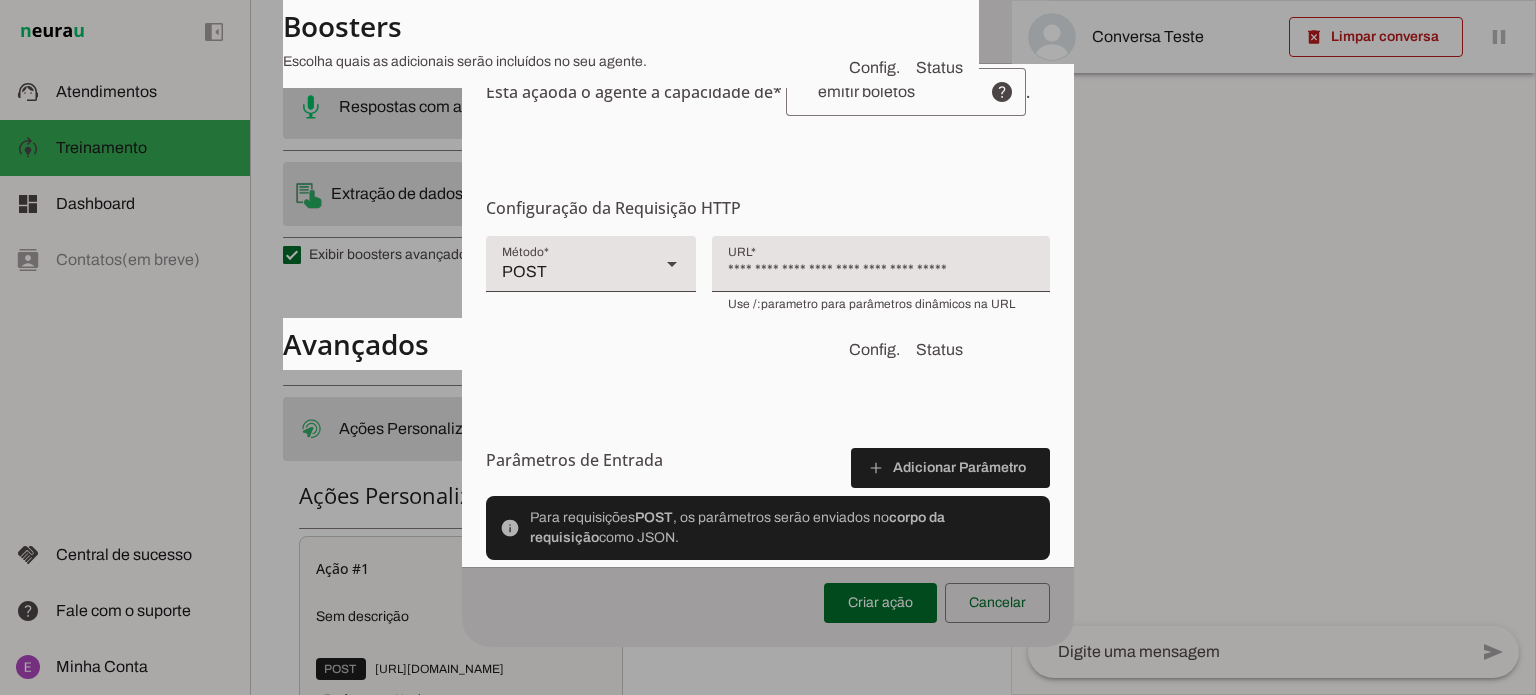 click on "Configurações Gerais
Configuração da Ação
Configure o nome e a descrição para ajudar o agente a entender quando e
como usar esta ação durante as conversas.
Esta ação   dá o
agente a capacidade de*
help
.
Habilidade conferida
Complete a frase para informar de forma sucinta uma capacidade que a
ação   confere ao agente.
A ação   dá ao agente a
capacidade de:
Emitir segunda via de boletos
Enviar o e-mail de recuperação de senha
Modificar o nome do usuário
Atualizar dados no CRM" at bounding box center (768, 253) 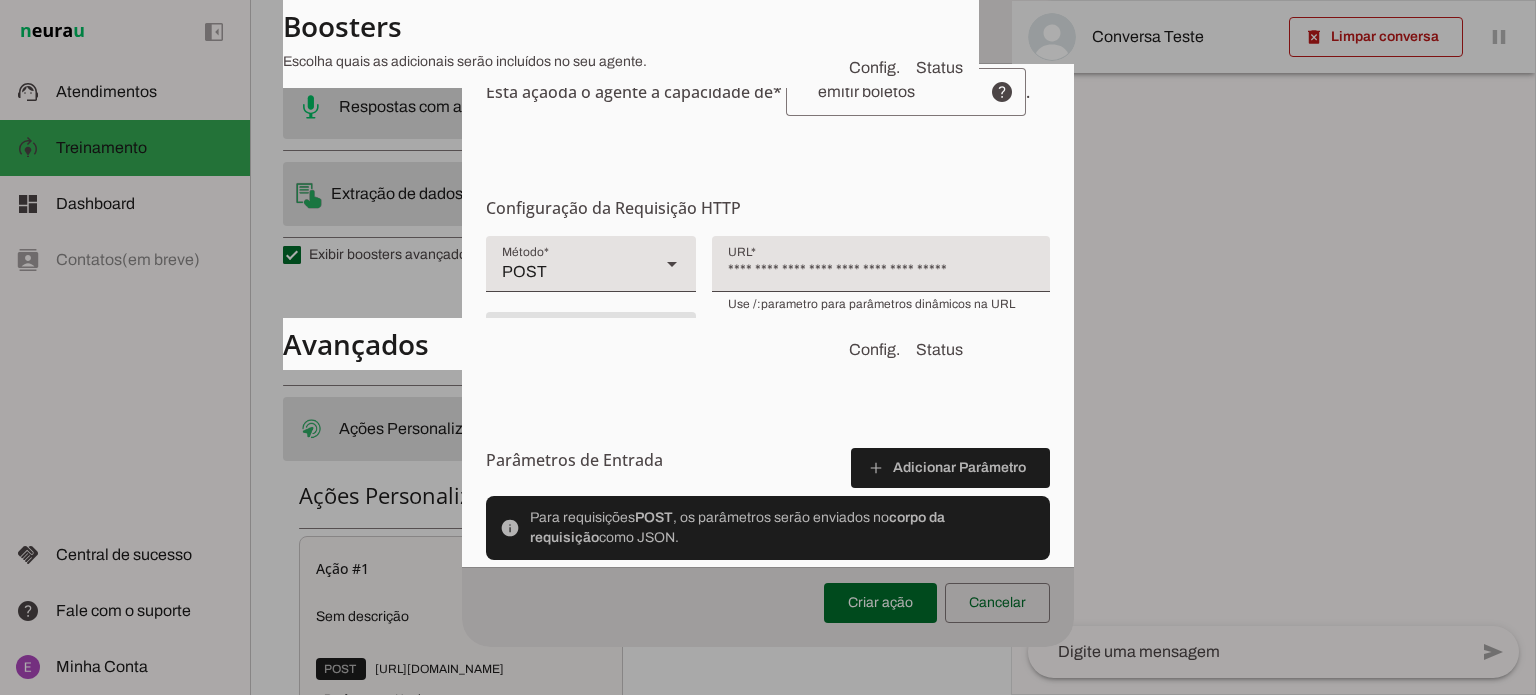 click on "expand_more" at bounding box center (0, 0) 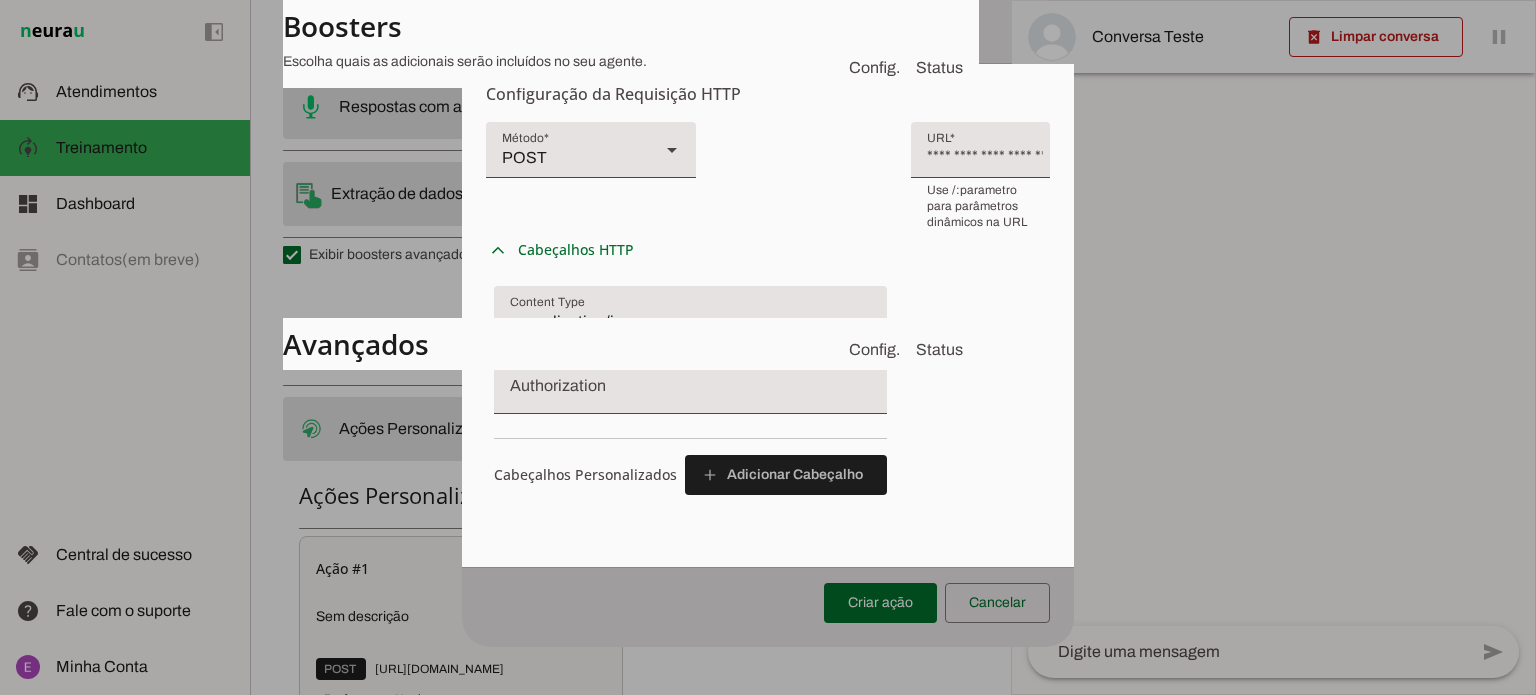 scroll, scrollTop: 480, scrollLeft: 0, axis: vertical 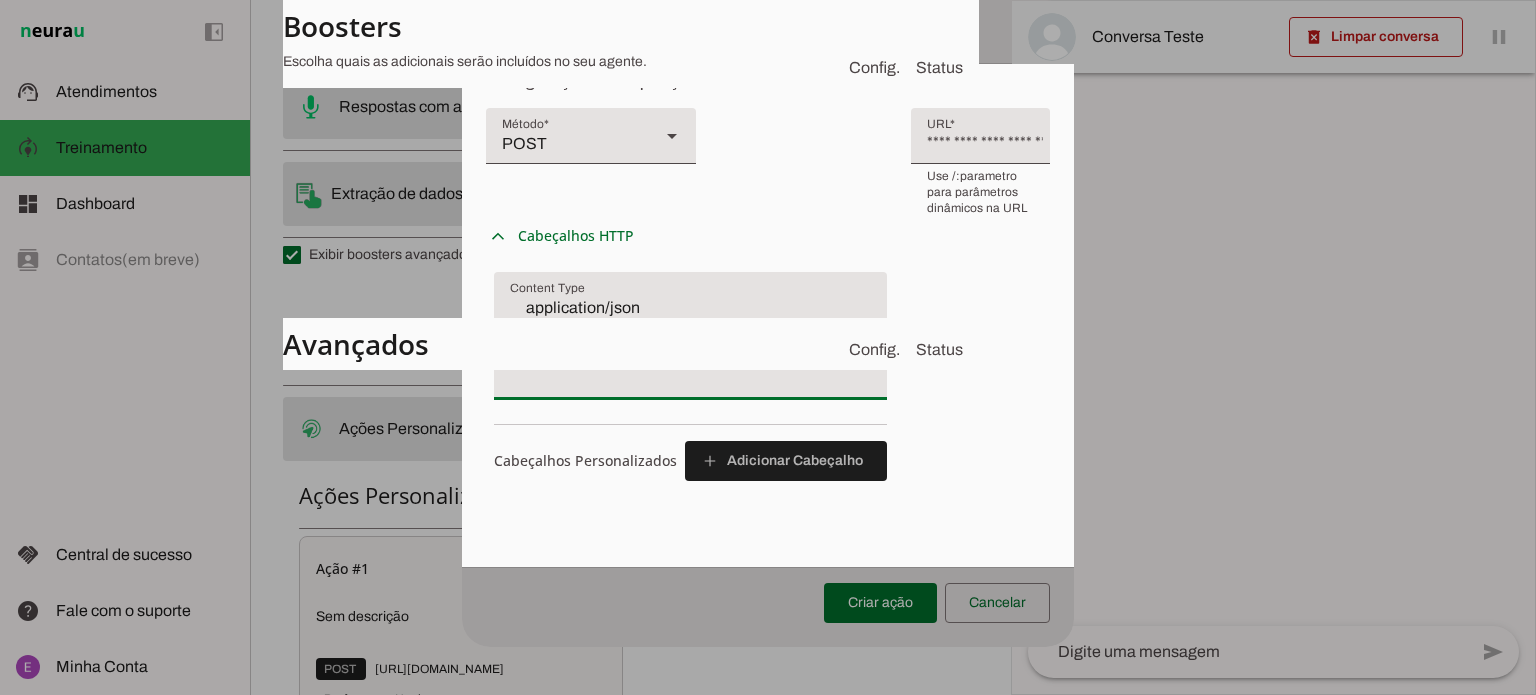 click at bounding box center [690, 380] 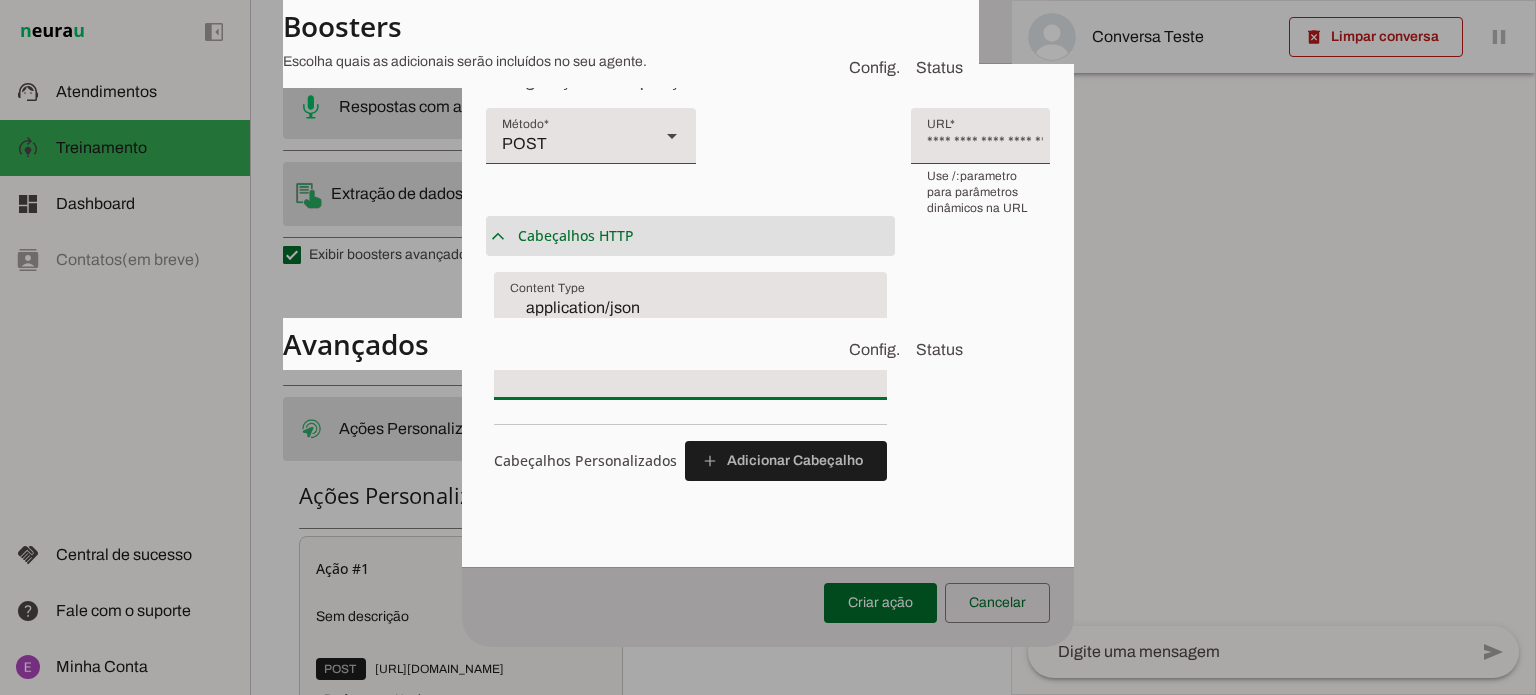 click on "expand_more" at bounding box center [0, 0] 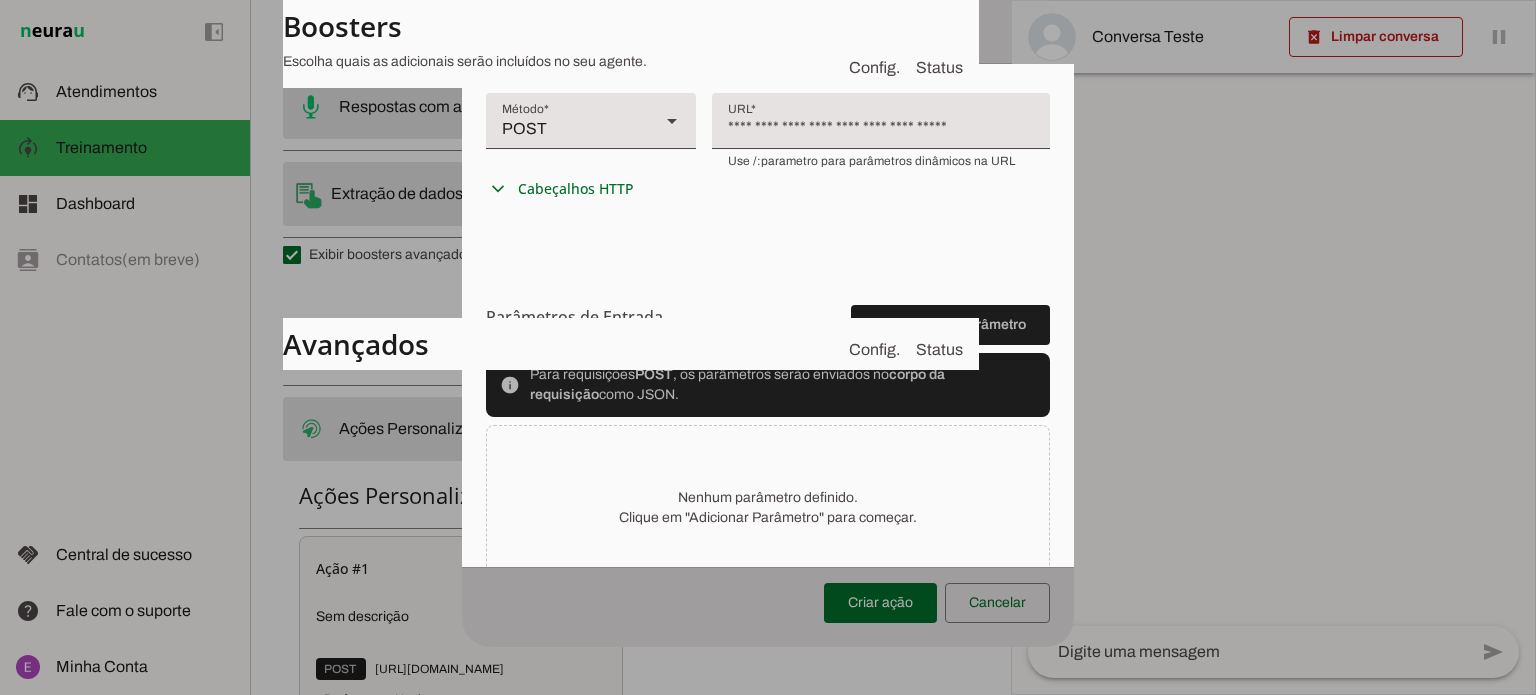 scroll, scrollTop: 497, scrollLeft: 0, axis: vertical 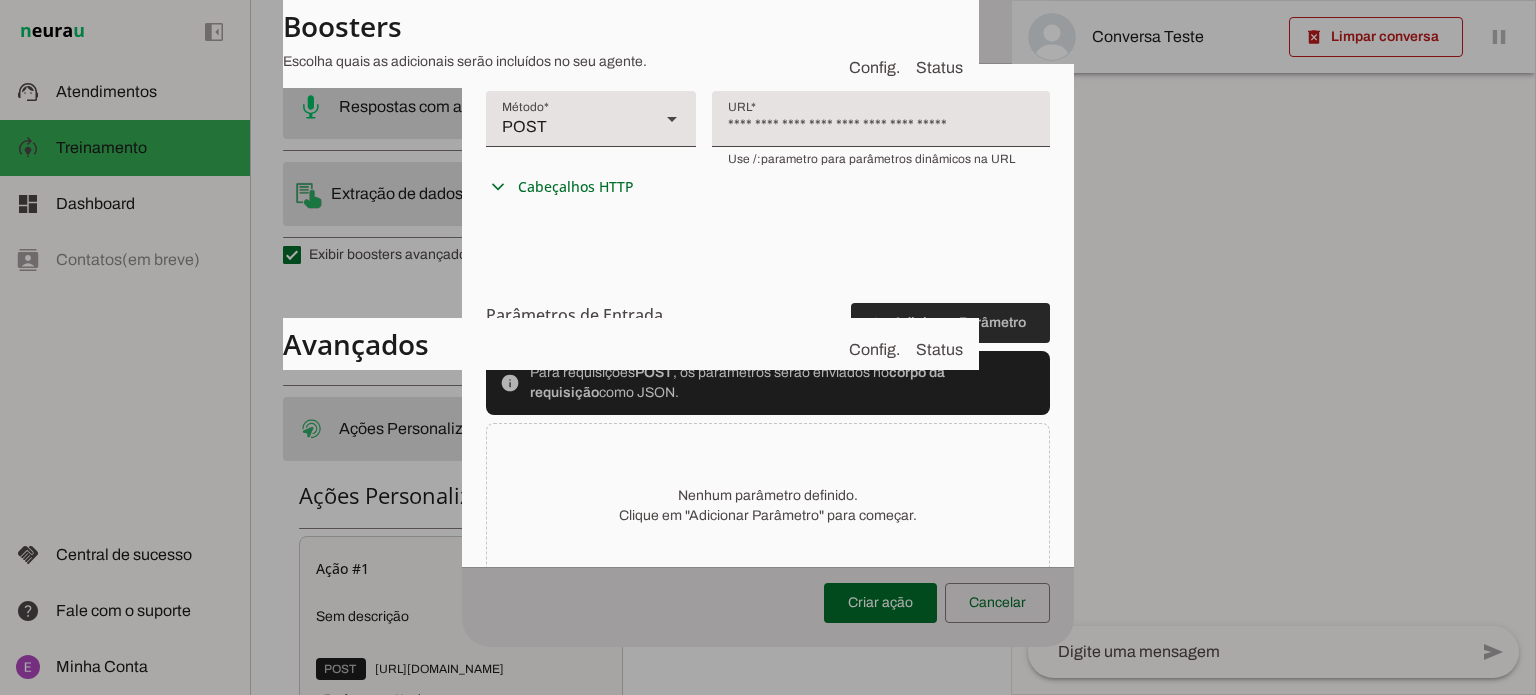 click at bounding box center [950, 323] 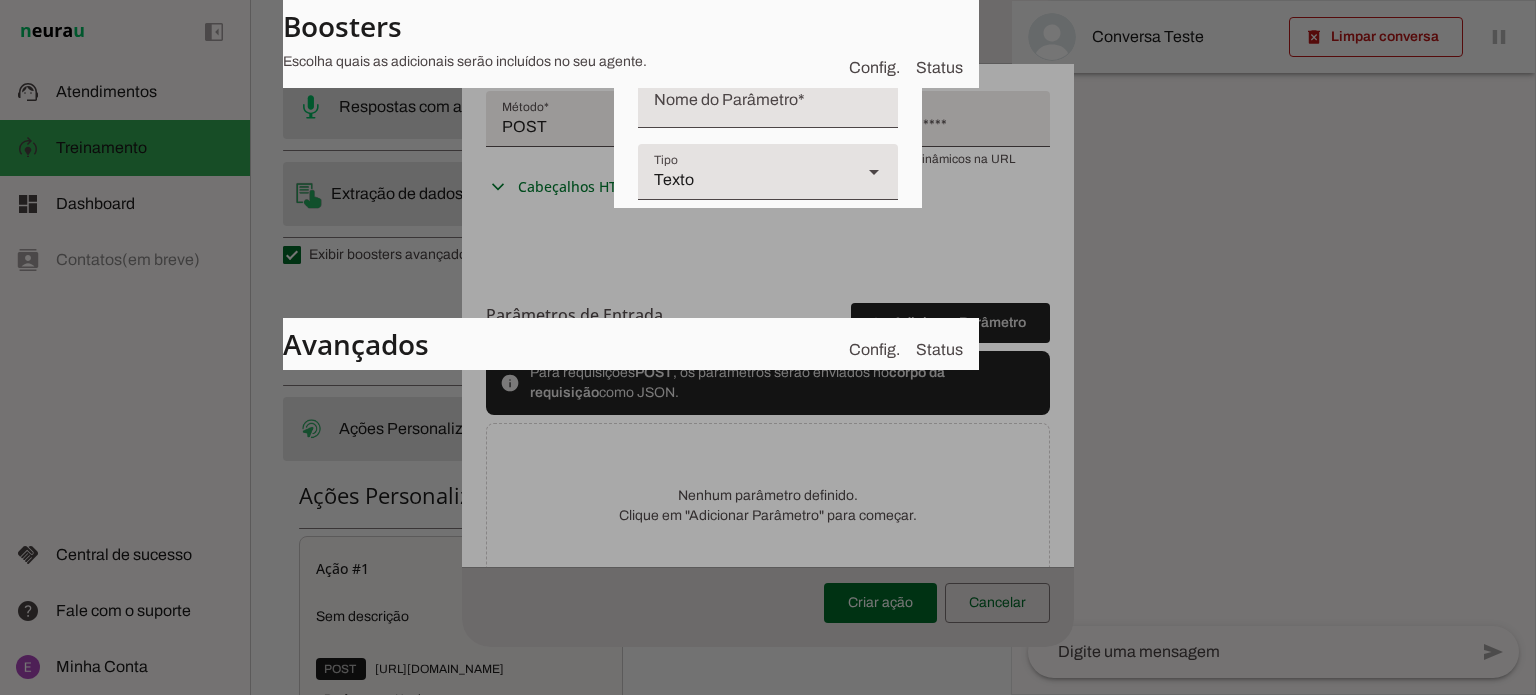 click at bounding box center (768, 108) 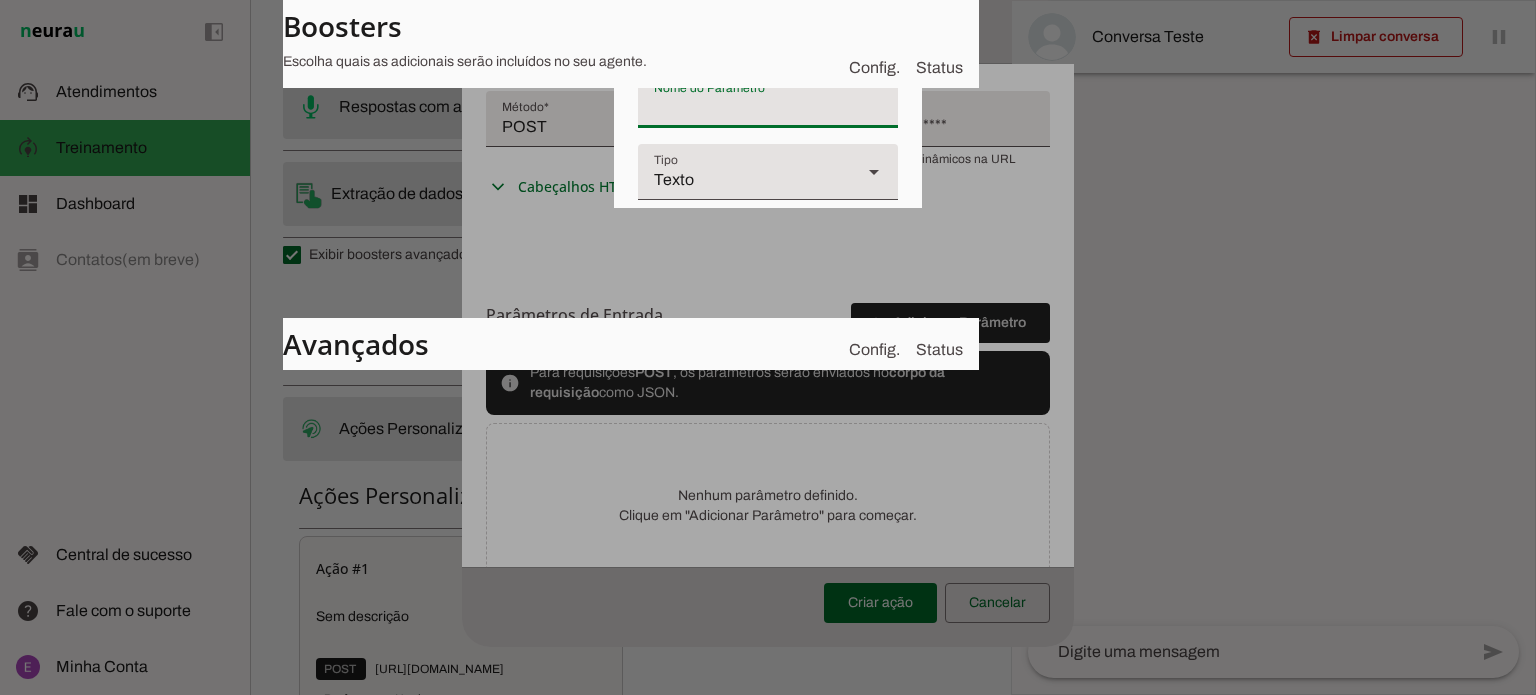paste on "campoNome" 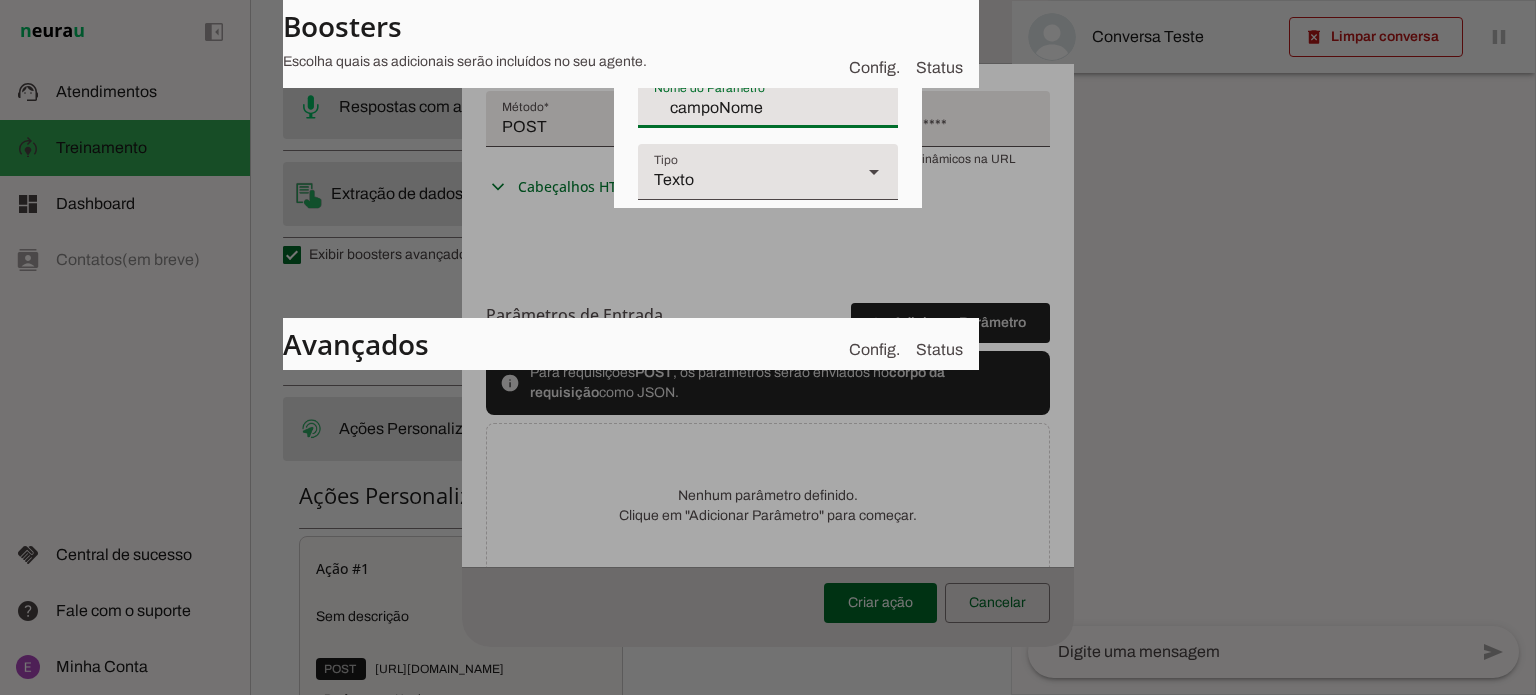 type on "campoNome" 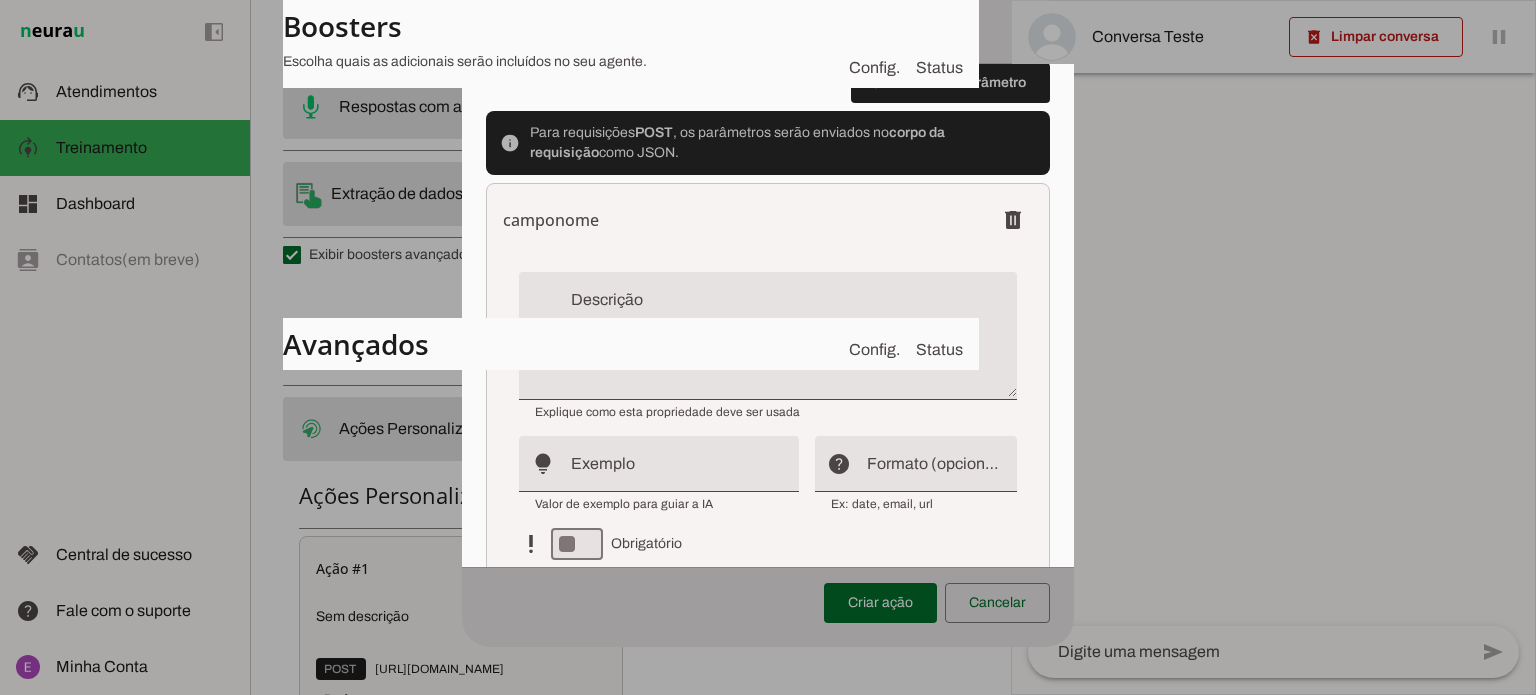 scroll, scrollTop: 721, scrollLeft: 0, axis: vertical 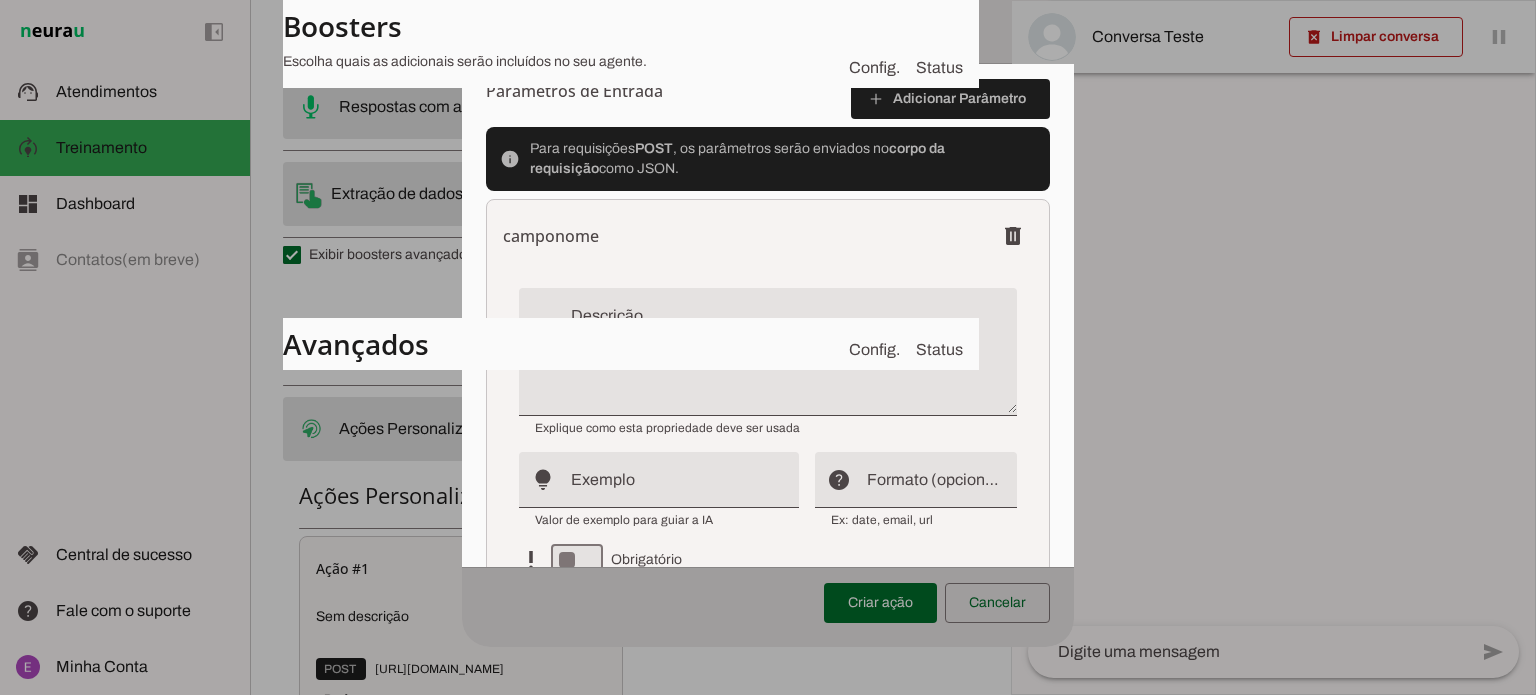 click at bounding box center (794, 360) 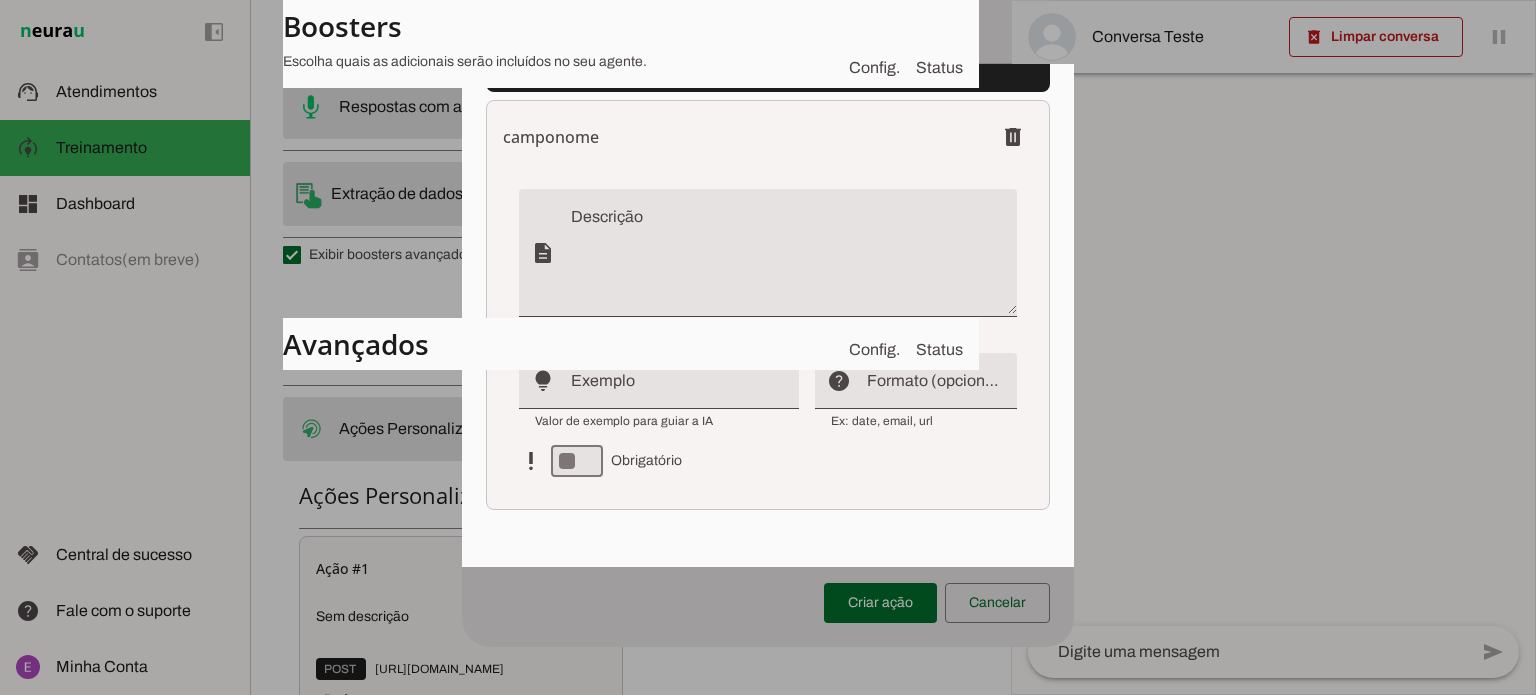 scroll, scrollTop: 838, scrollLeft: 0, axis: vertical 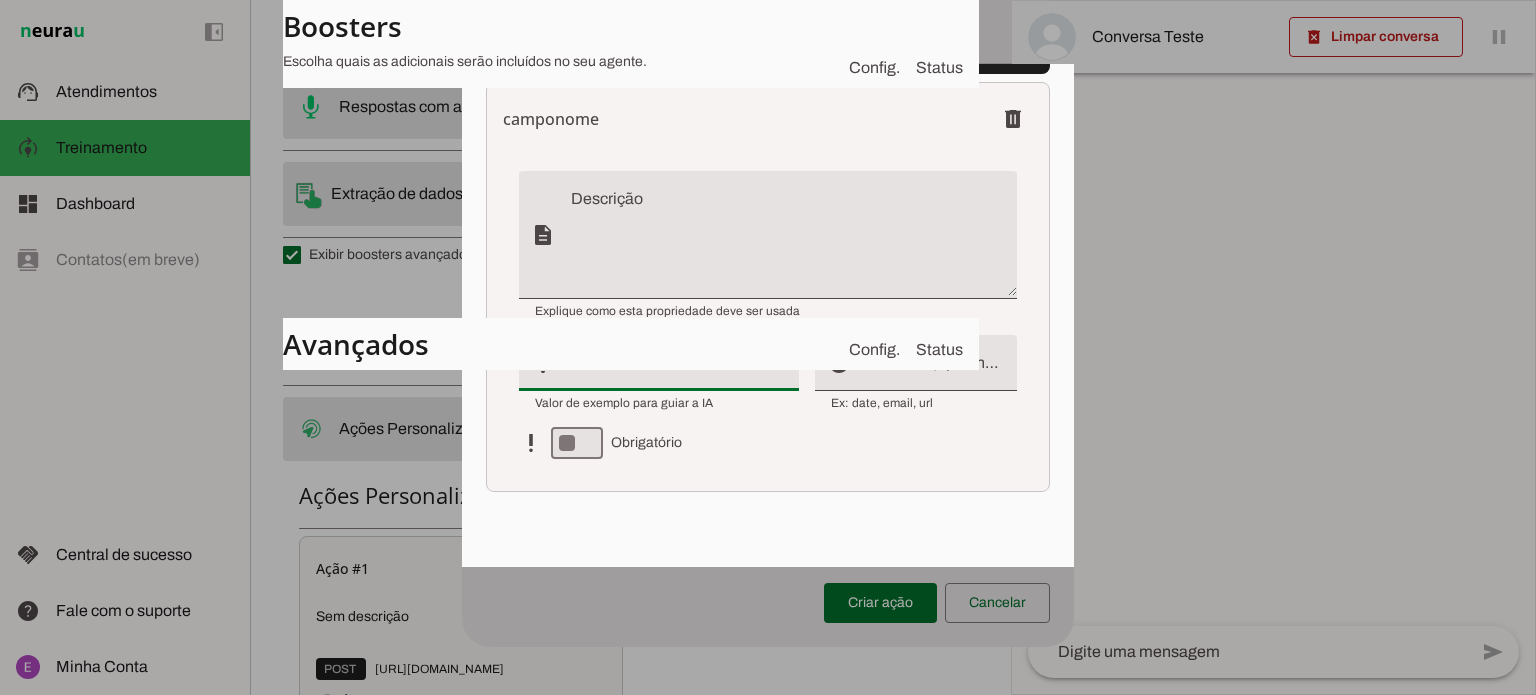 click at bounding box center [677, 371] 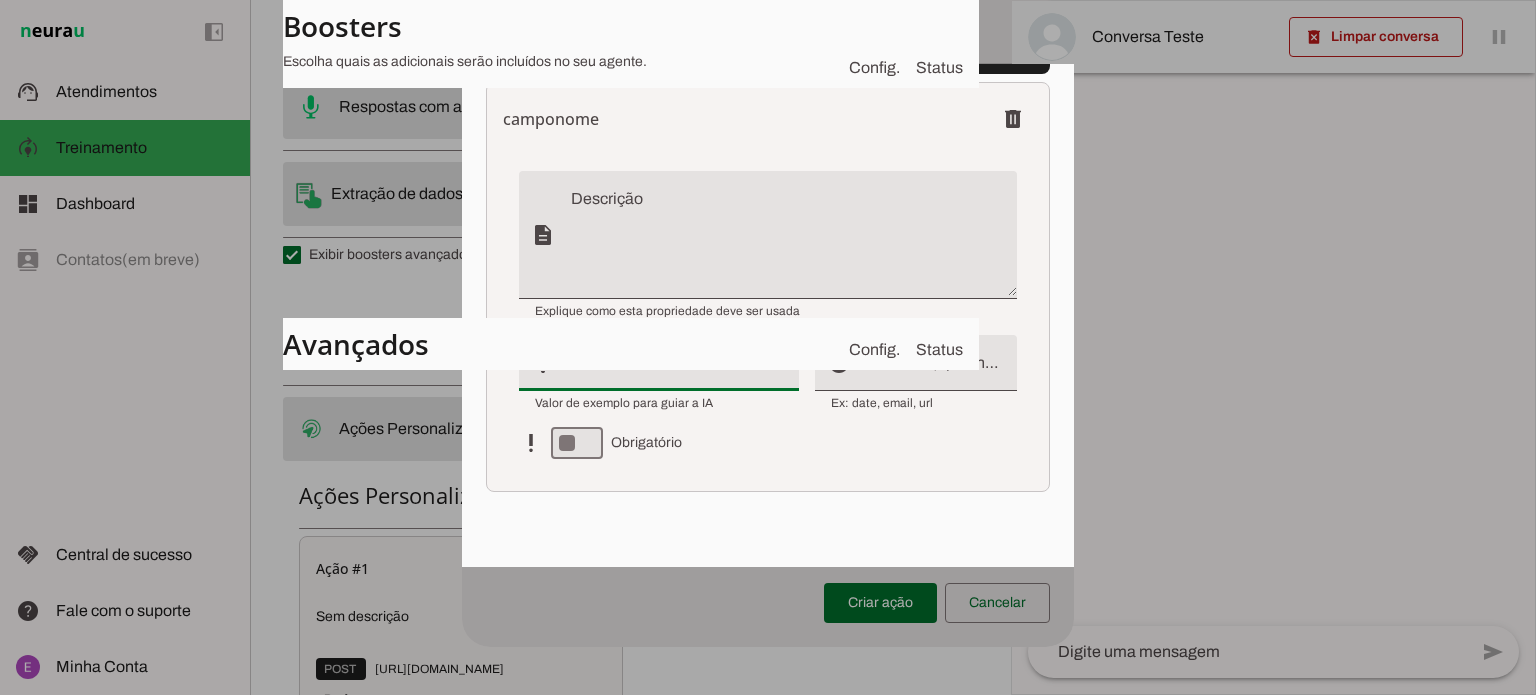click on "lightbulb_outline" at bounding box center (0, 0) 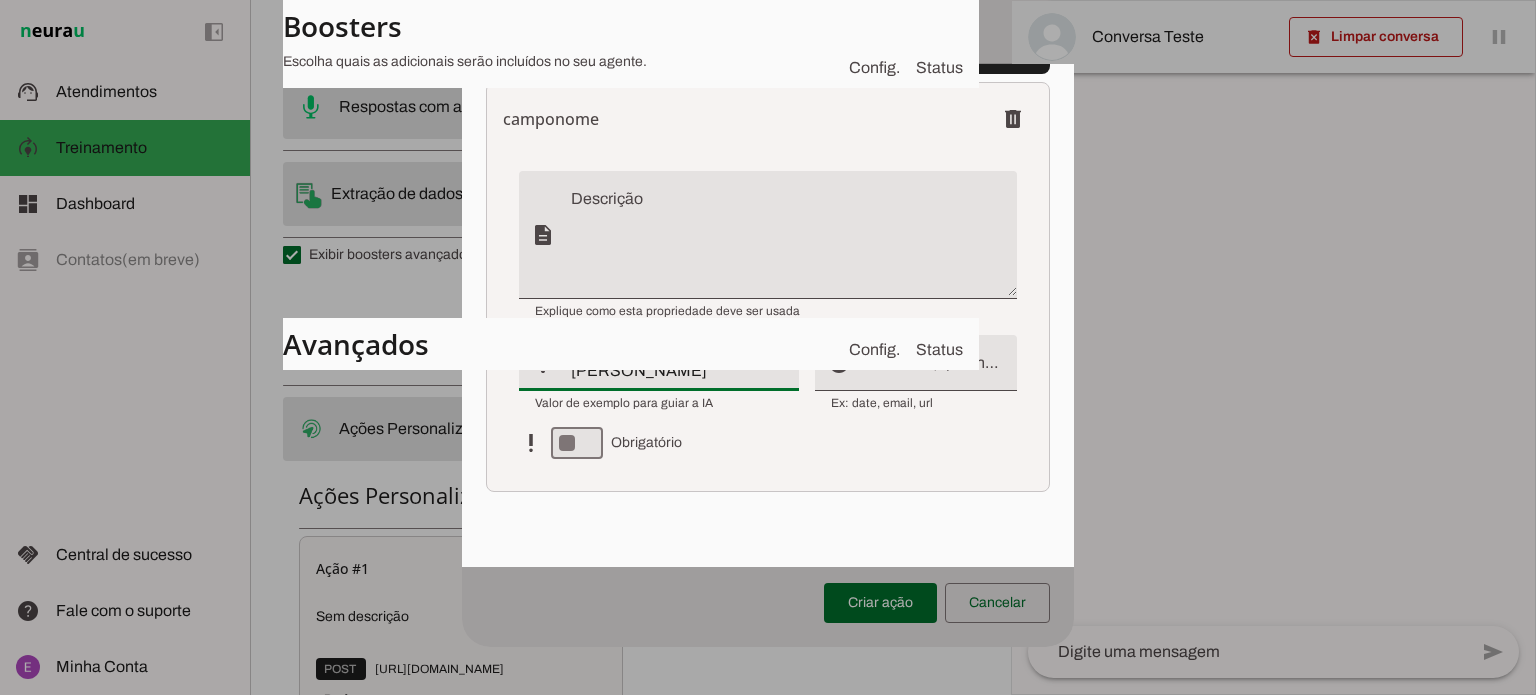 type on "Lucas Almeida" 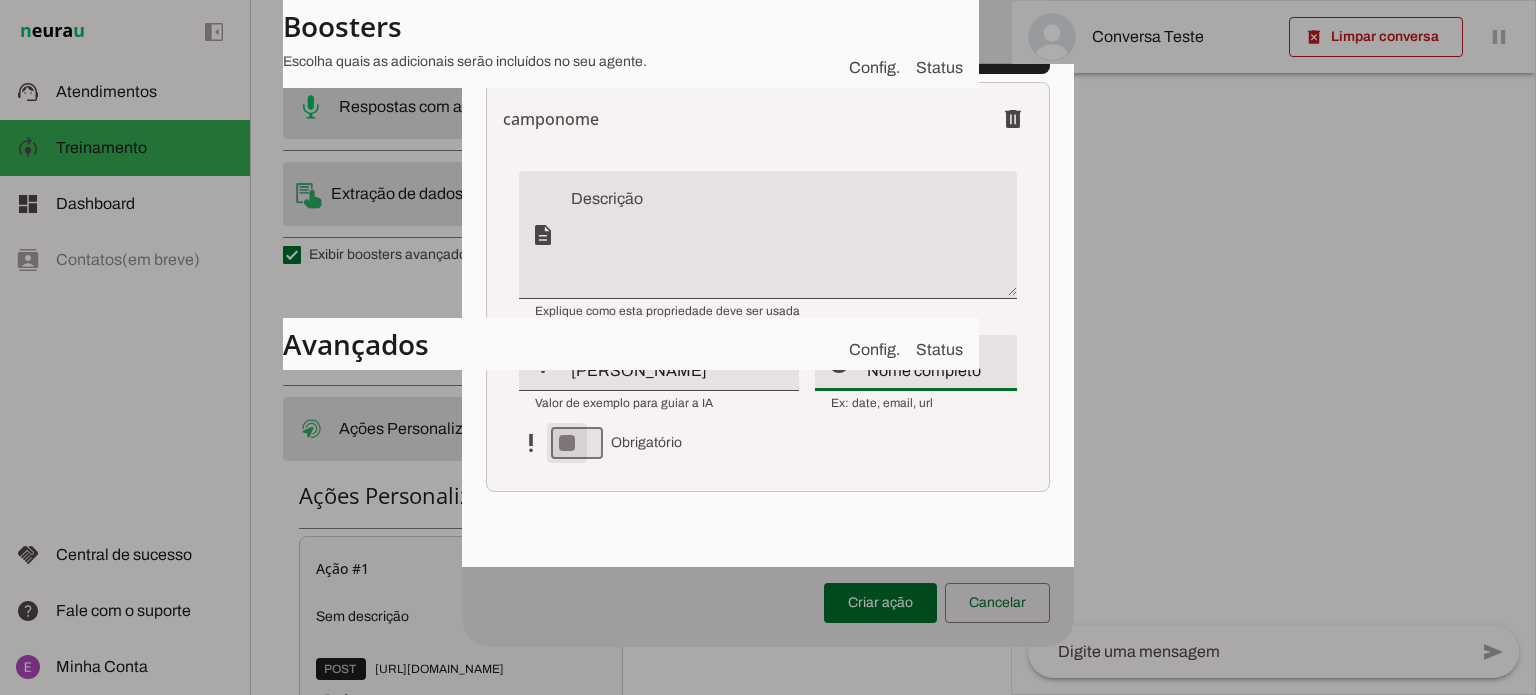 type on "Nome completo" 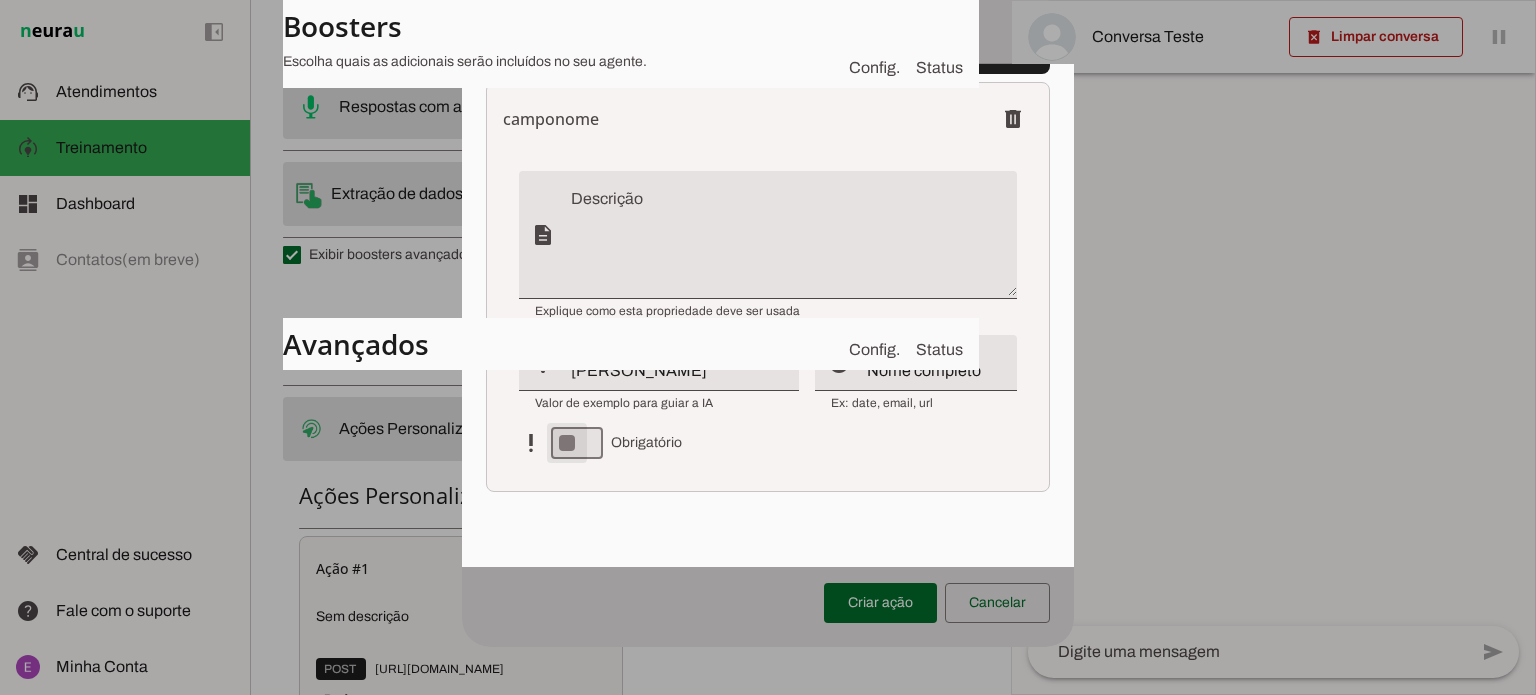 type on "on" 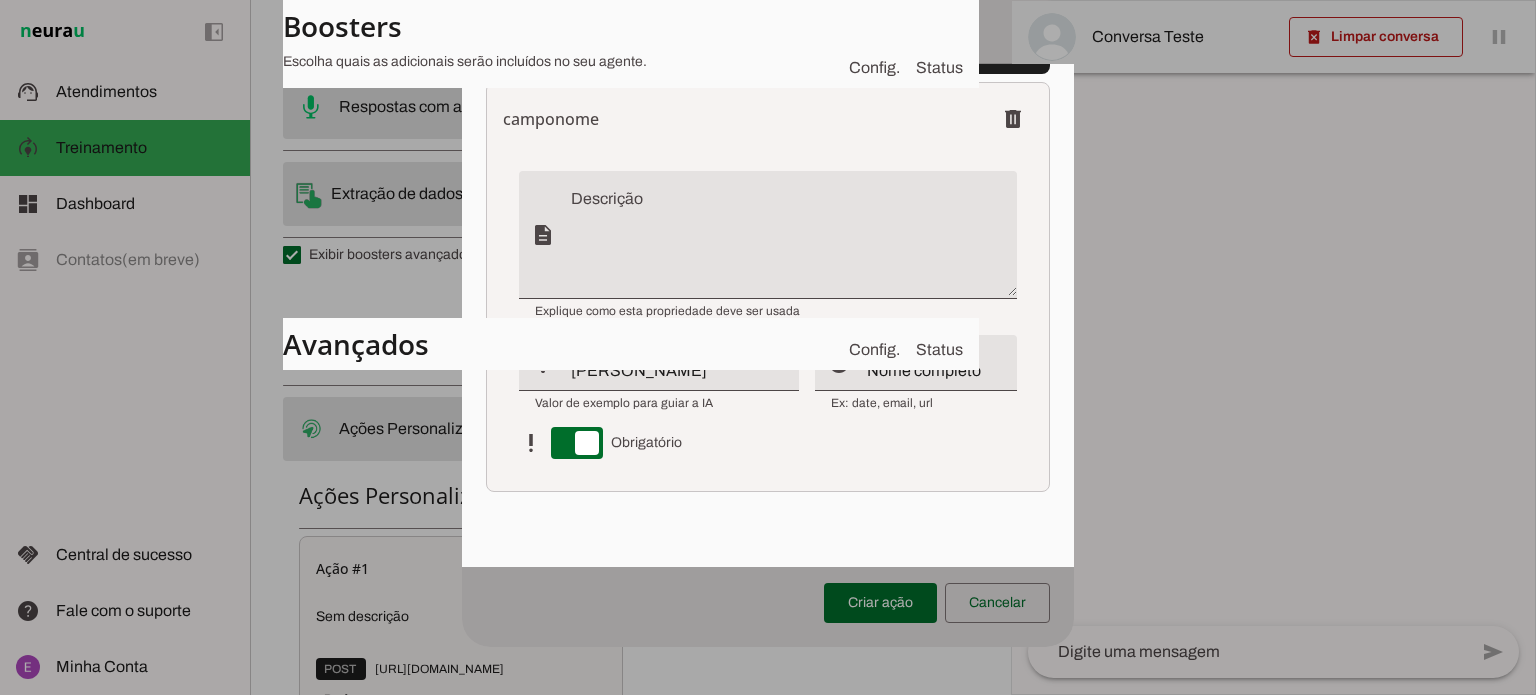 click on "Lucas Almeida" at bounding box center [677, 371] 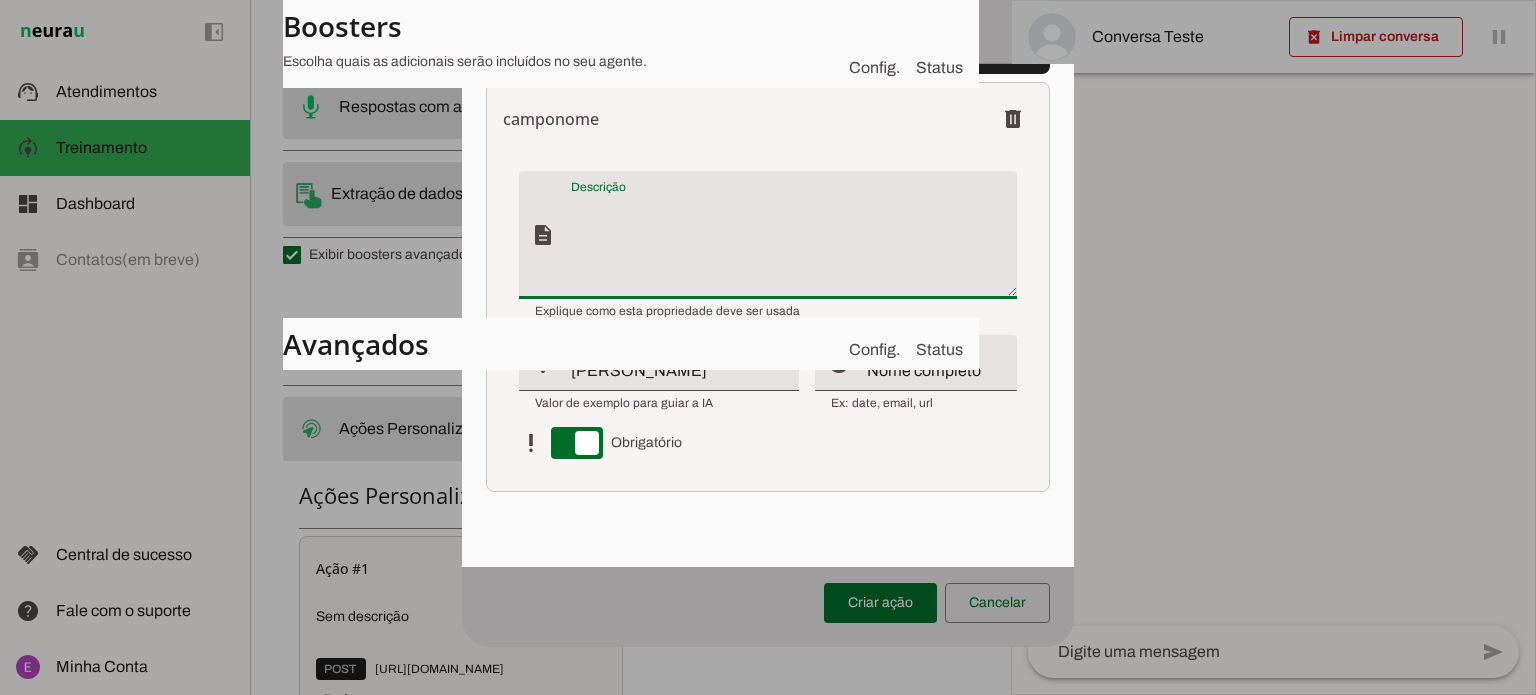 click at bounding box center (794, 243) 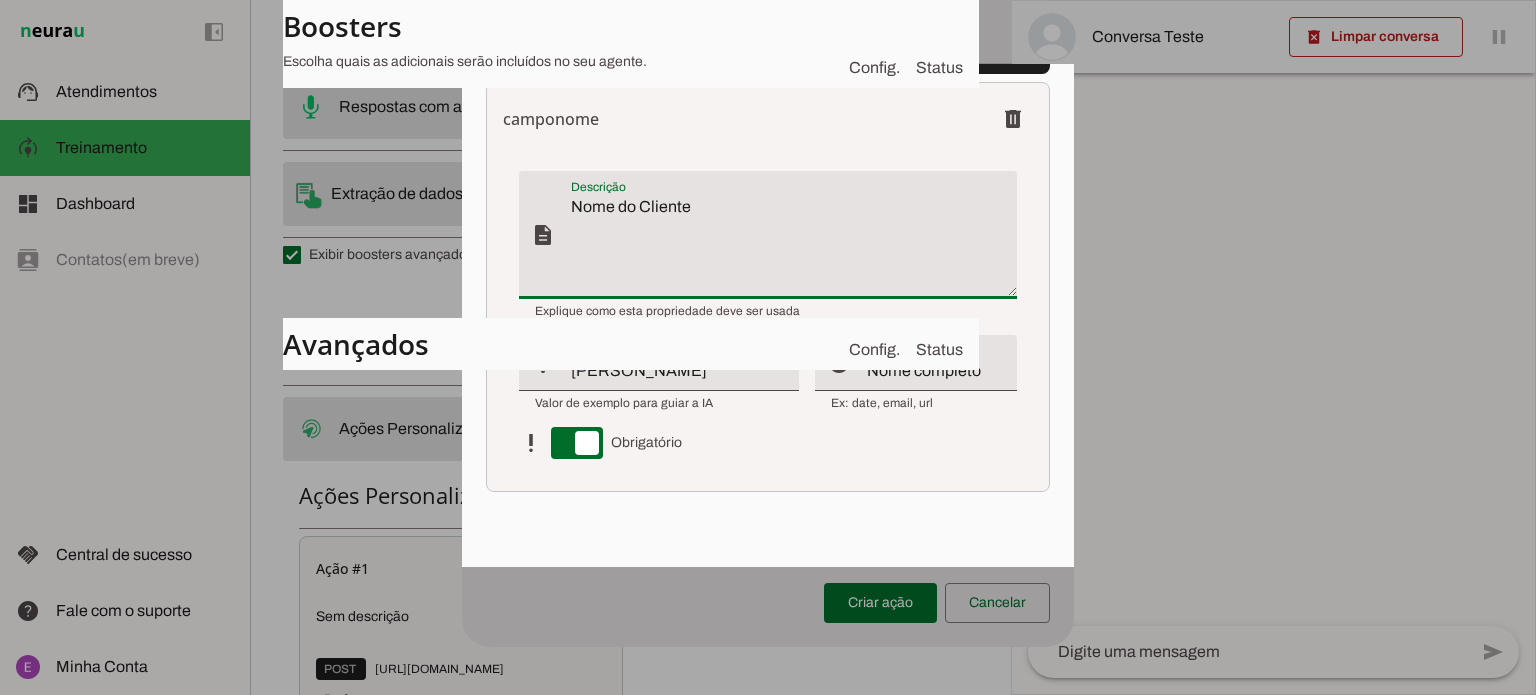 type on "Nome do Cliente" 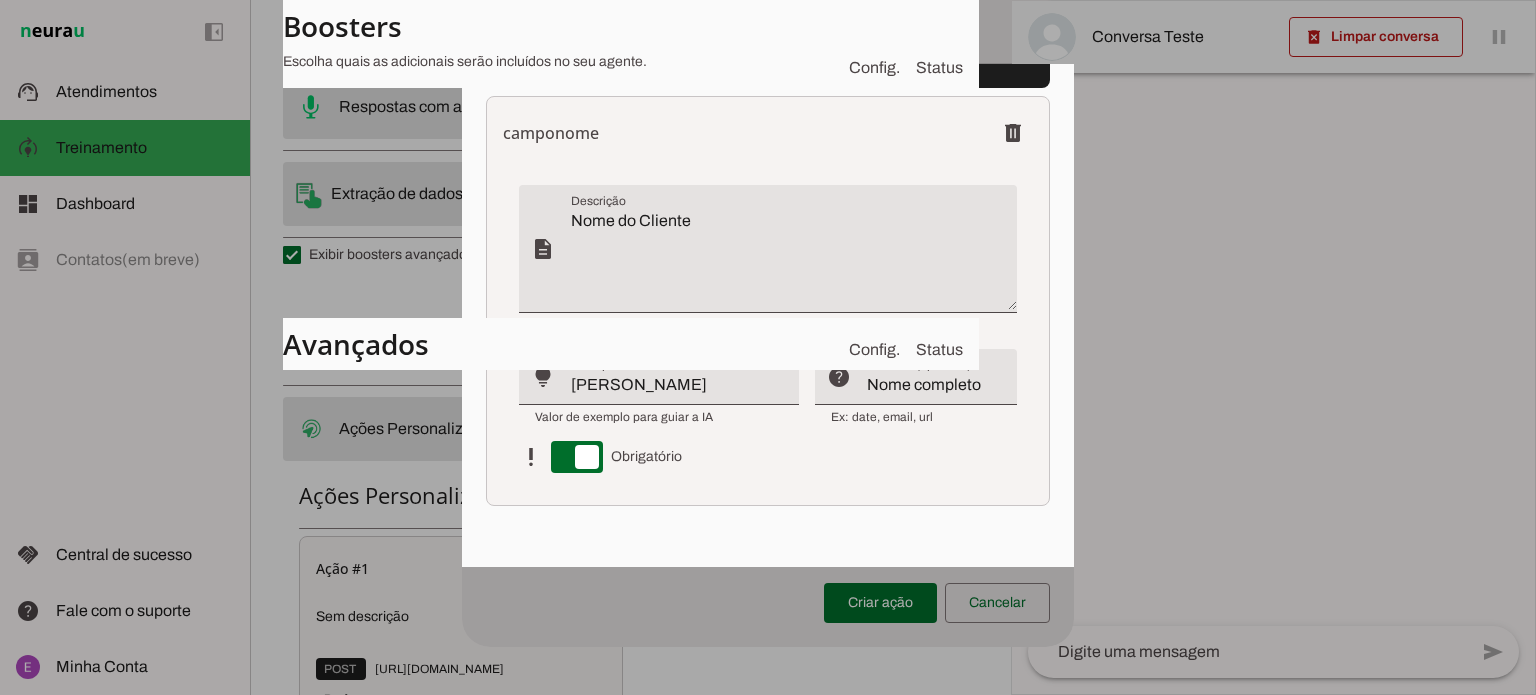 scroll, scrollTop: 838, scrollLeft: 0, axis: vertical 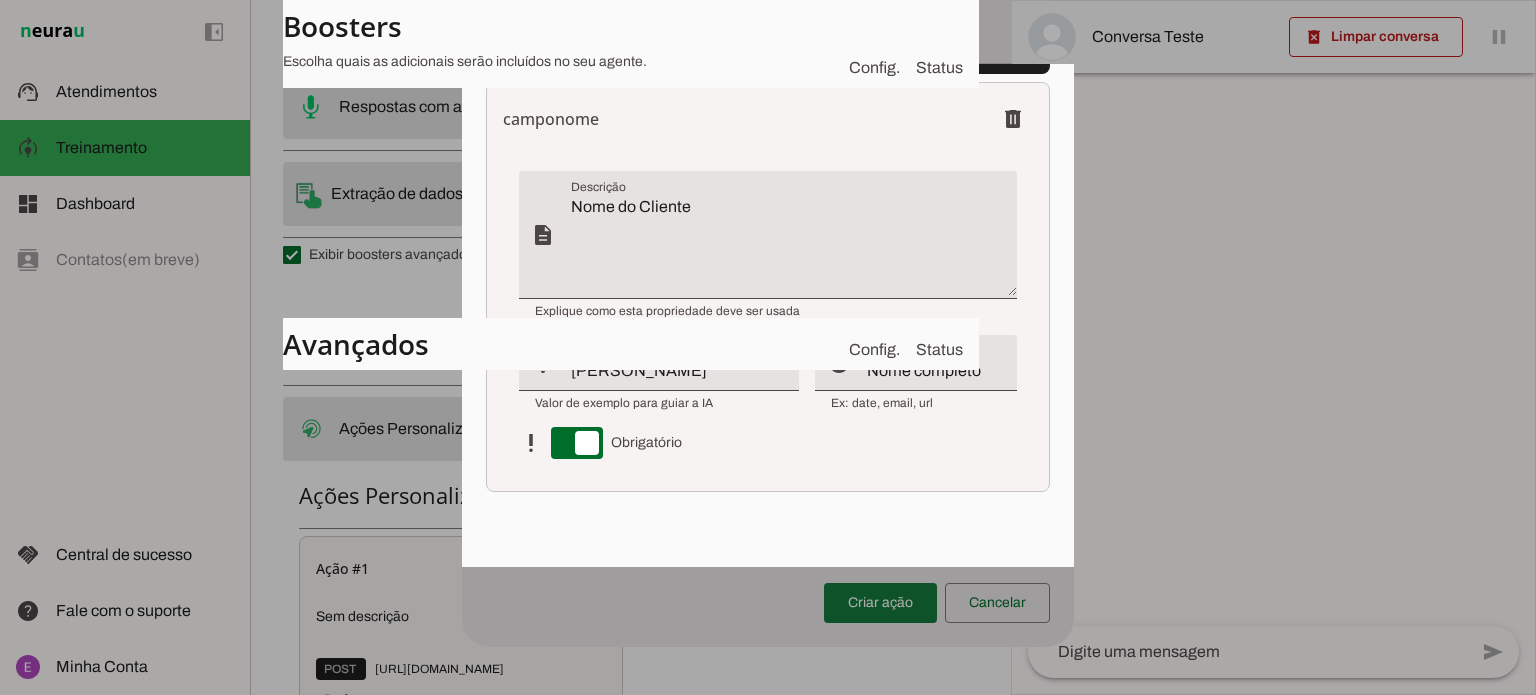 click at bounding box center [880, 603] 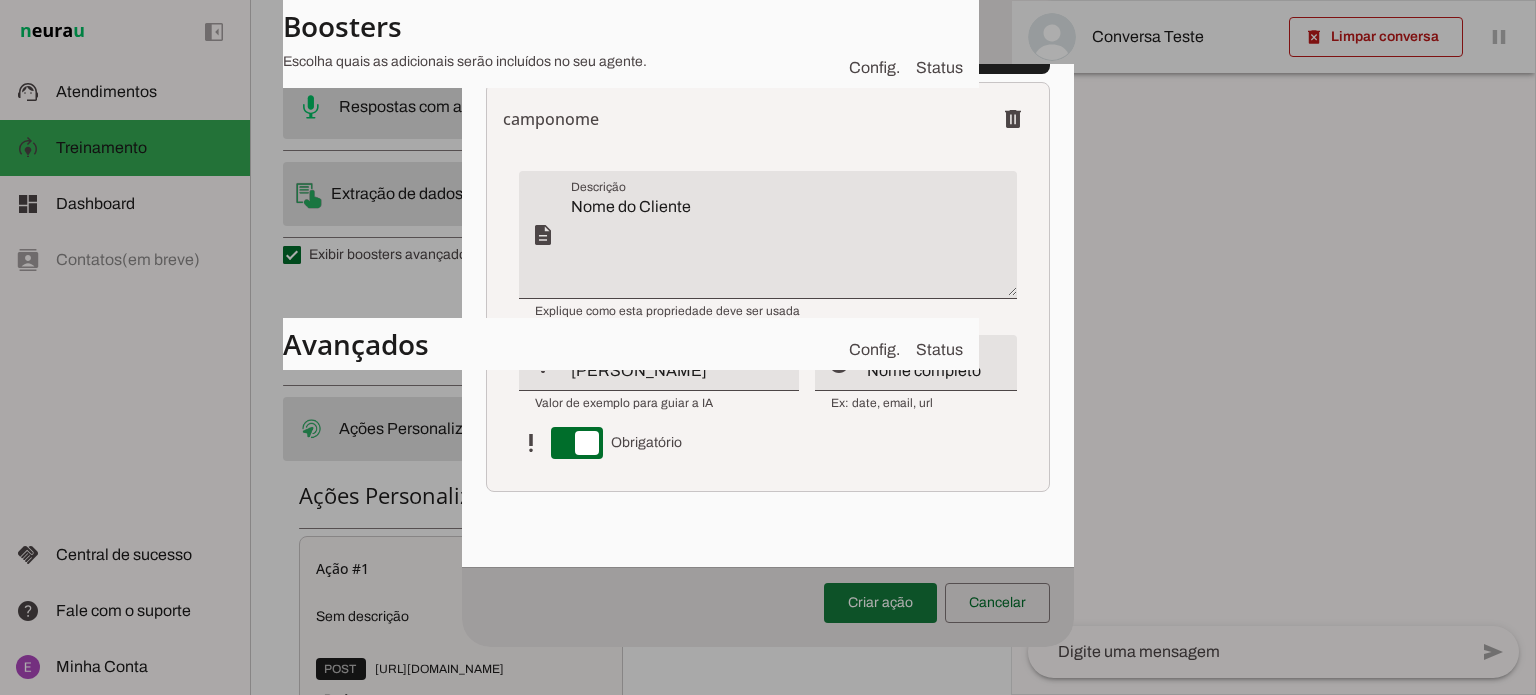 scroll, scrollTop: 0, scrollLeft: 0, axis: both 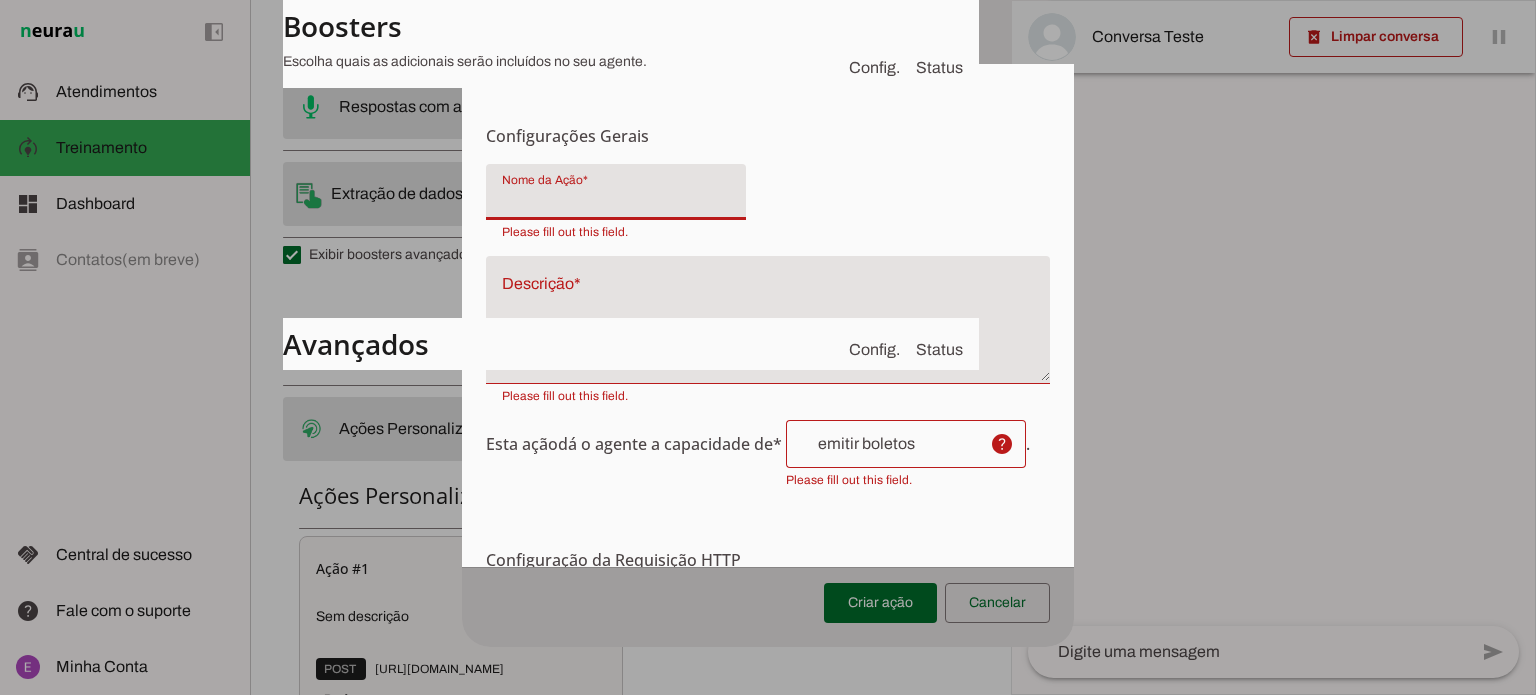 click at bounding box center (616, 200) 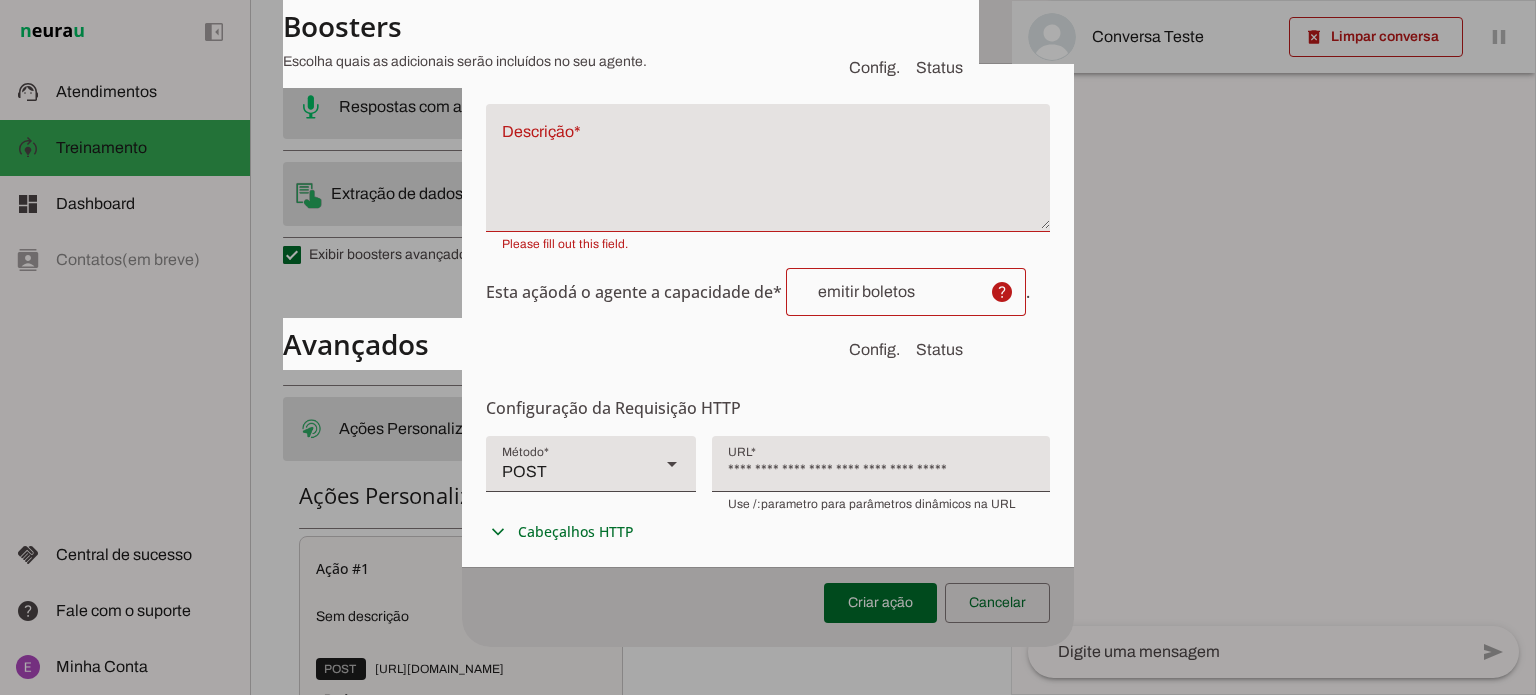 scroll, scrollTop: 0, scrollLeft: 0, axis: both 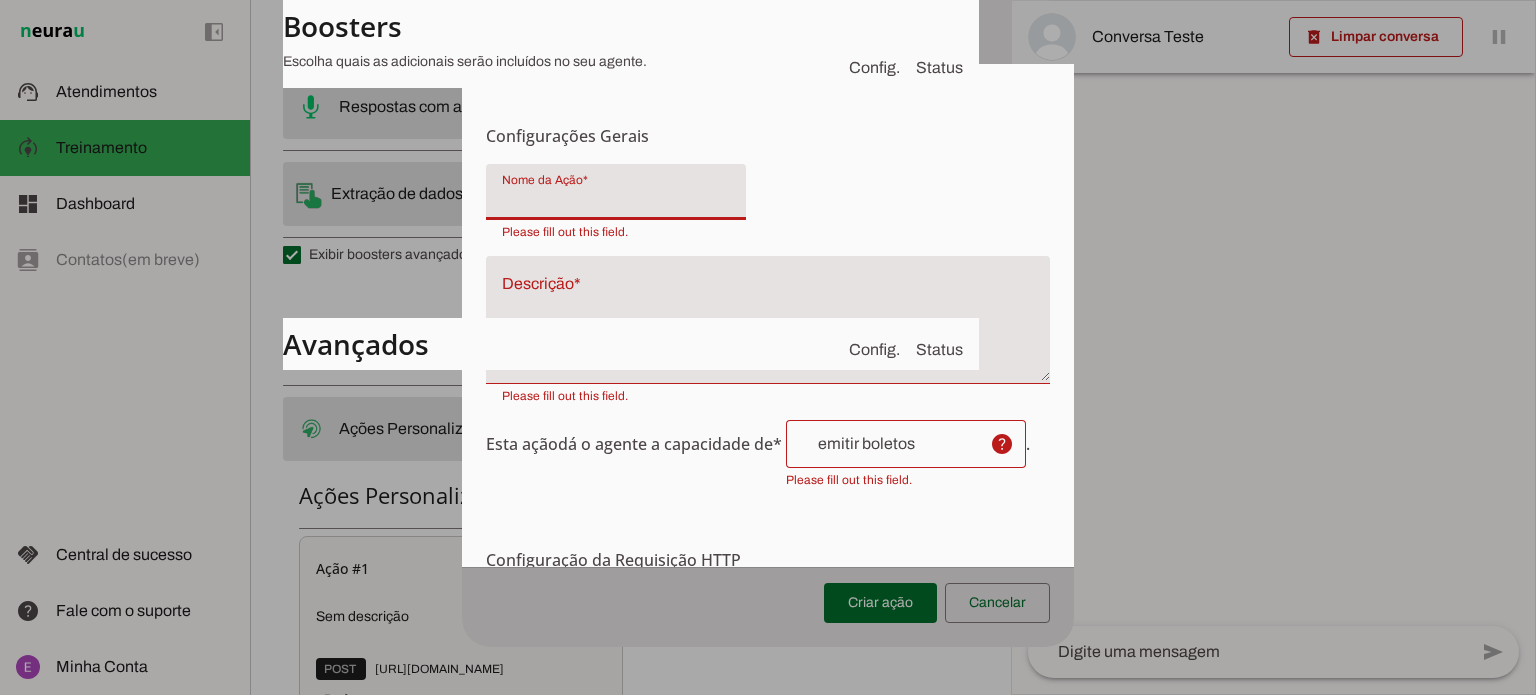 click at bounding box center (616, 192) 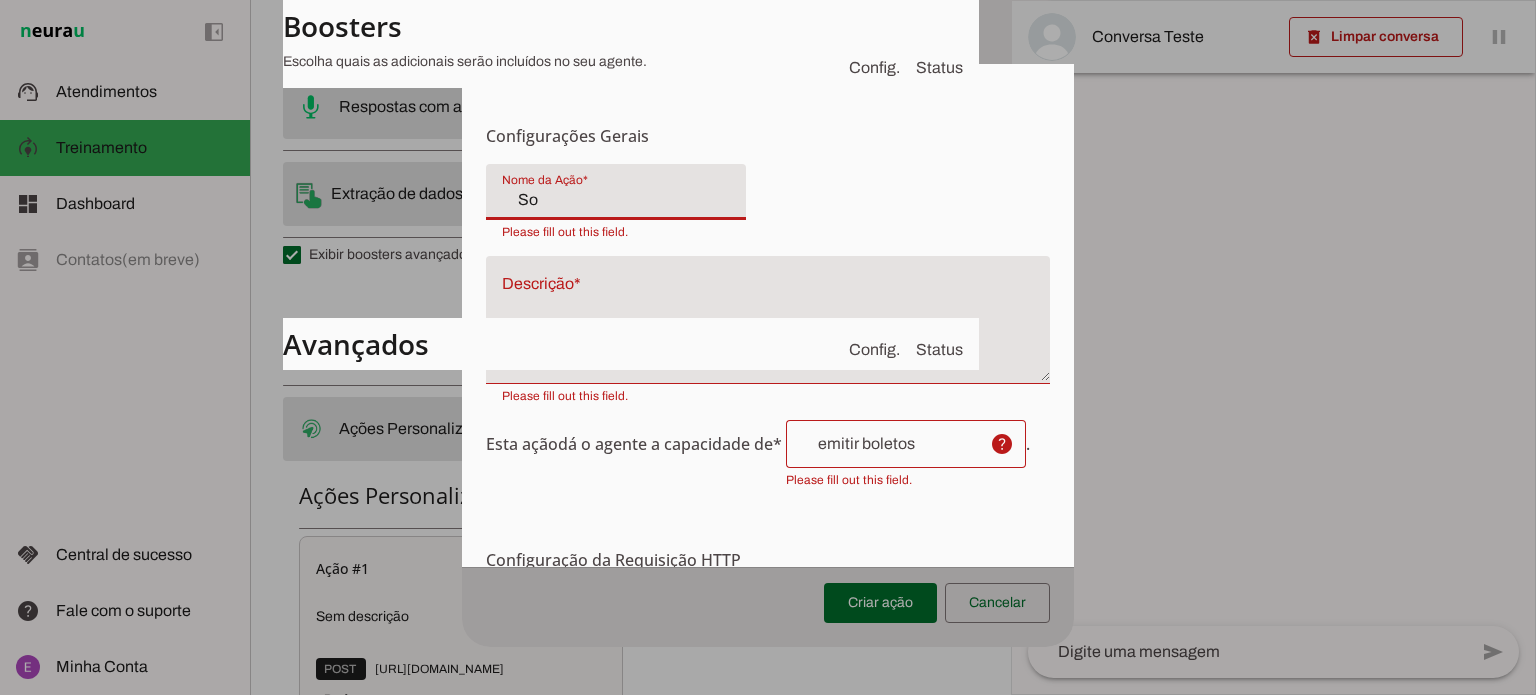 type on "S" 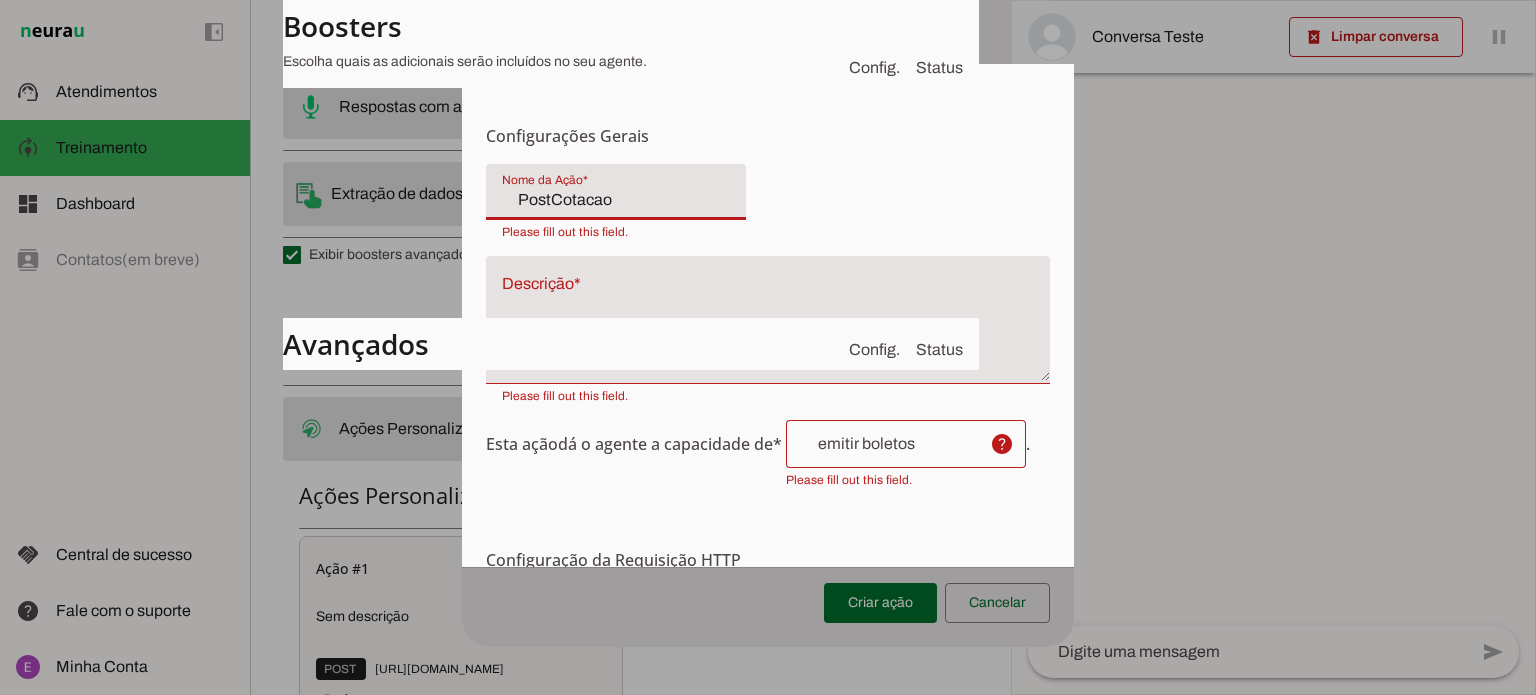 type on "PostCotacao" 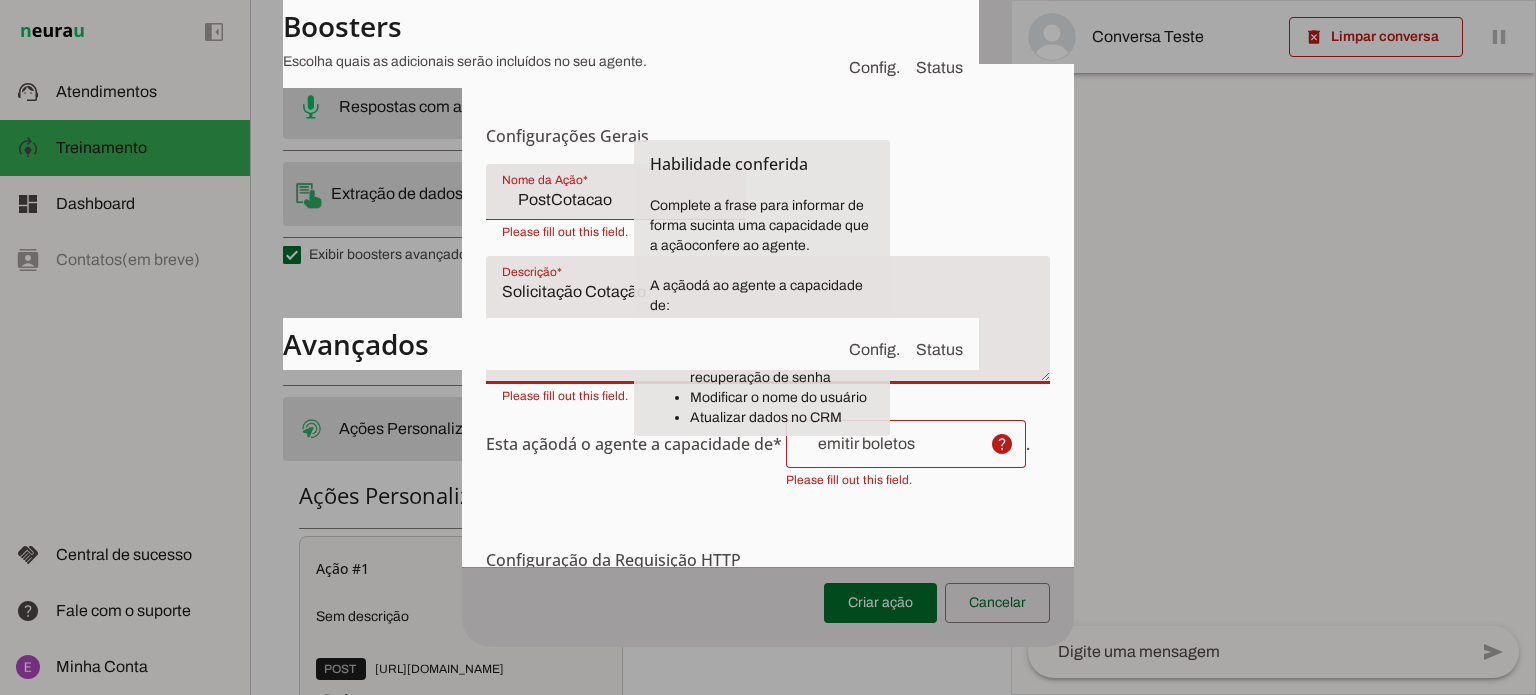 type on "Solicitação Cotação" 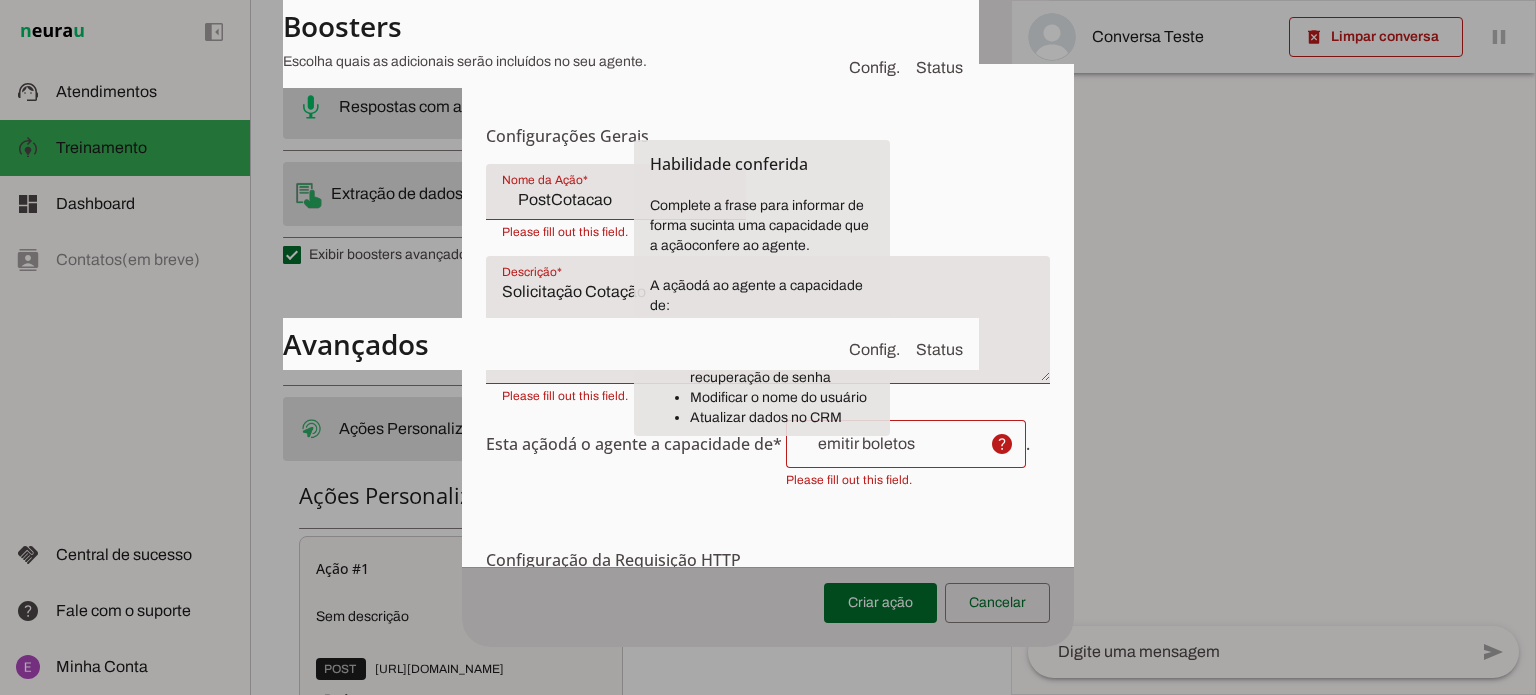 click on "Esta ação   dá o
agente a capacidade de*
help
.
Habilidade conferida
Complete a frase para informar de forma sucinta uma capacidade que a
ação   confere ao agente.
A ação   dá ao agente a
capacidade de:
Emitir segunda via de boletos
Enviar o e-mail de recuperação de senha
Modificar o nome do usuário
Atualizar dados no CRM" at bounding box center (768, 444) 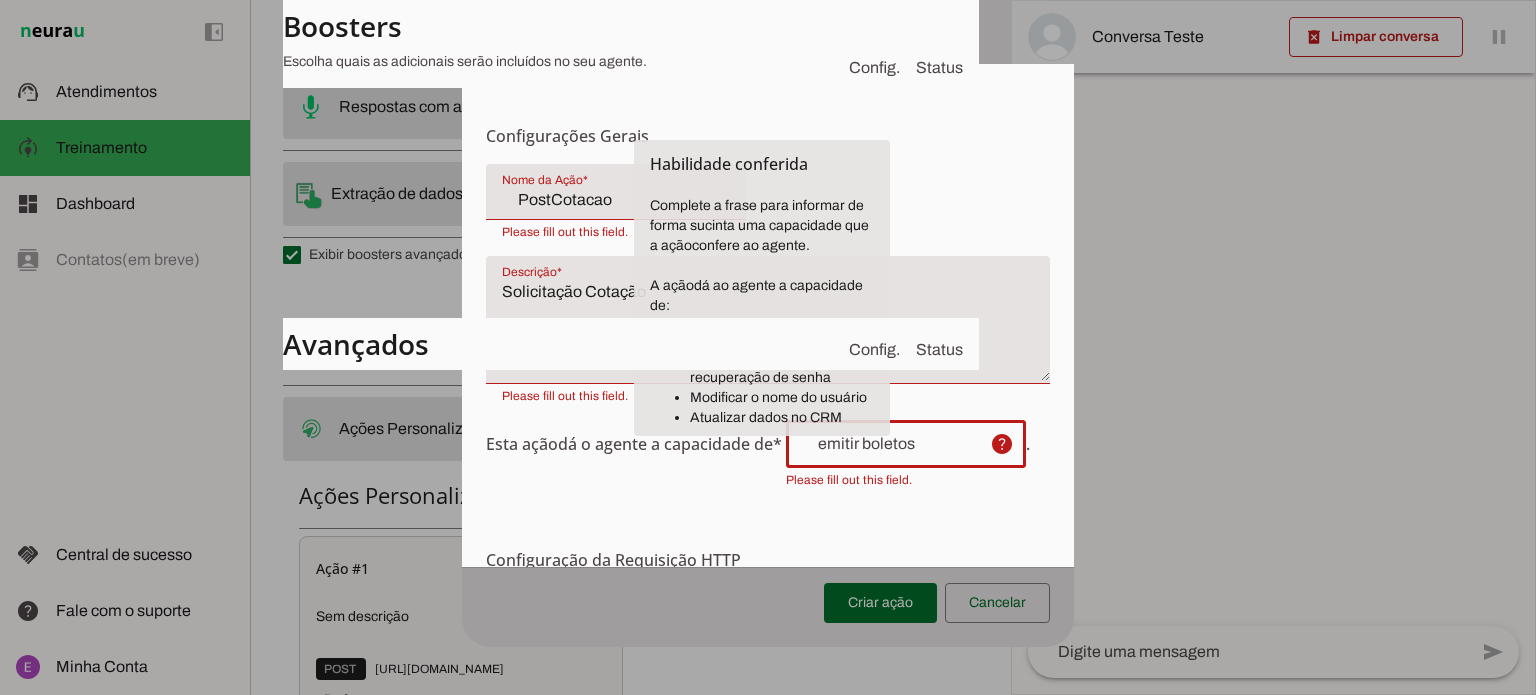 click at bounding box center [880, 444] 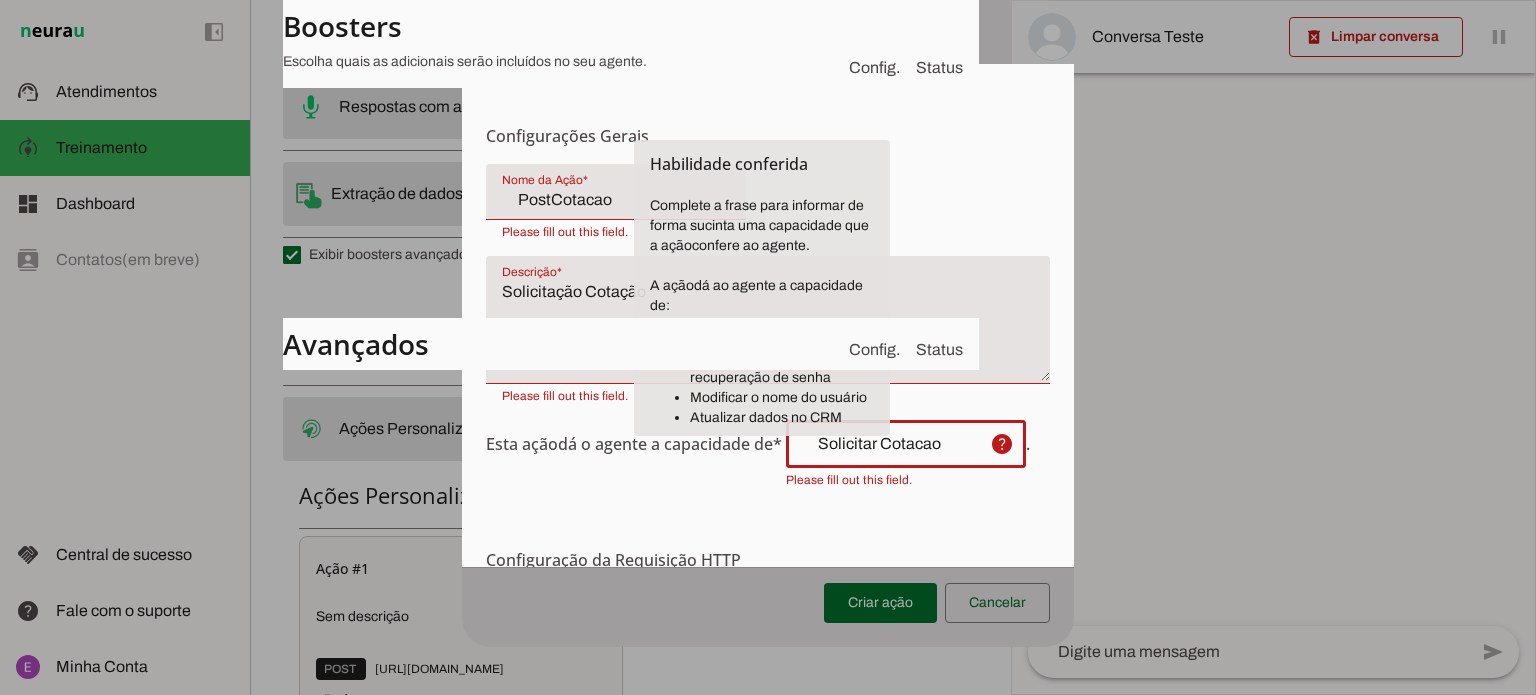 type on "Solicitar Cotacao" 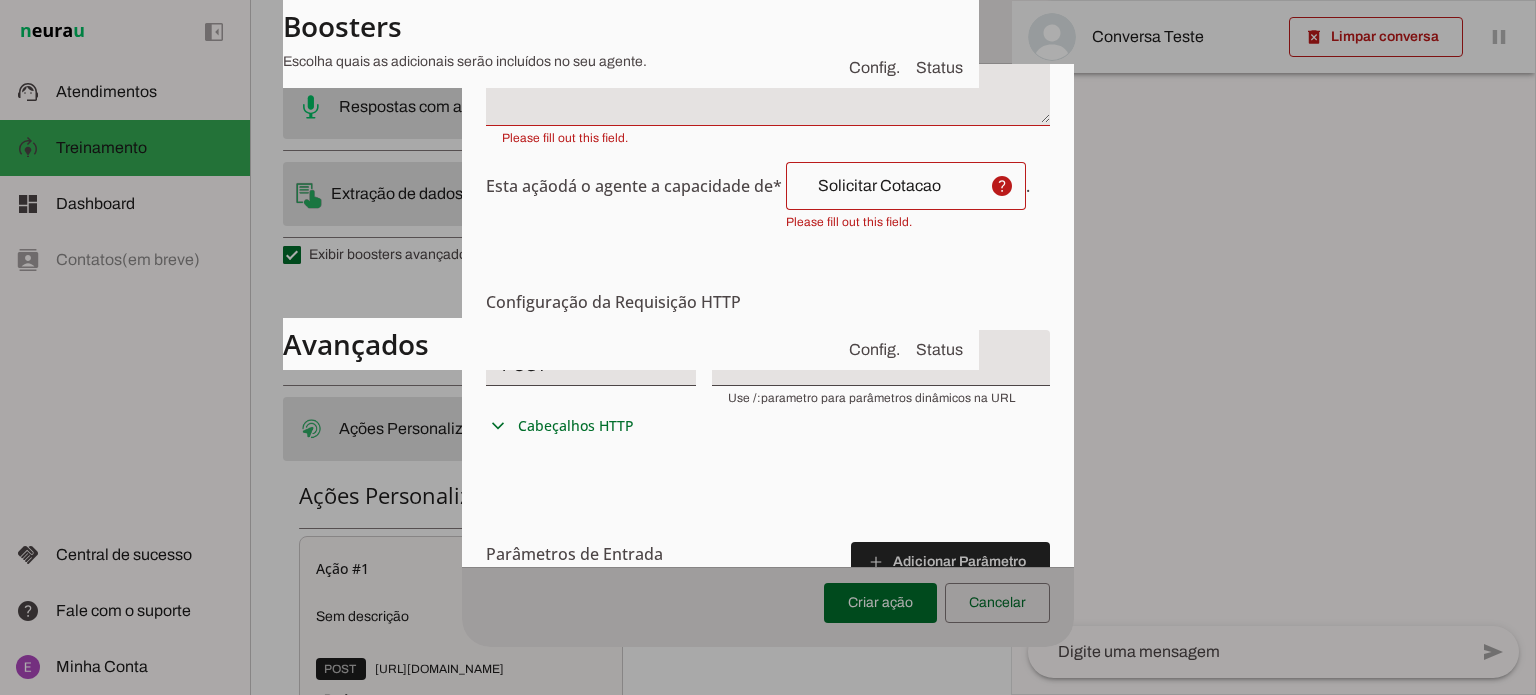 scroll, scrollTop: 265, scrollLeft: 0, axis: vertical 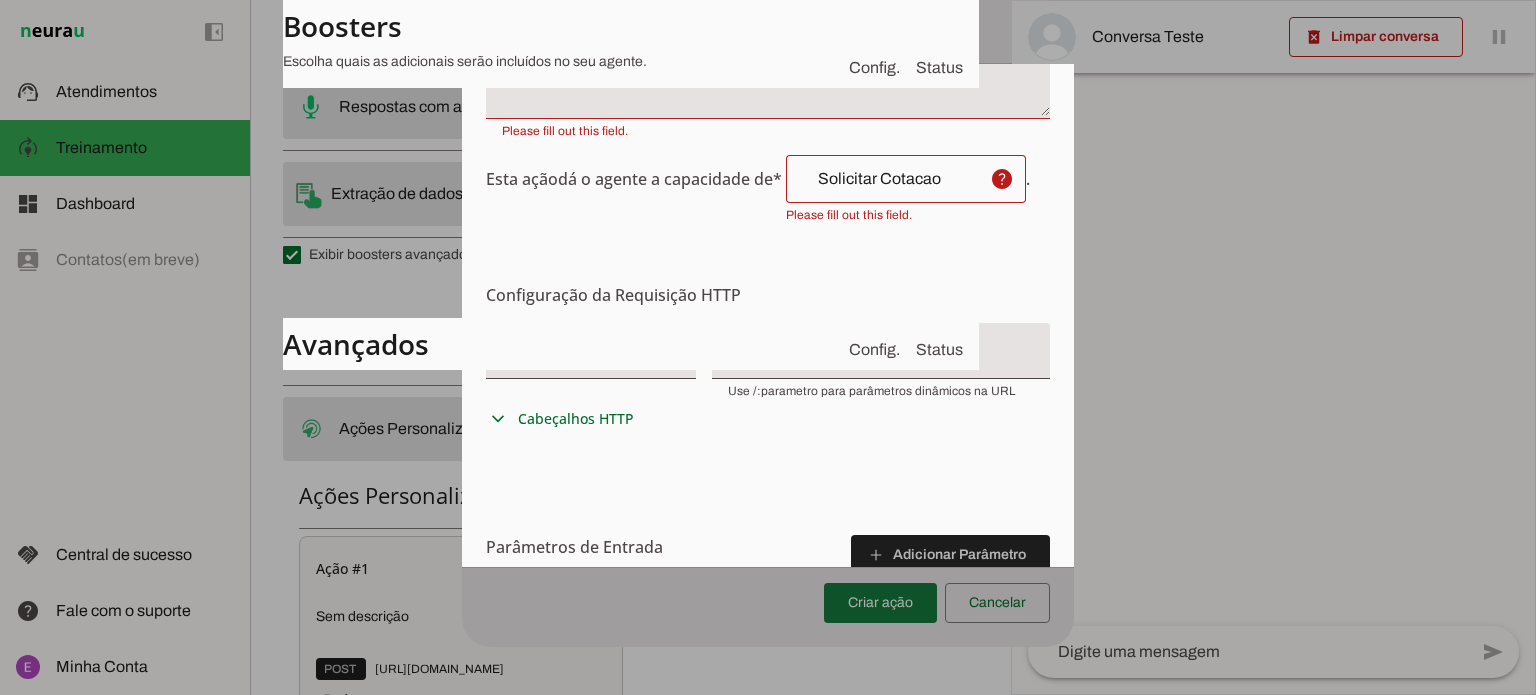 click at bounding box center (880, 603) 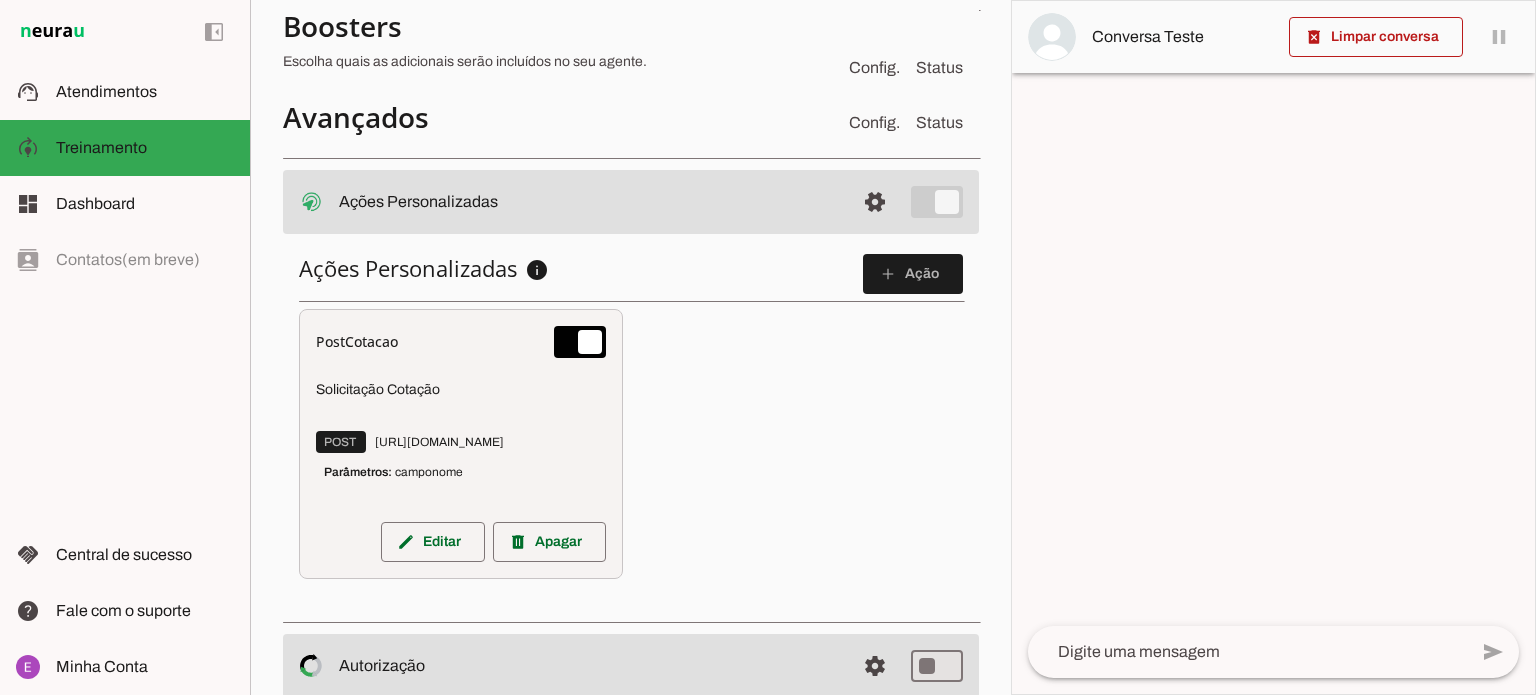 scroll, scrollTop: 750, scrollLeft: 0, axis: vertical 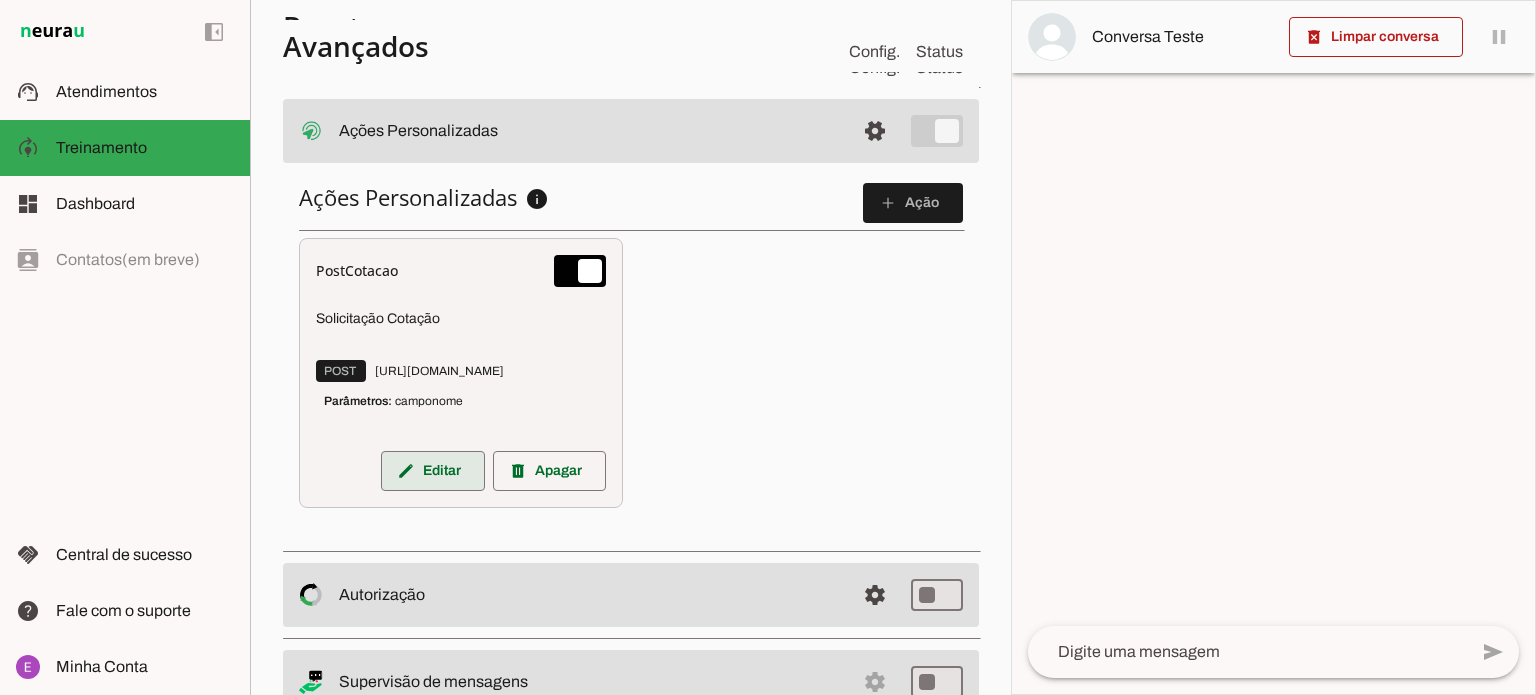 click at bounding box center (433, 471) 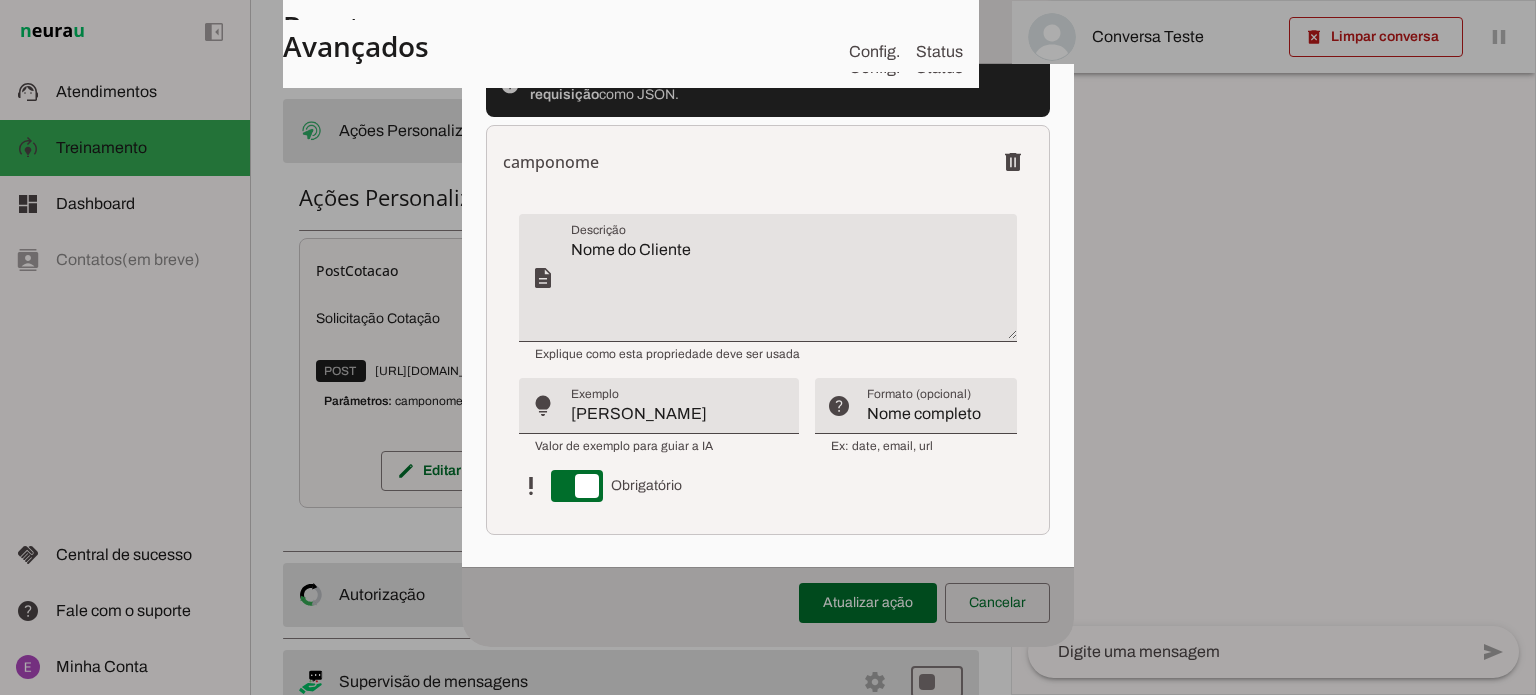 scroll, scrollTop: 838, scrollLeft: 0, axis: vertical 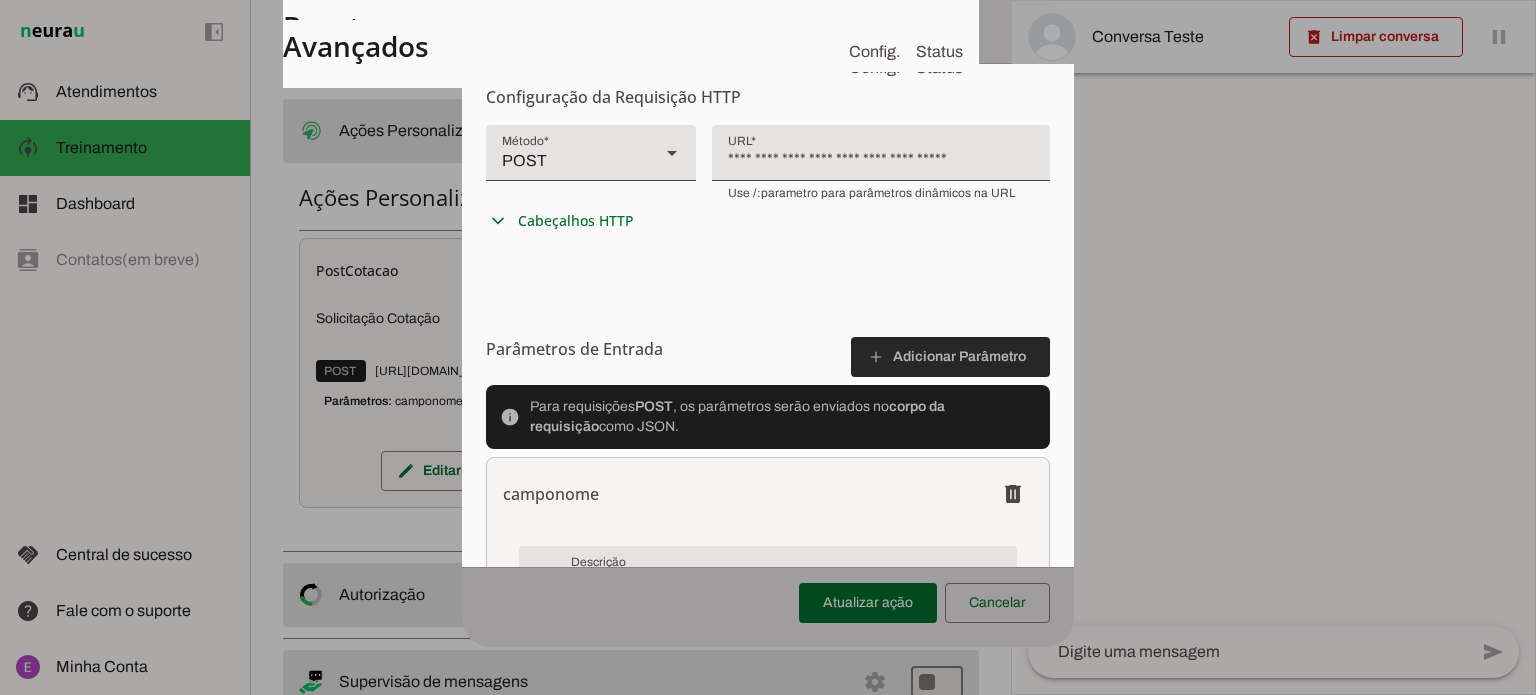 click at bounding box center [950, 357] 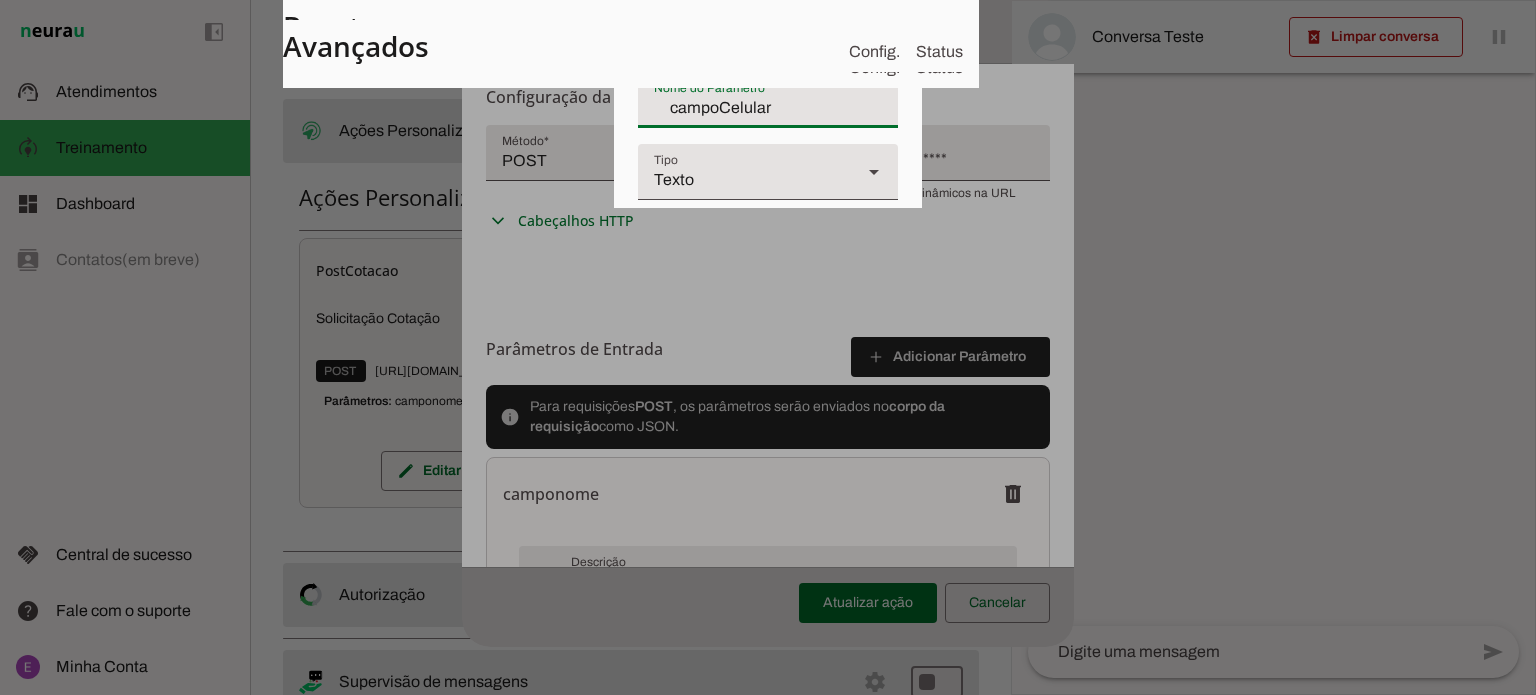 type on "campoCelular" 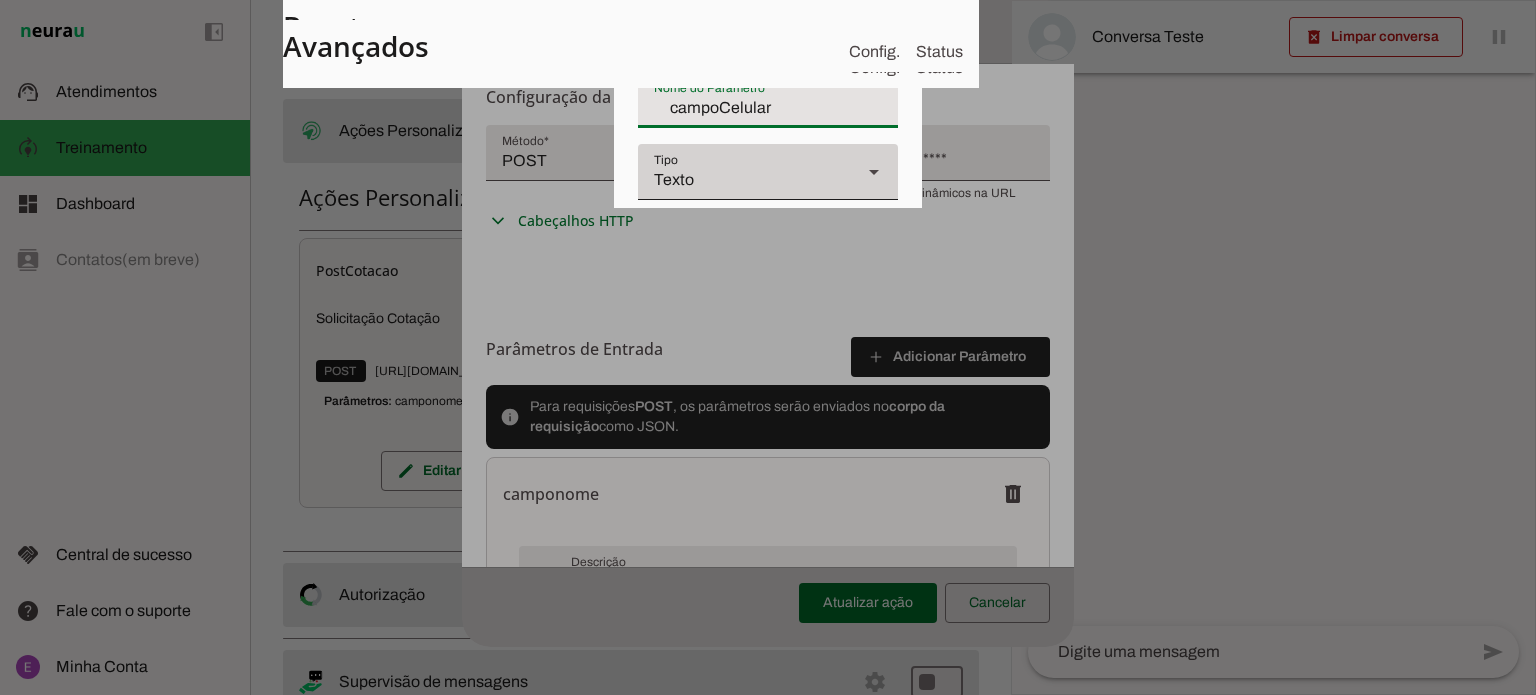 click at bounding box center (874, 172) 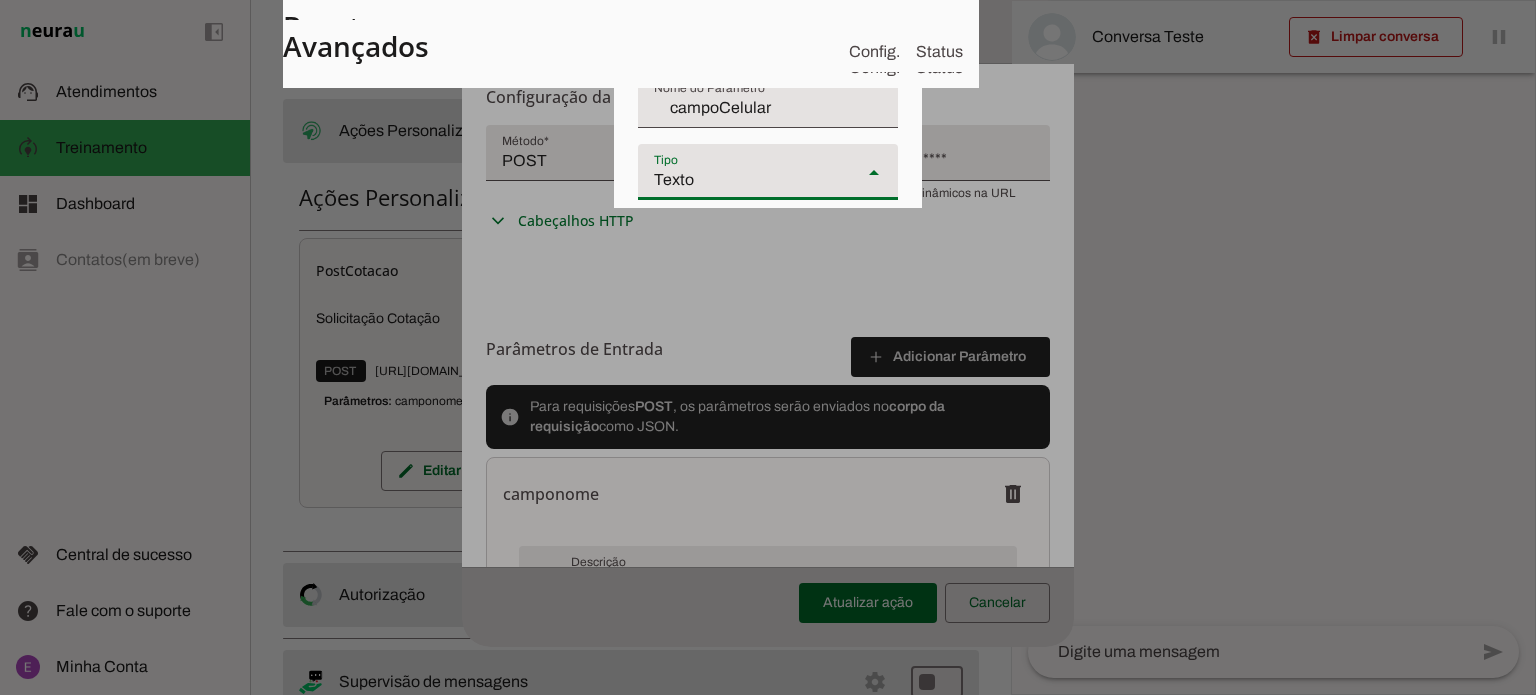 click at bounding box center [1406, 640] 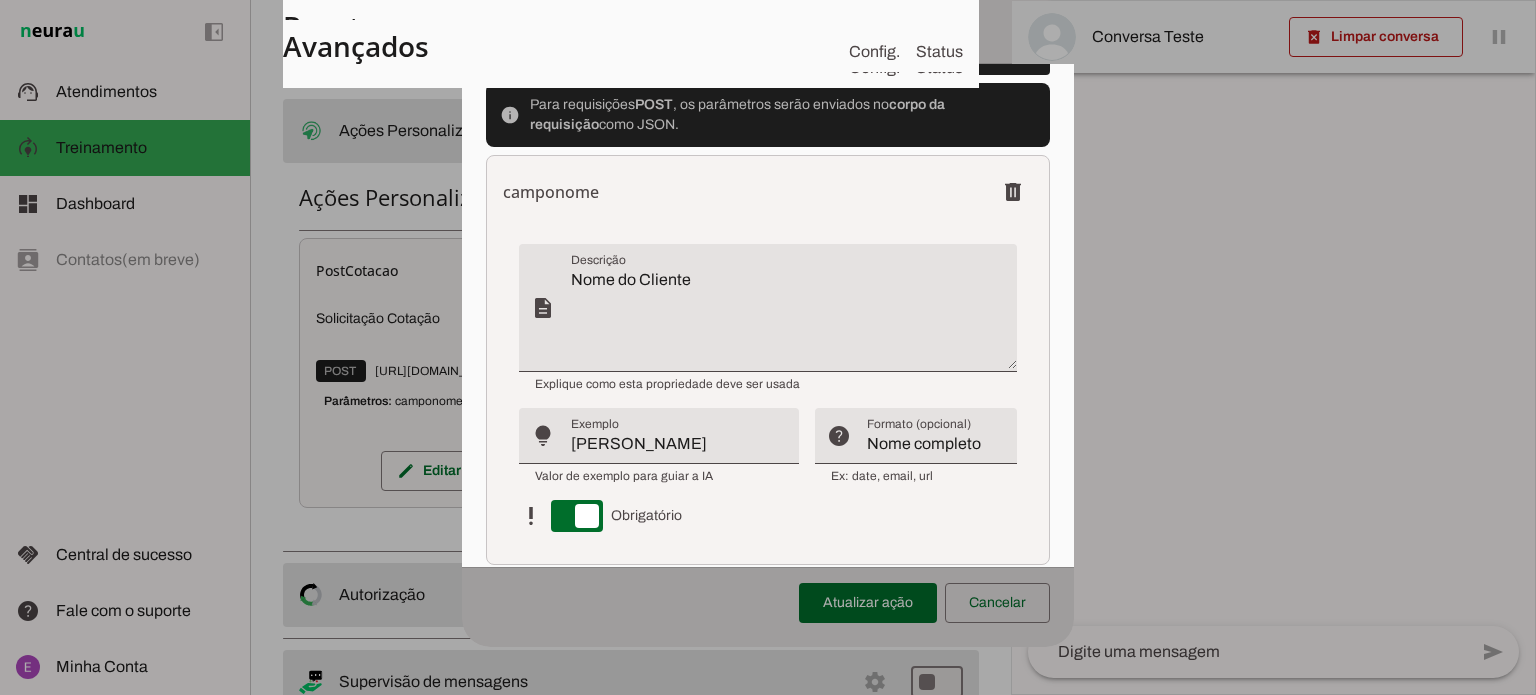scroll, scrollTop: 770, scrollLeft: 0, axis: vertical 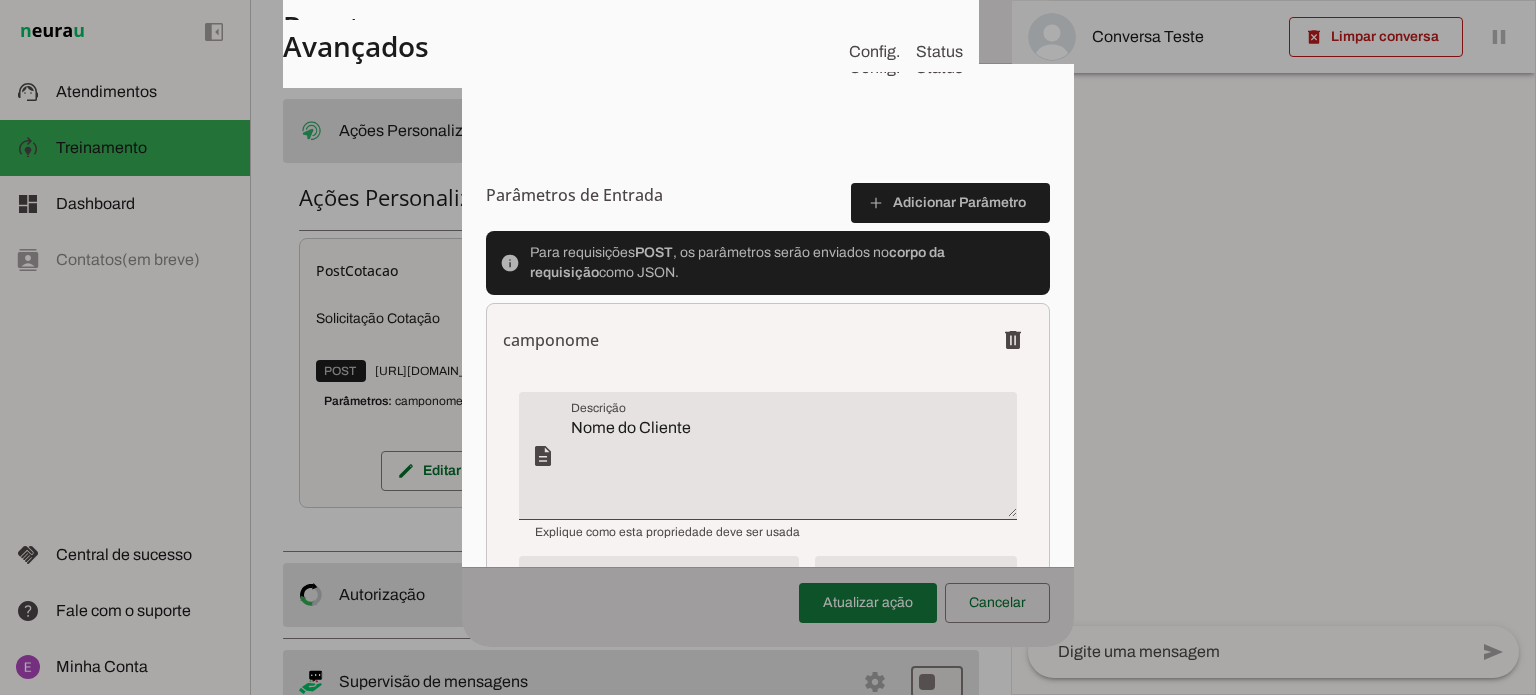 click at bounding box center (868, 603) 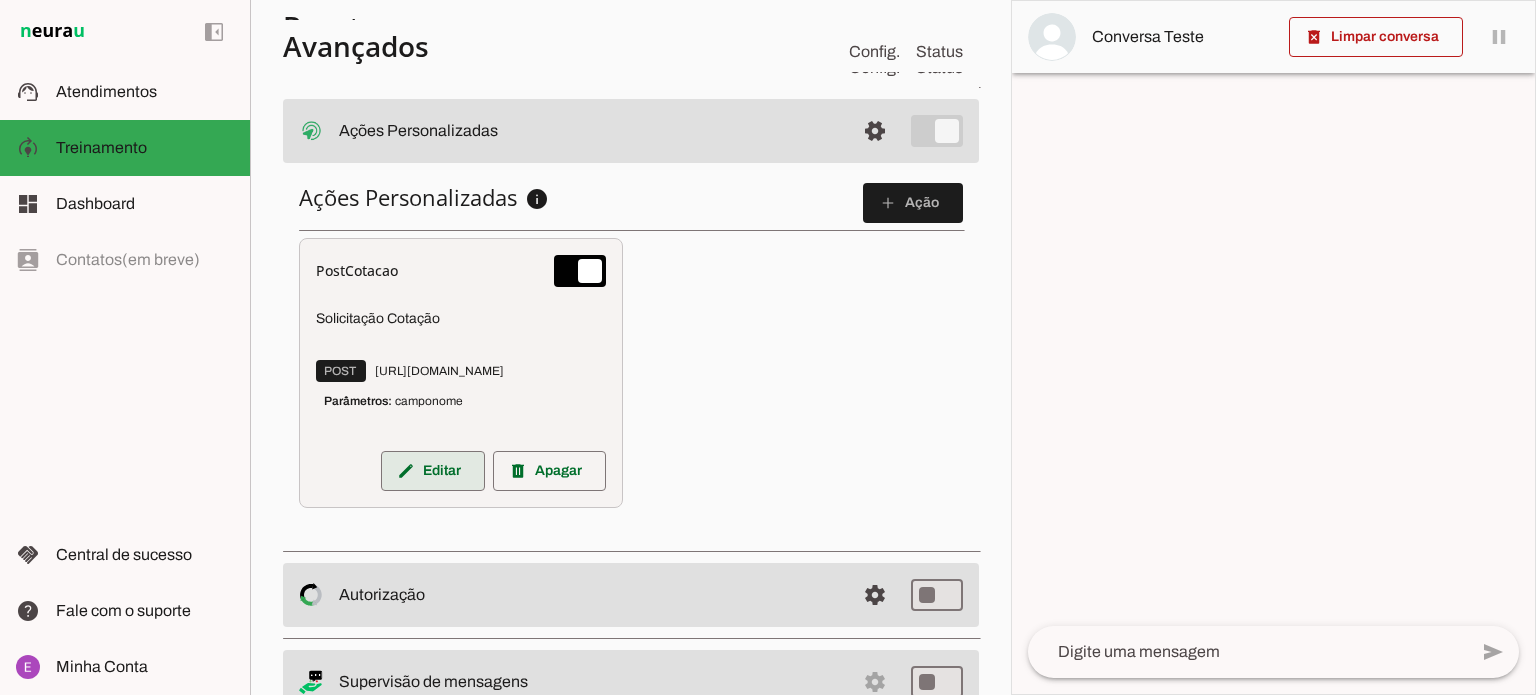 click at bounding box center [433, 471] 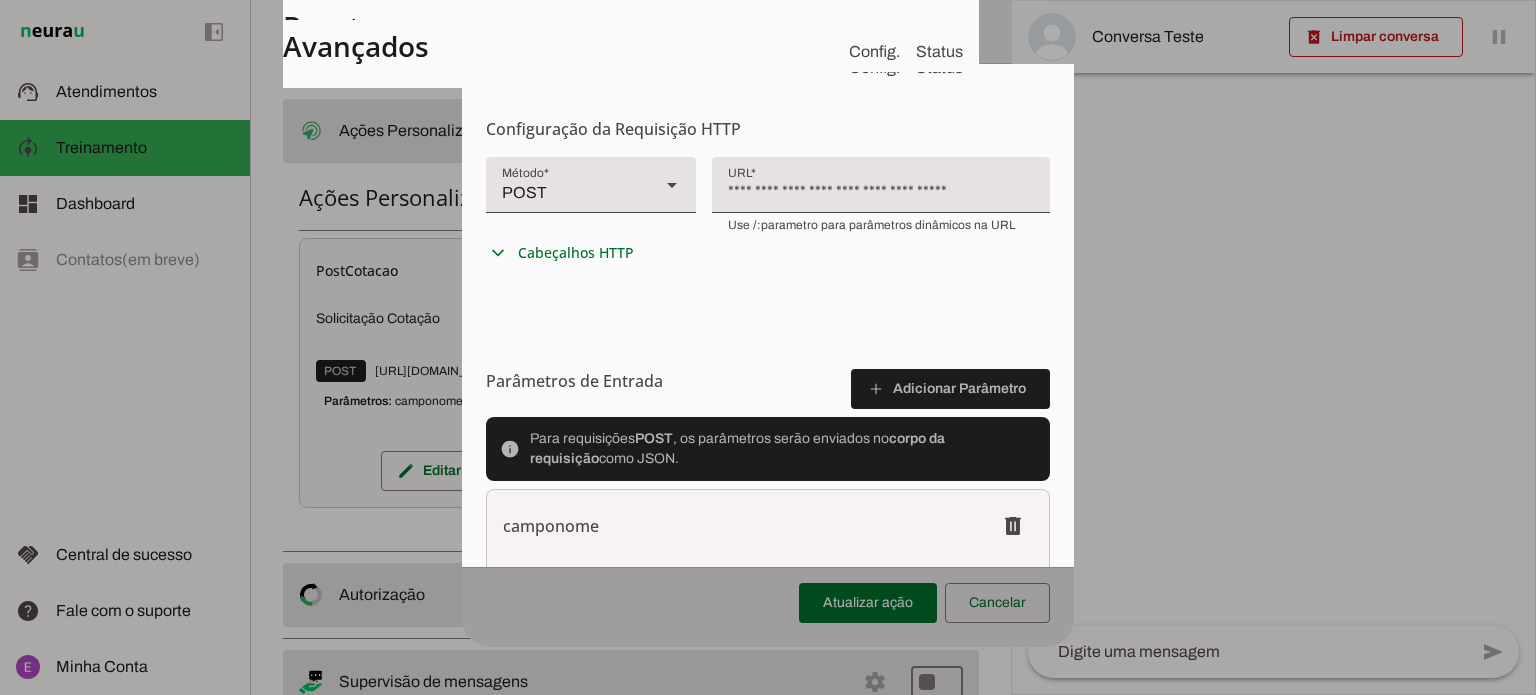scroll, scrollTop: 438, scrollLeft: 0, axis: vertical 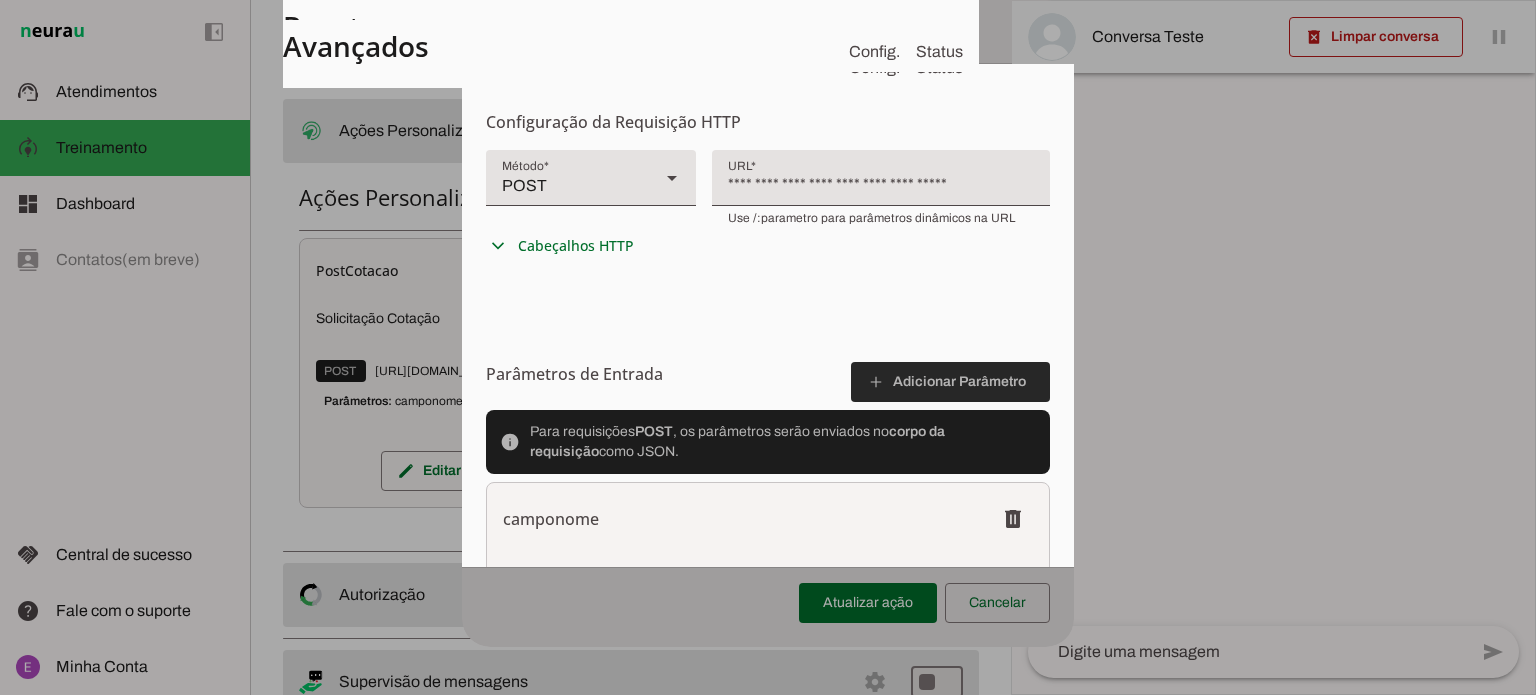 click at bounding box center [950, 382] 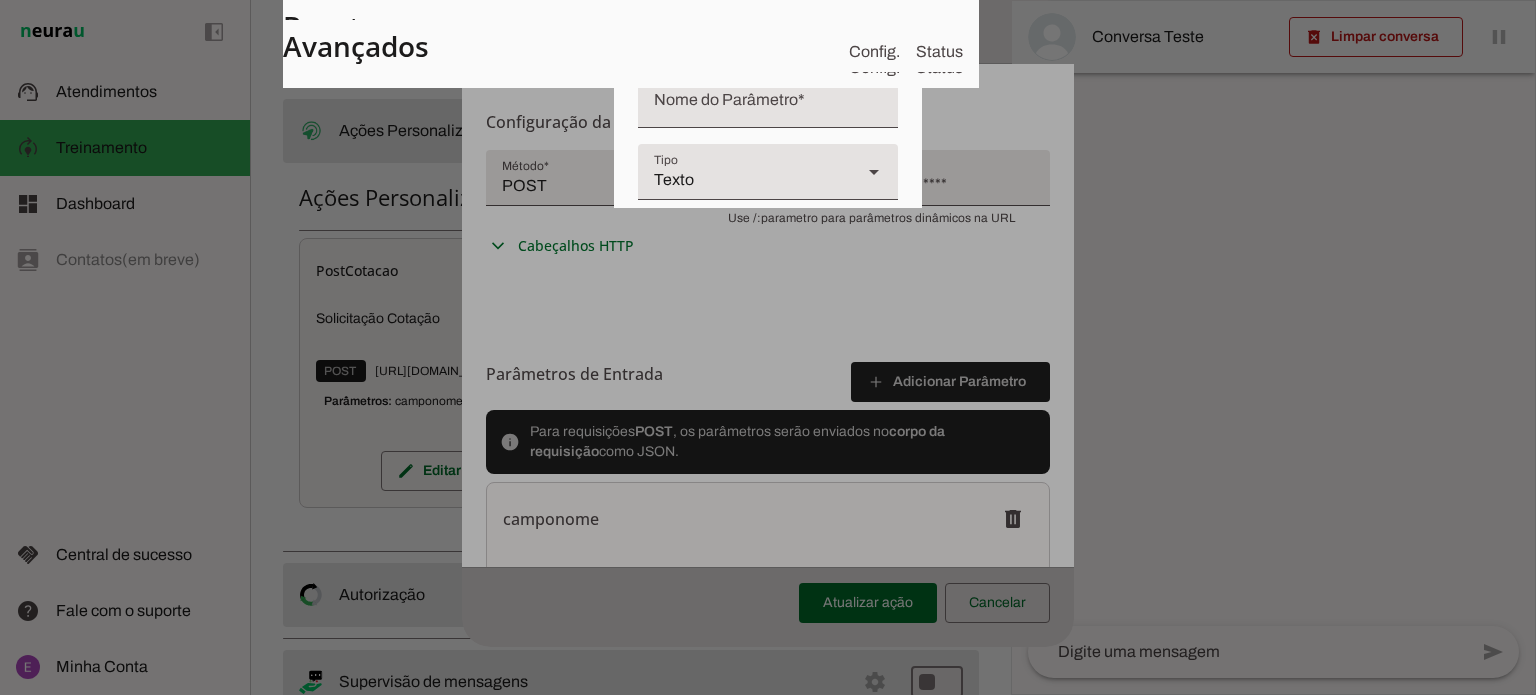 click at bounding box center [768, 108] 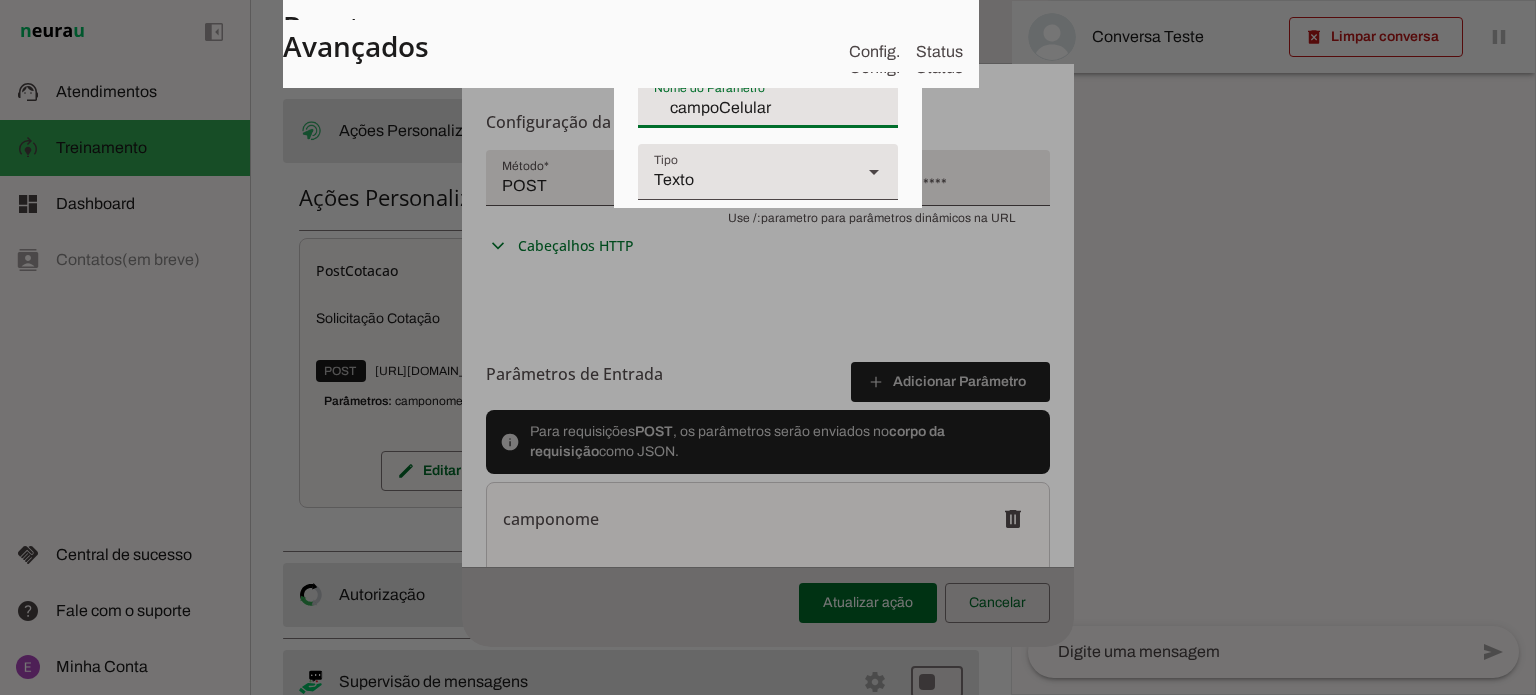type on "campoCelular" 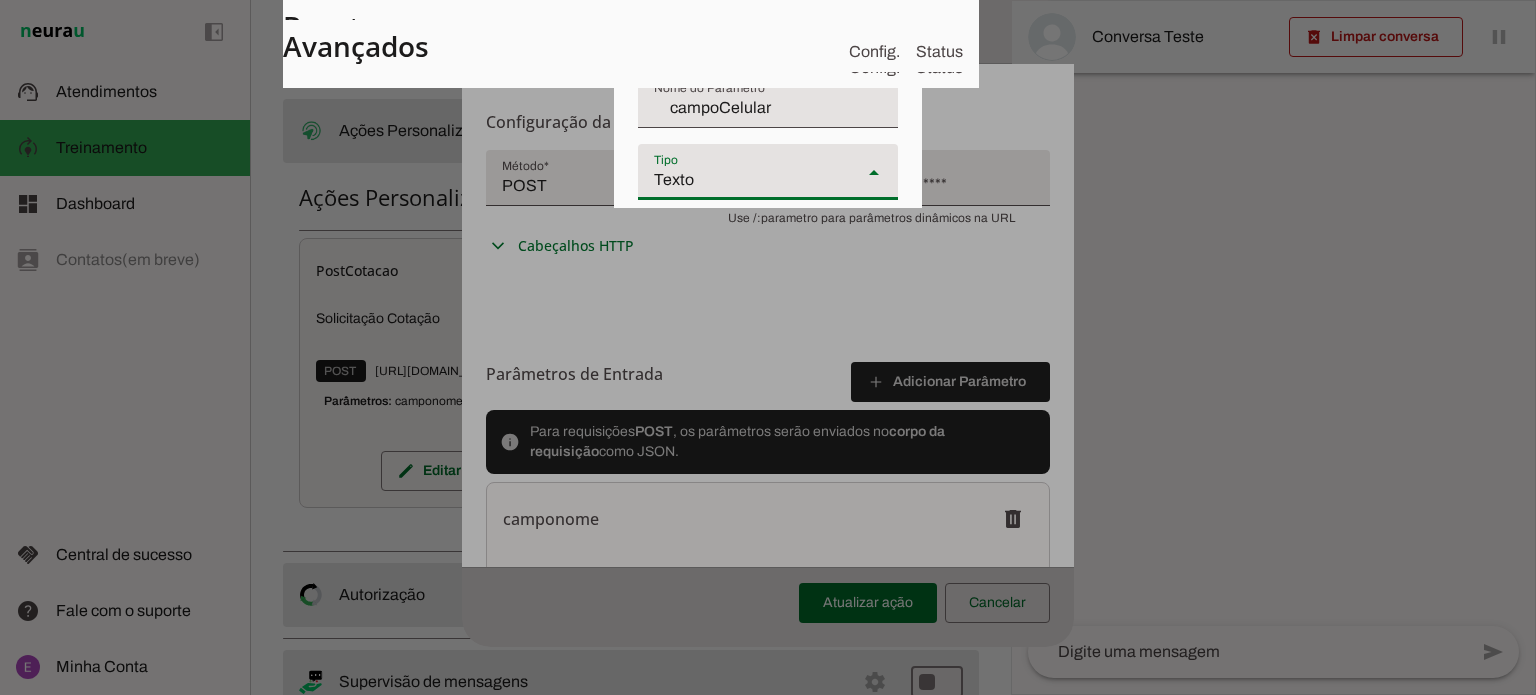 click at bounding box center [1406, 640] 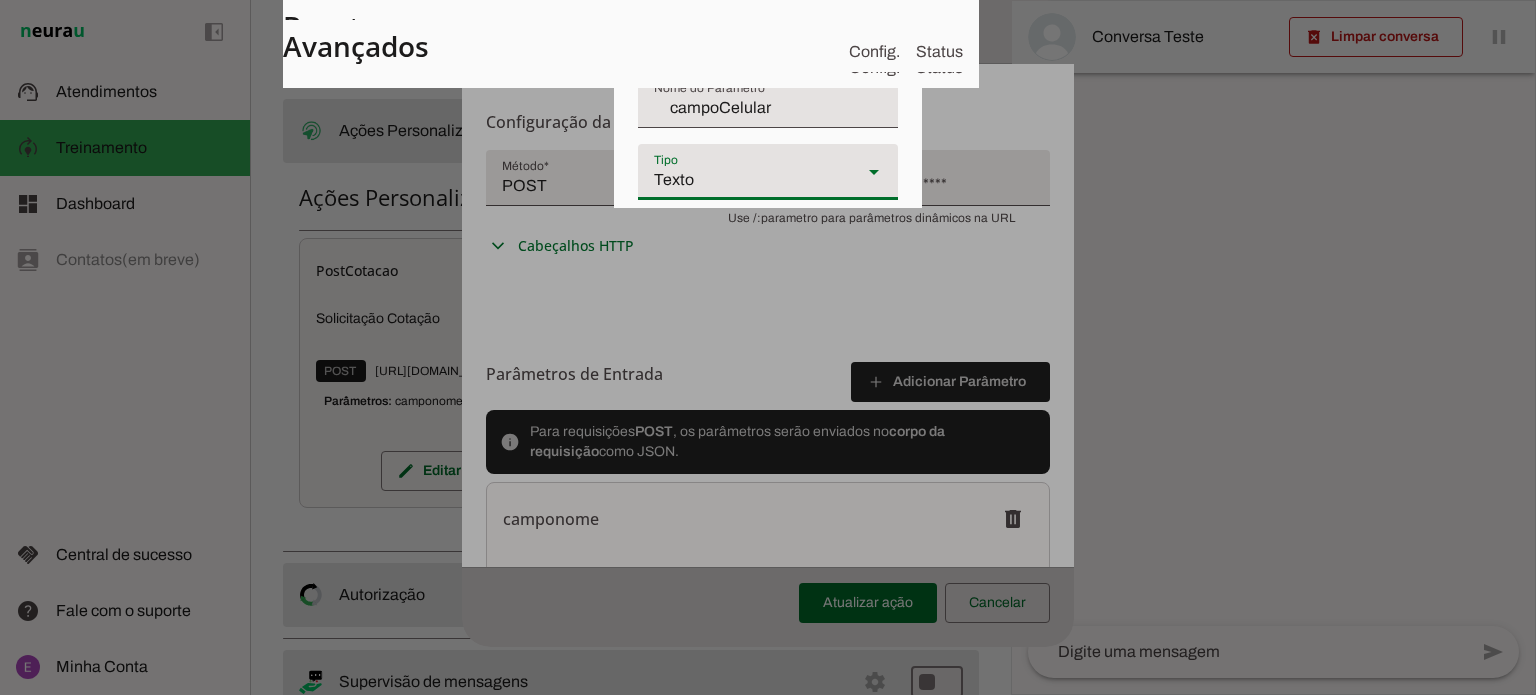 click at bounding box center [731, 244] 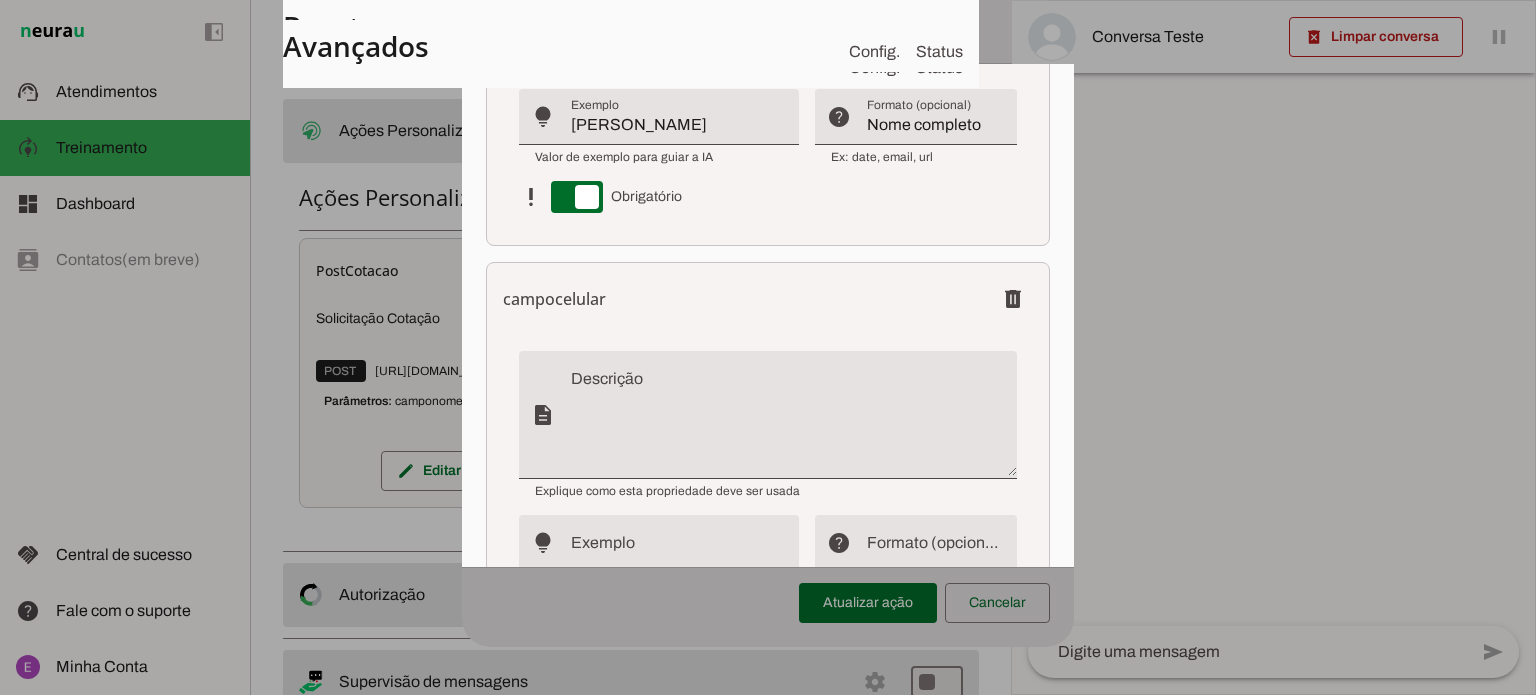 scroll, scrollTop: 1088, scrollLeft: 0, axis: vertical 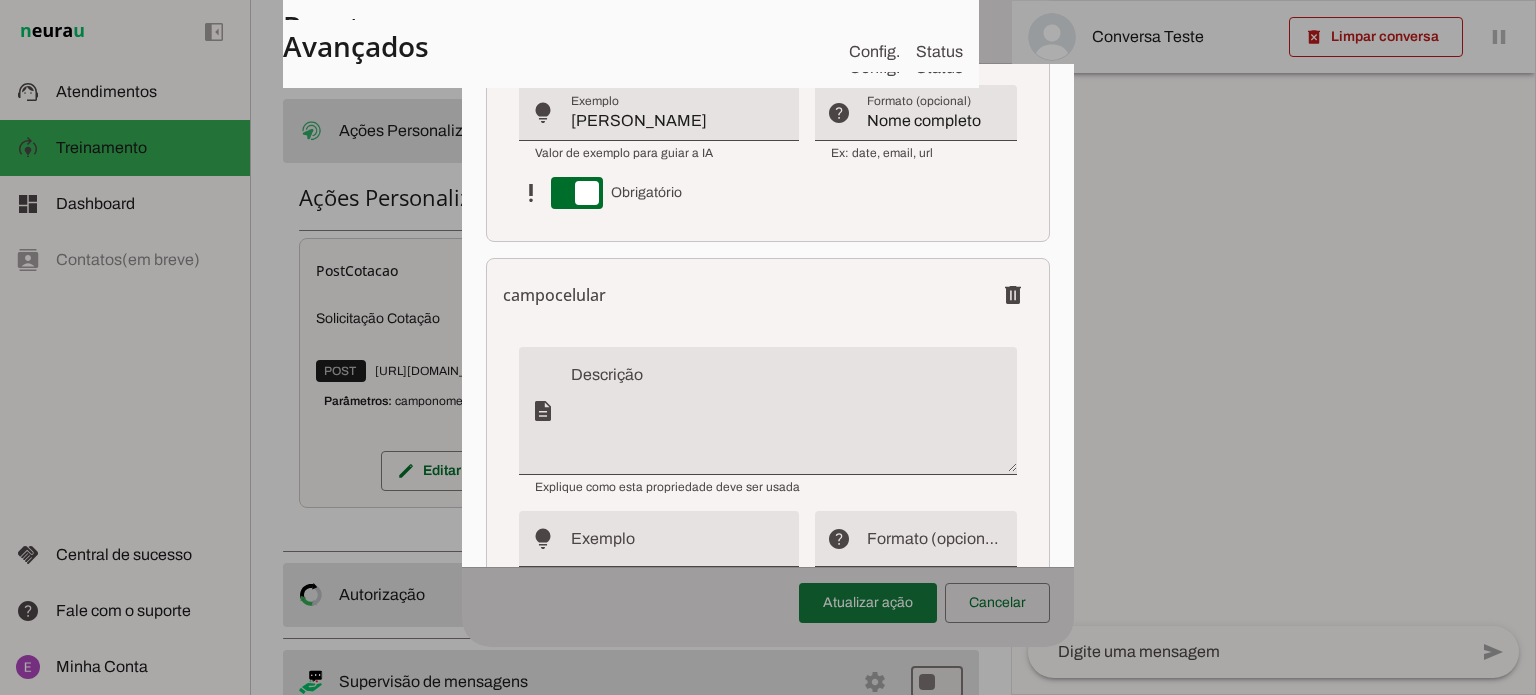 click at bounding box center [868, 603] 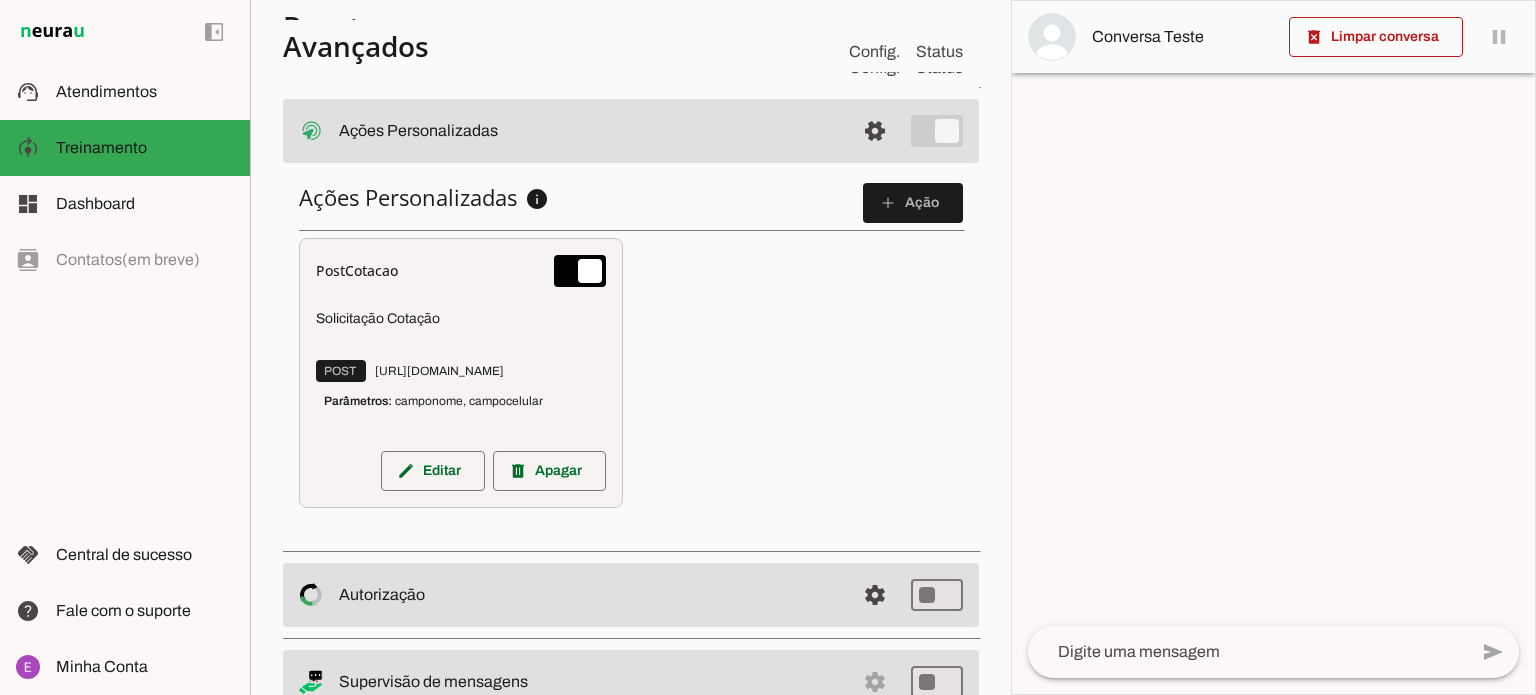 click on "Parâmetros:
camponome, campocelular" at bounding box center [433, 401] 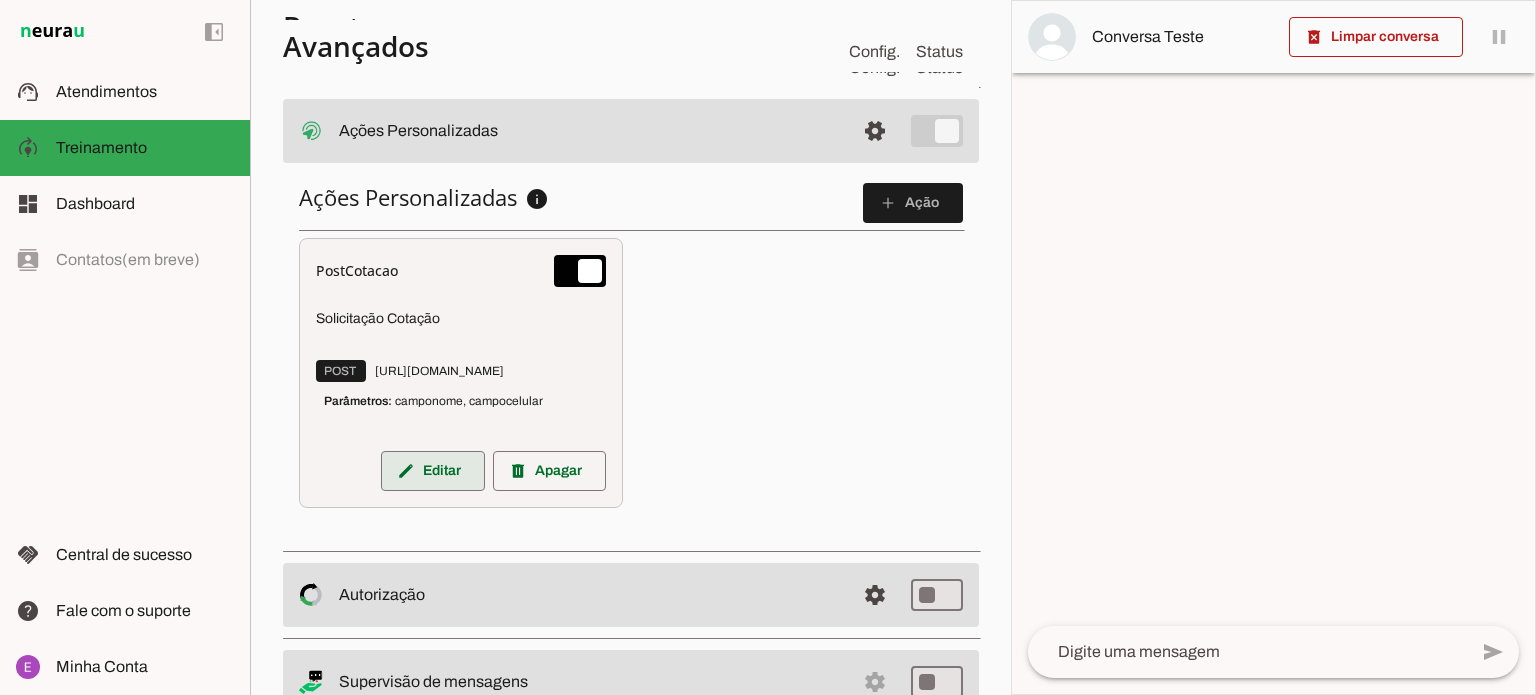 click at bounding box center [433, 471] 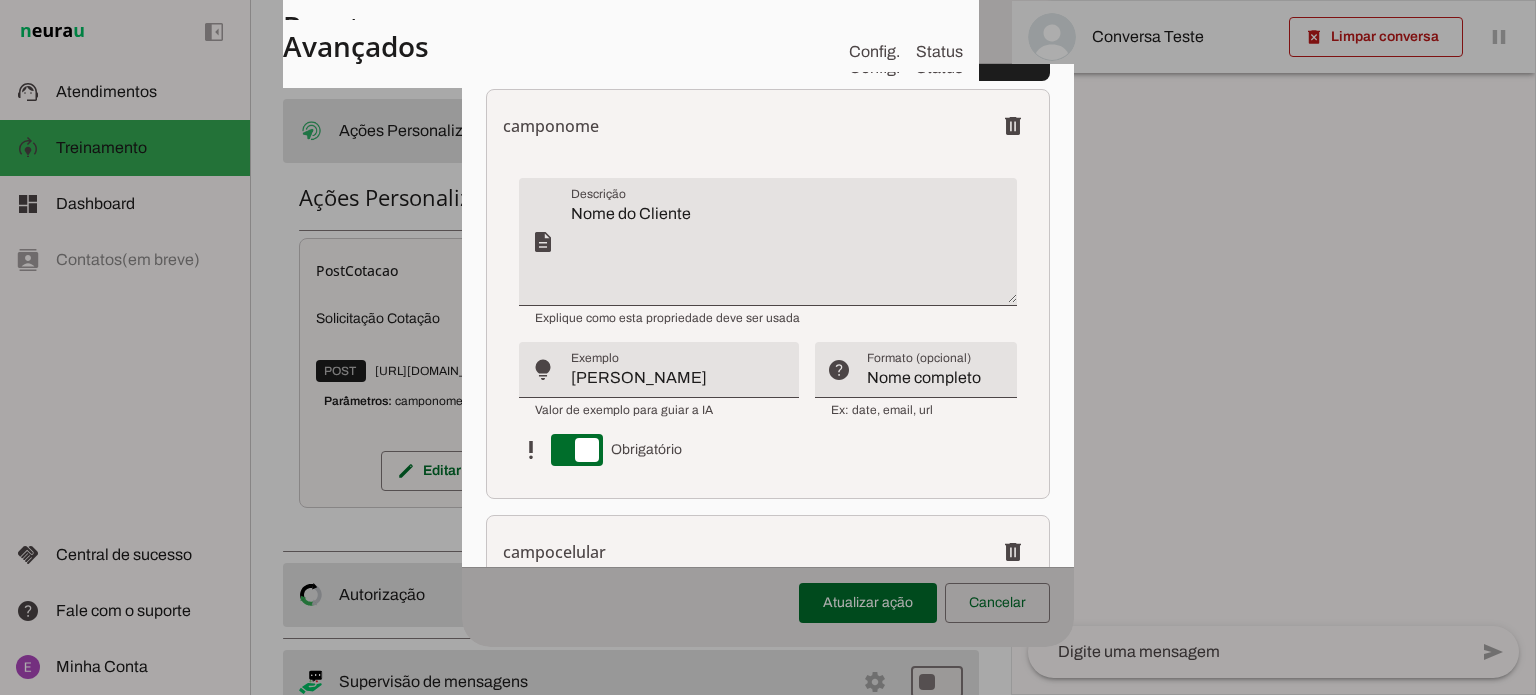 scroll, scrollTop: 828, scrollLeft: 0, axis: vertical 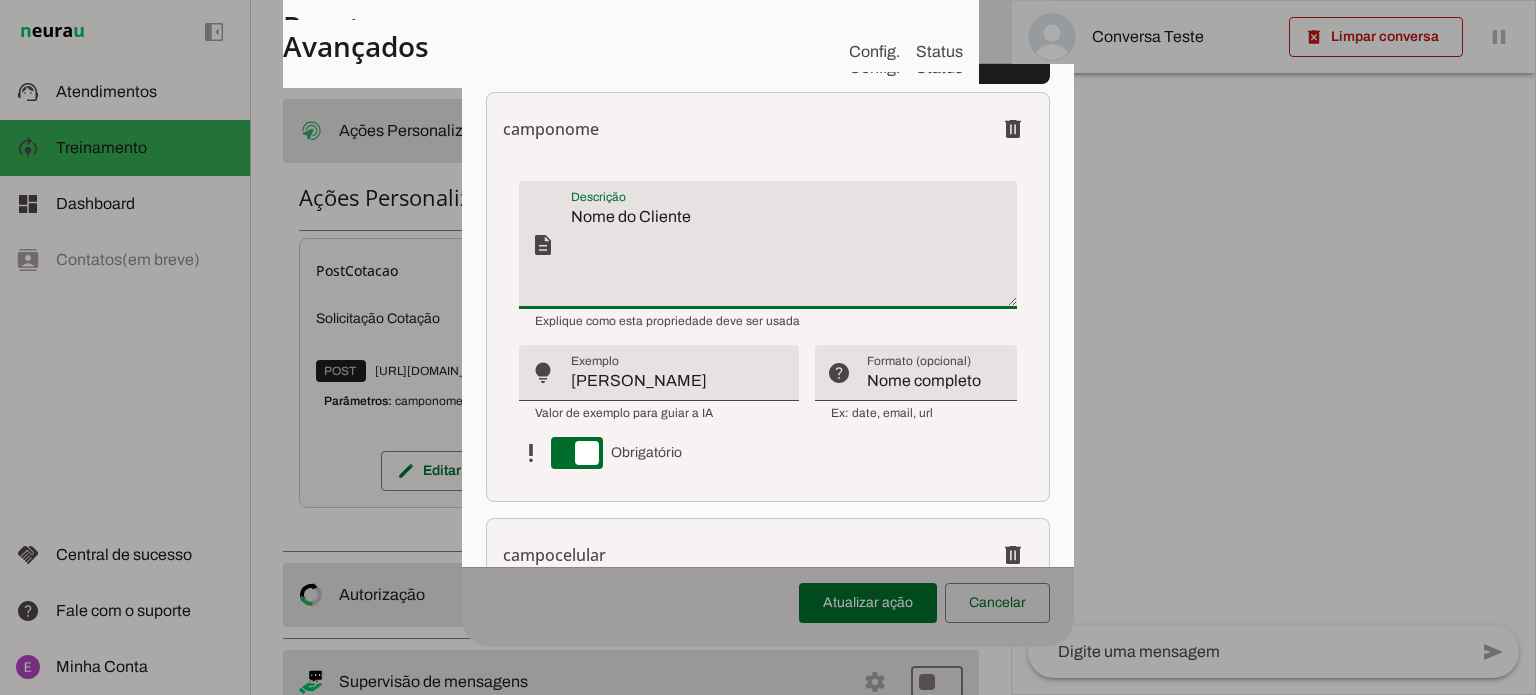 click on "Nome do Cliente" at bounding box center [794, 253] 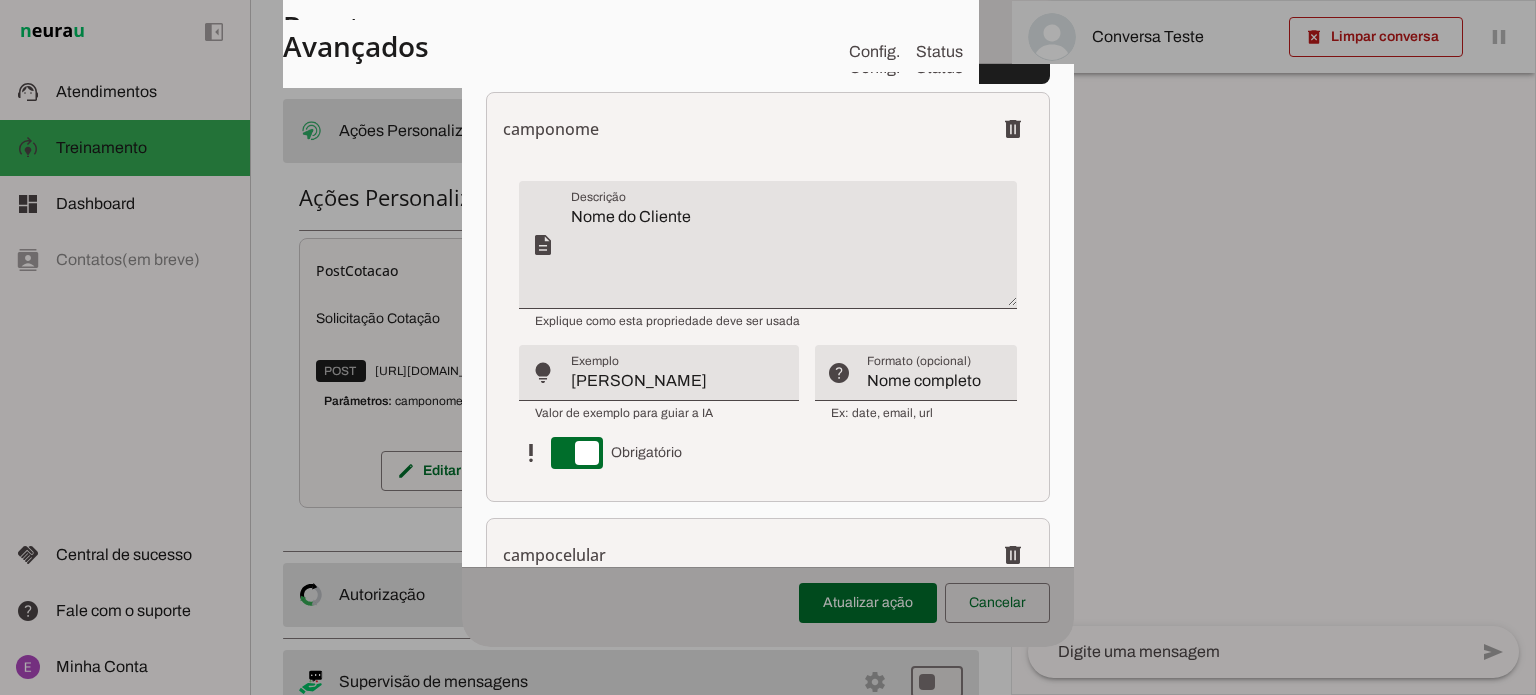 drag, startPoint x: 1075, startPoint y: 367, endPoint x: 1068, endPoint y: 327, distance: 40.60788 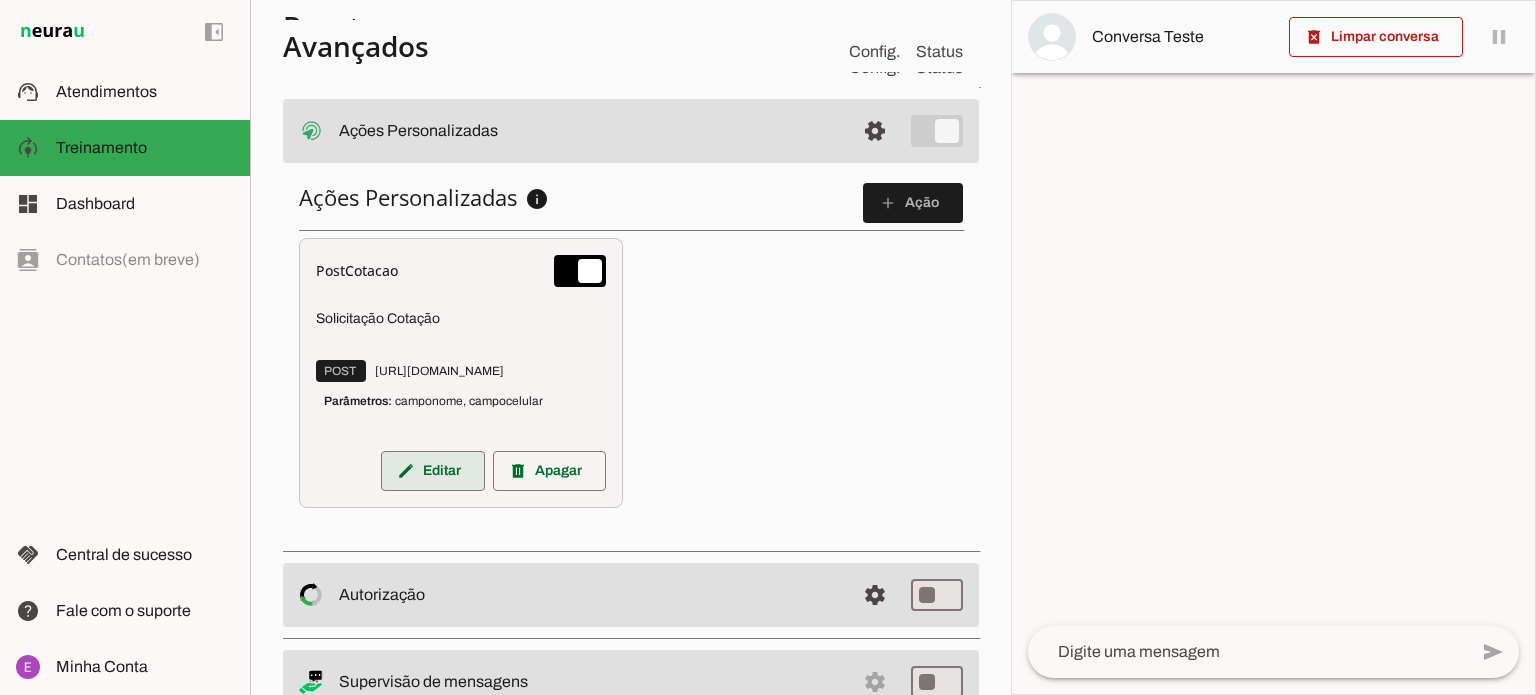 click at bounding box center [433, 471] 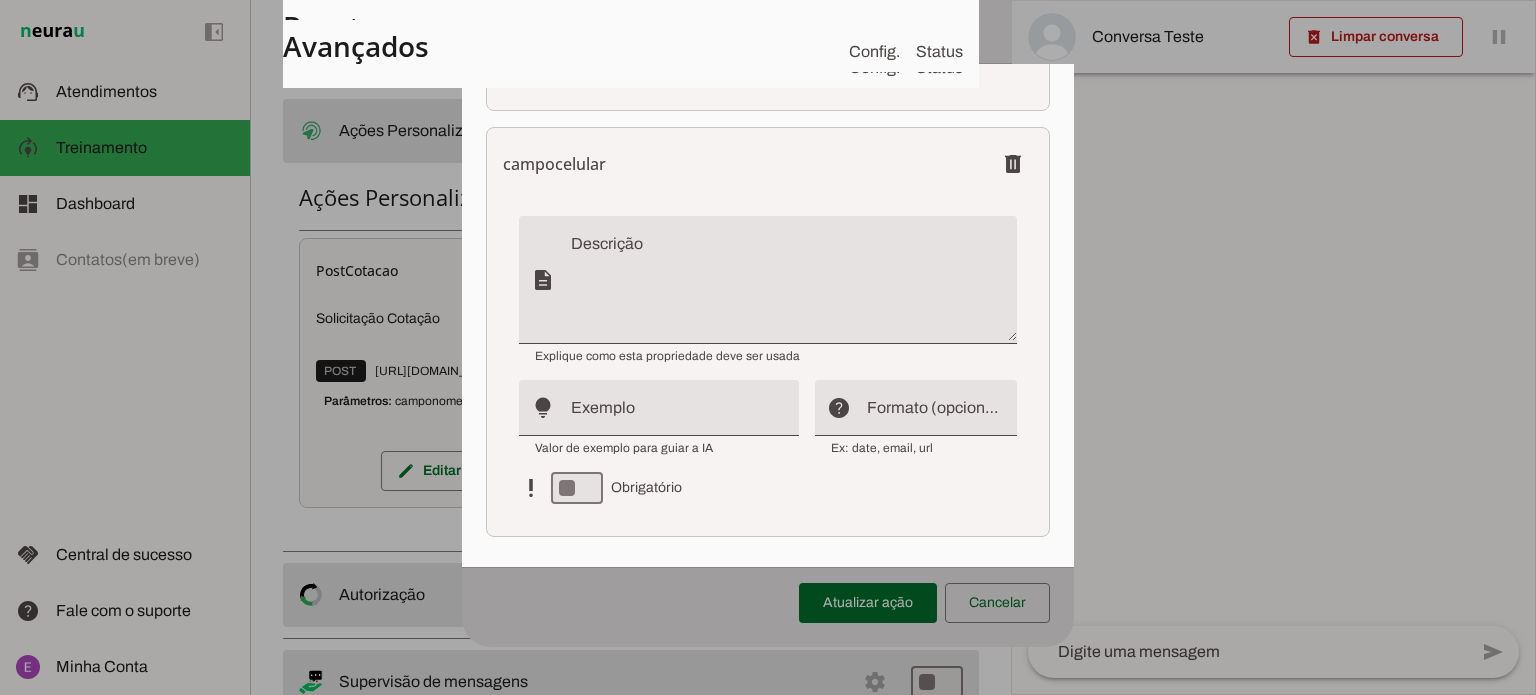 scroll, scrollTop: 1219, scrollLeft: 0, axis: vertical 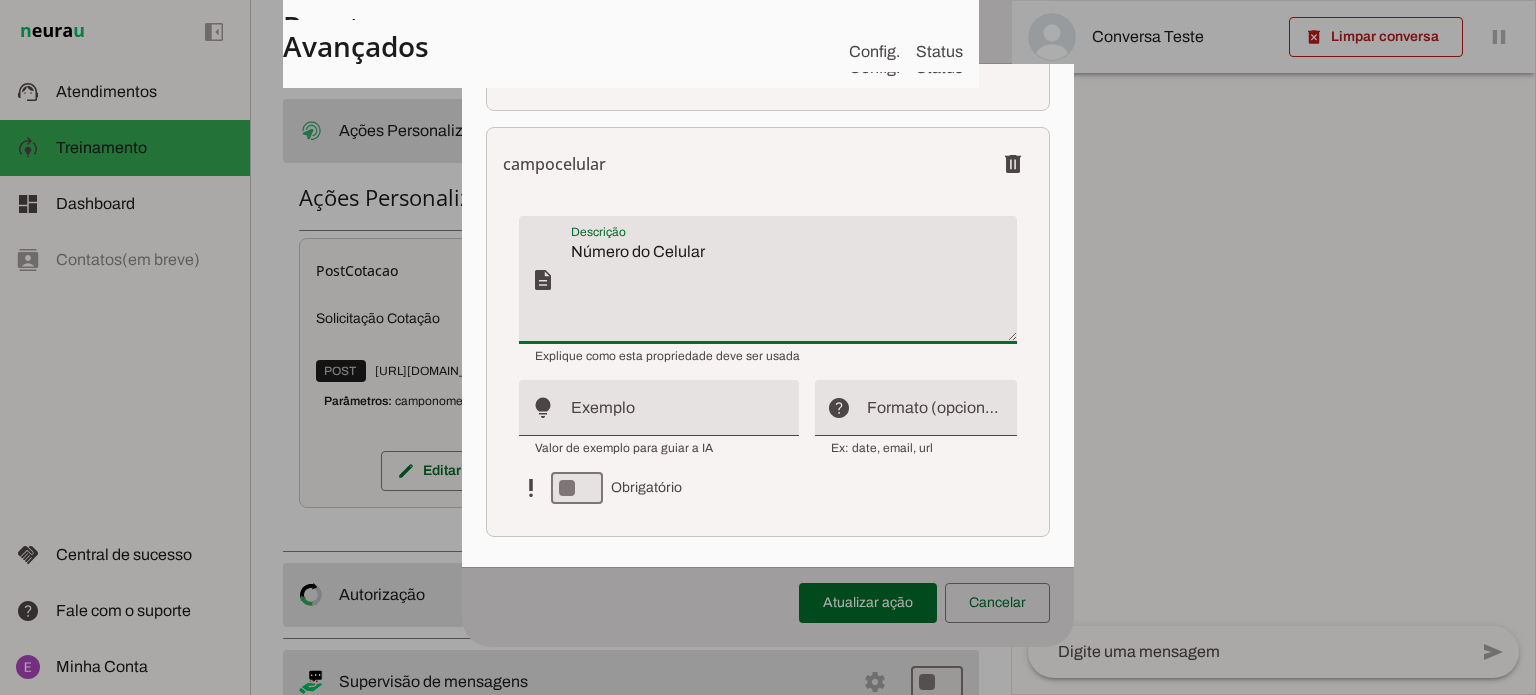 type on "Número do Celular" 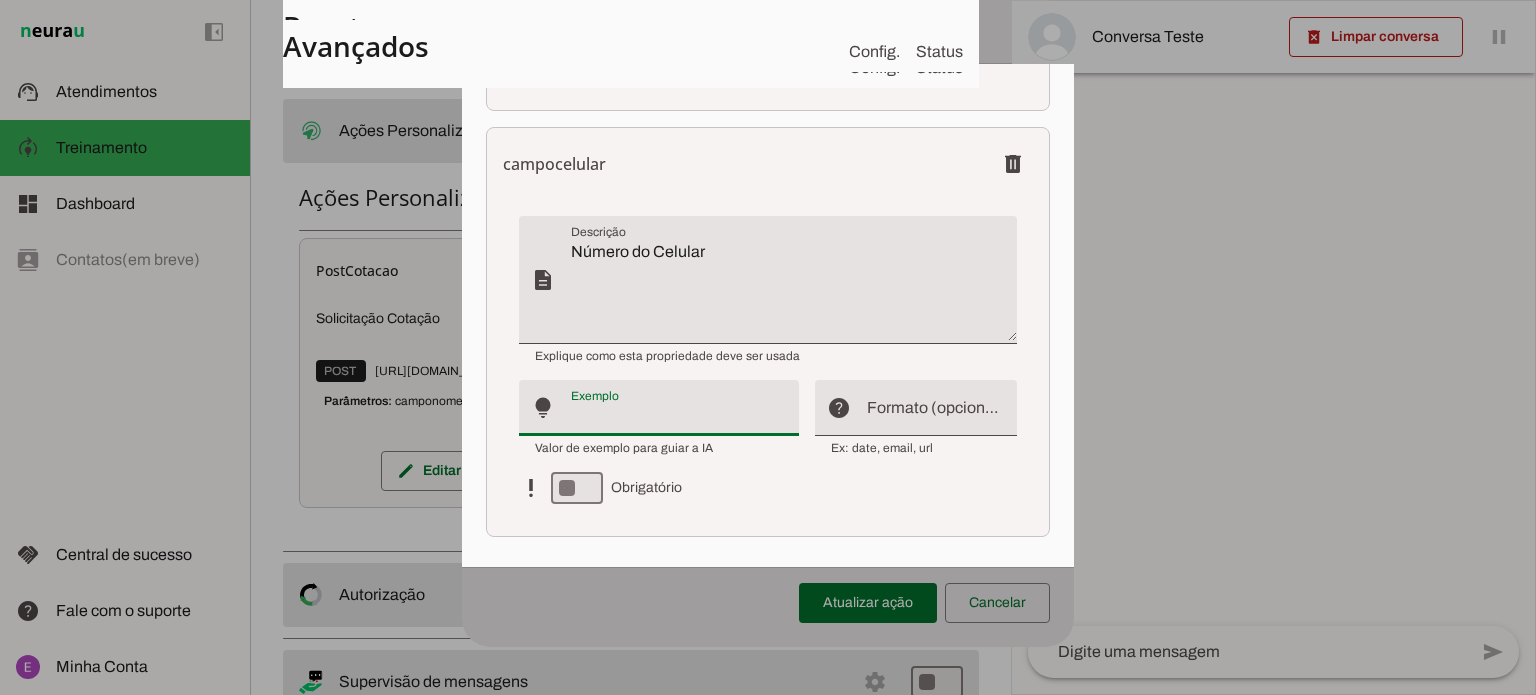 click at bounding box center [677, 416] 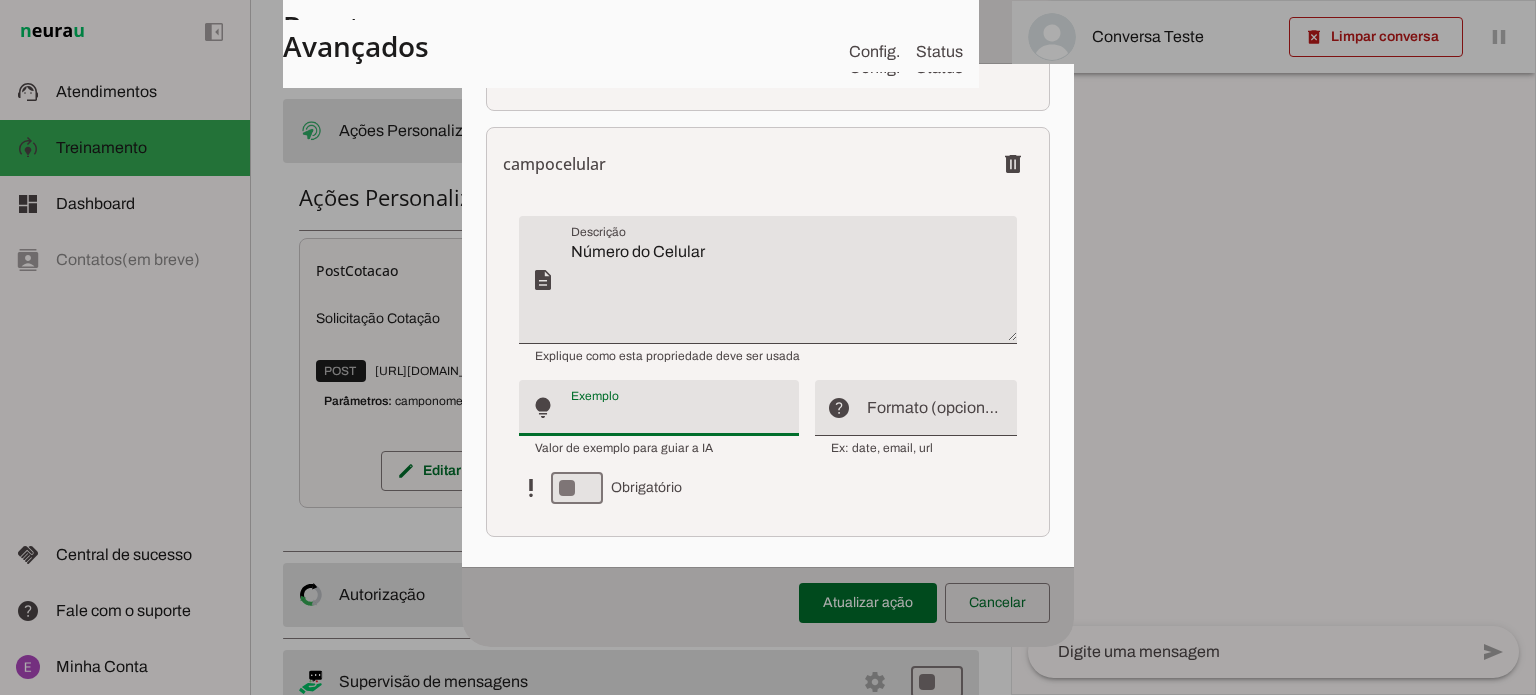 click on "Número do Celular" at bounding box center (794, 288) 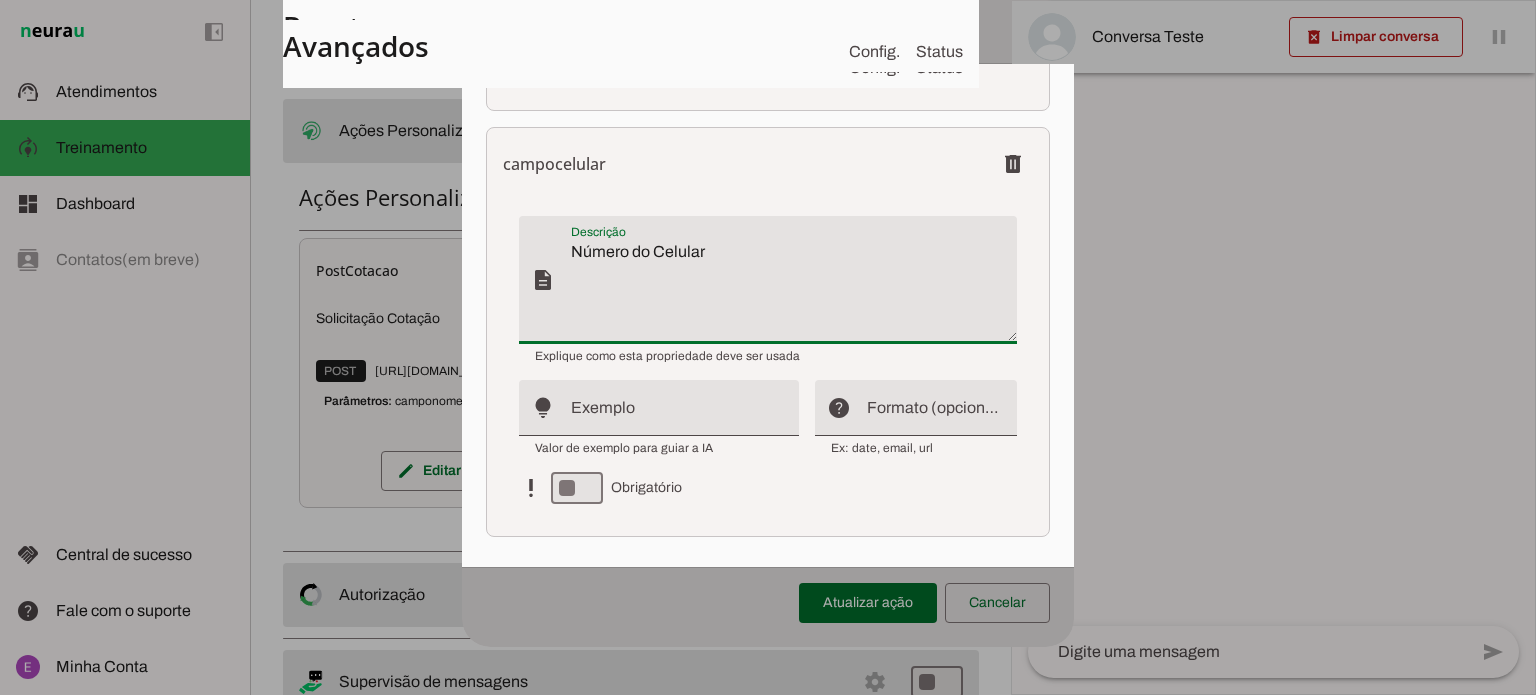 drag, startPoint x: 757, startPoint y: 285, endPoint x: 517, endPoint y: 279, distance: 240.07498 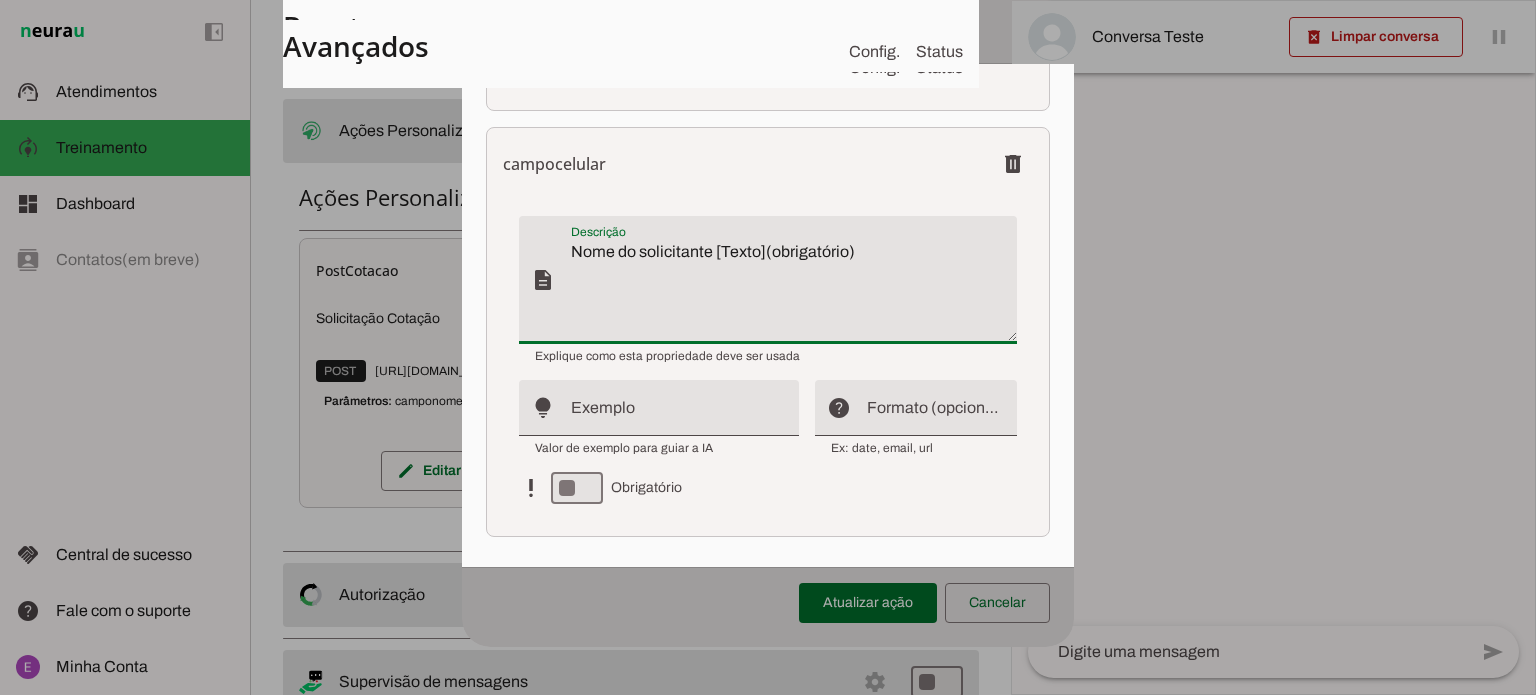 type on "Nome do solicitante [Texto](obrigatório)" 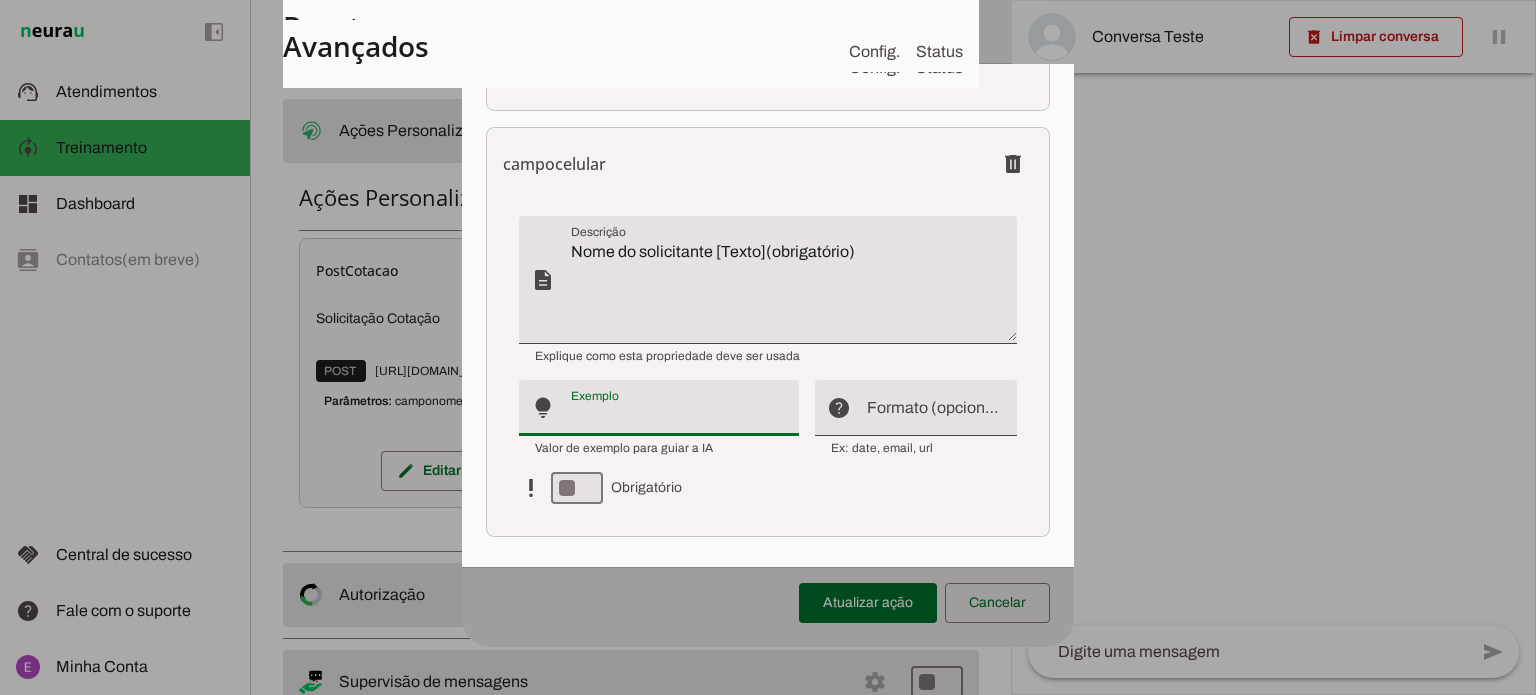 click at bounding box center [677, 416] 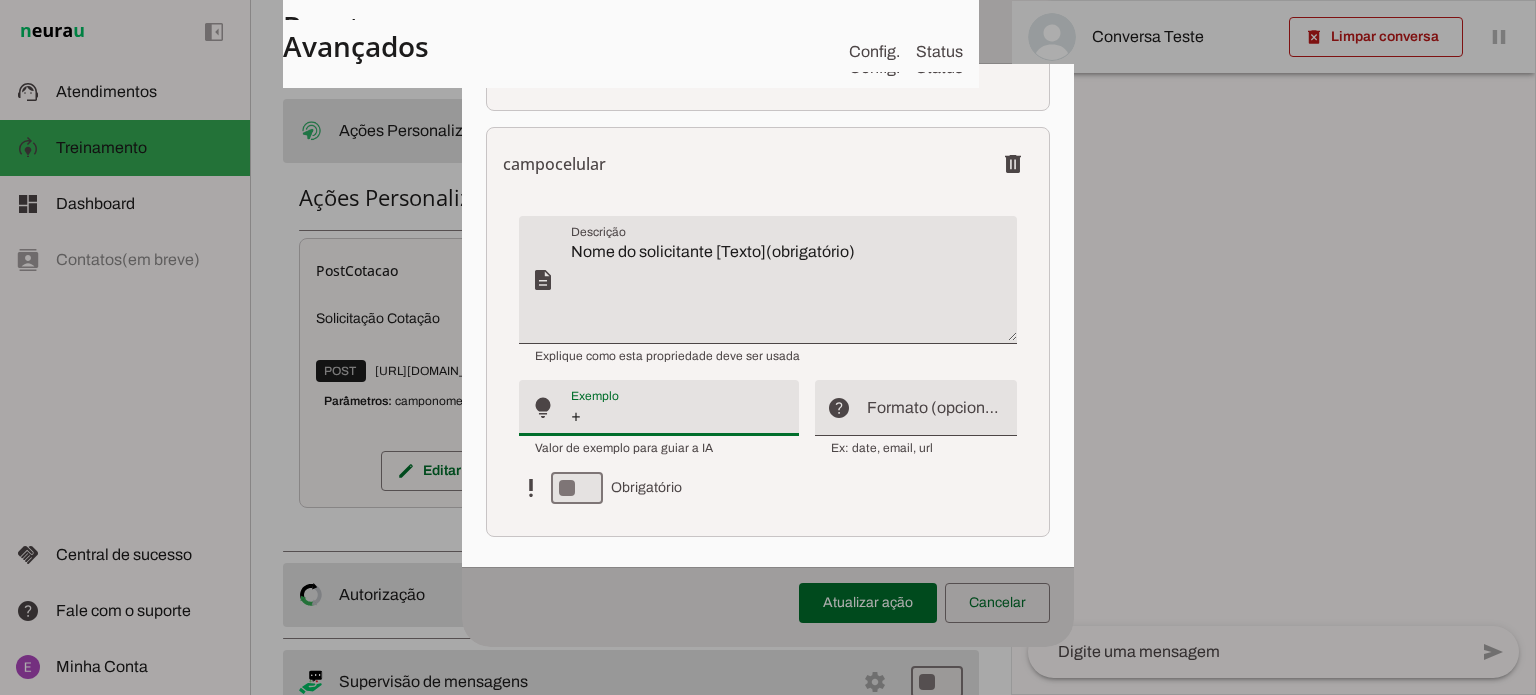 paste on "5511999887766" 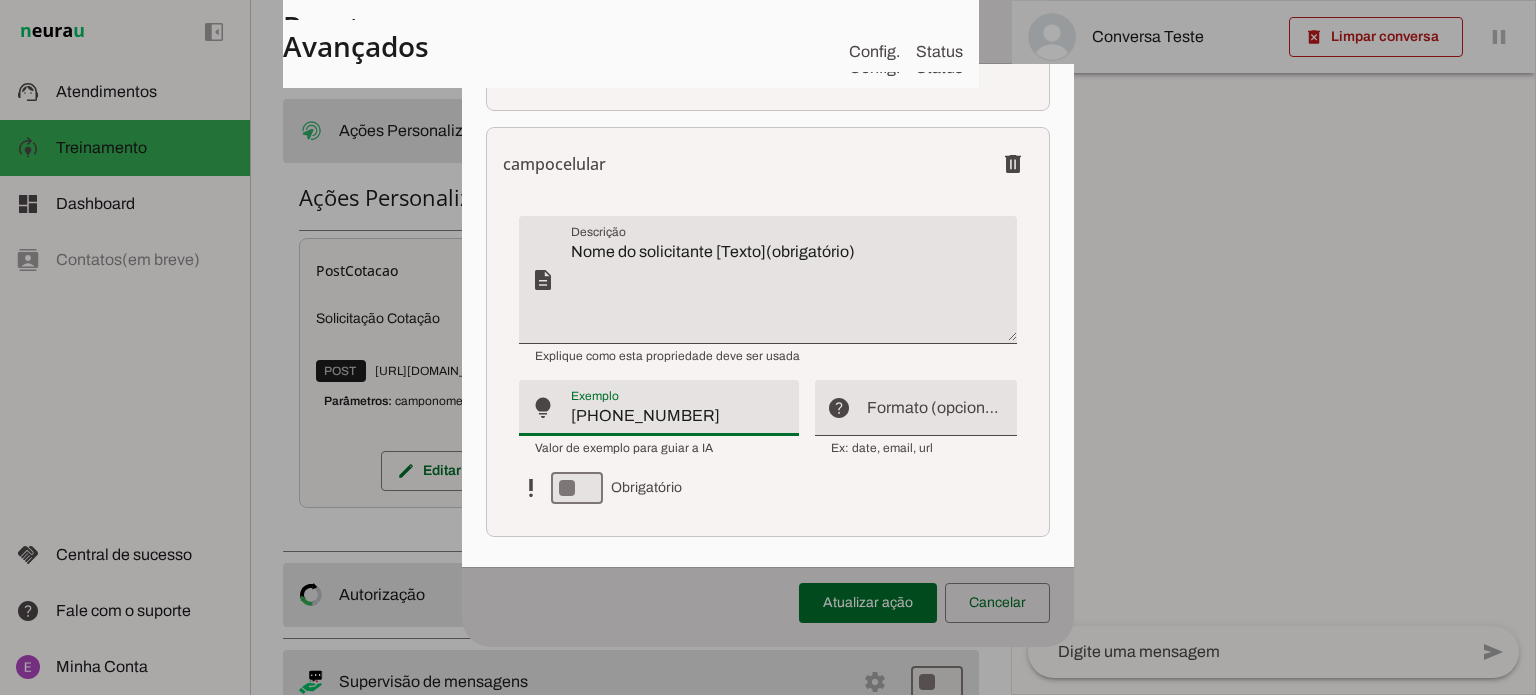 type on "+5511999887766" 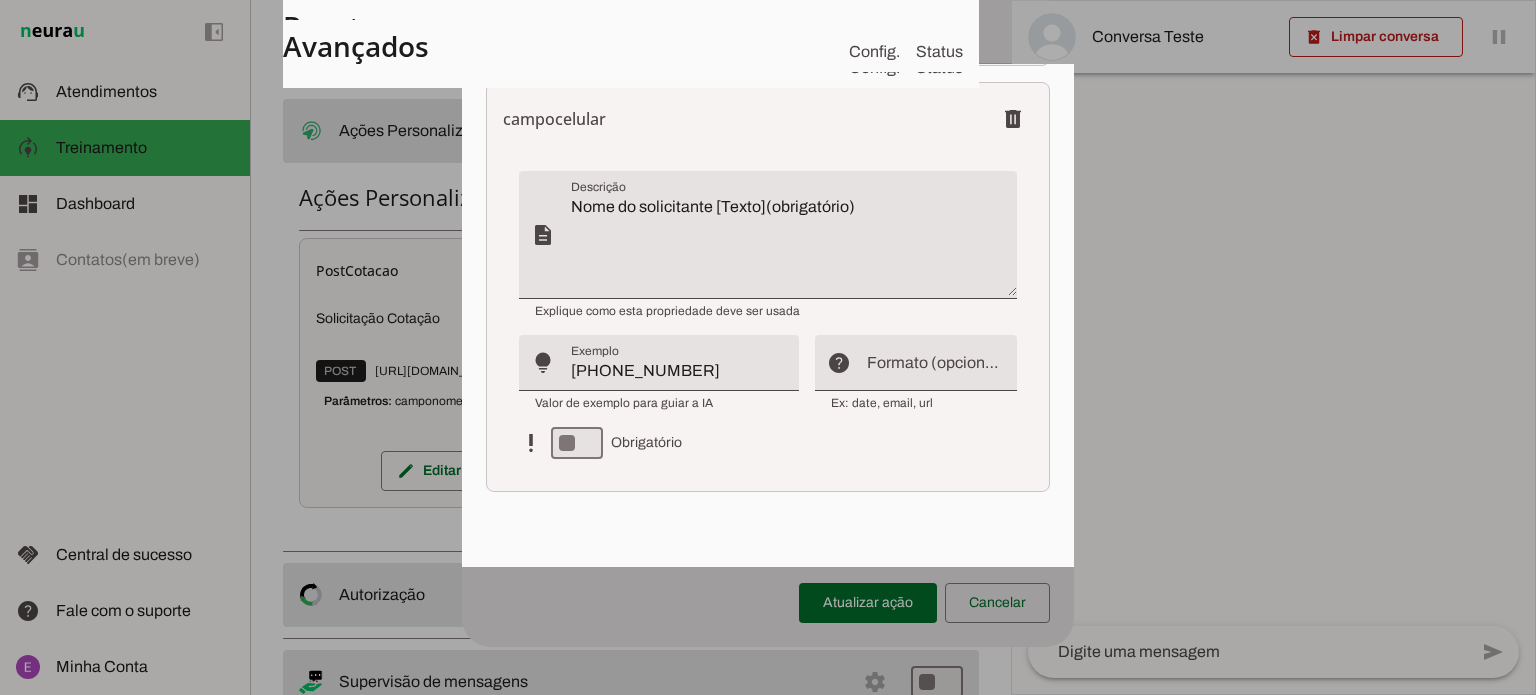 scroll, scrollTop: 1168, scrollLeft: 0, axis: vertical 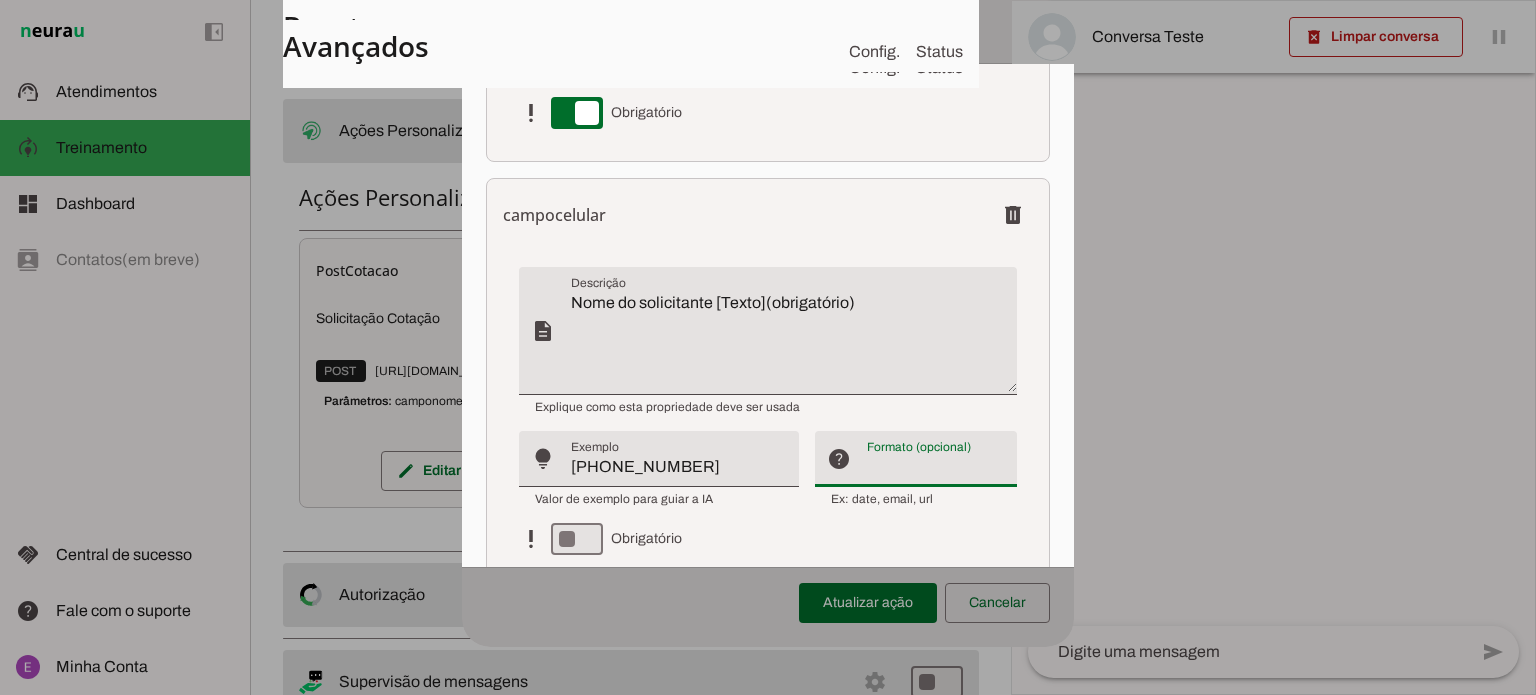 click at bounding box center (934, 467) 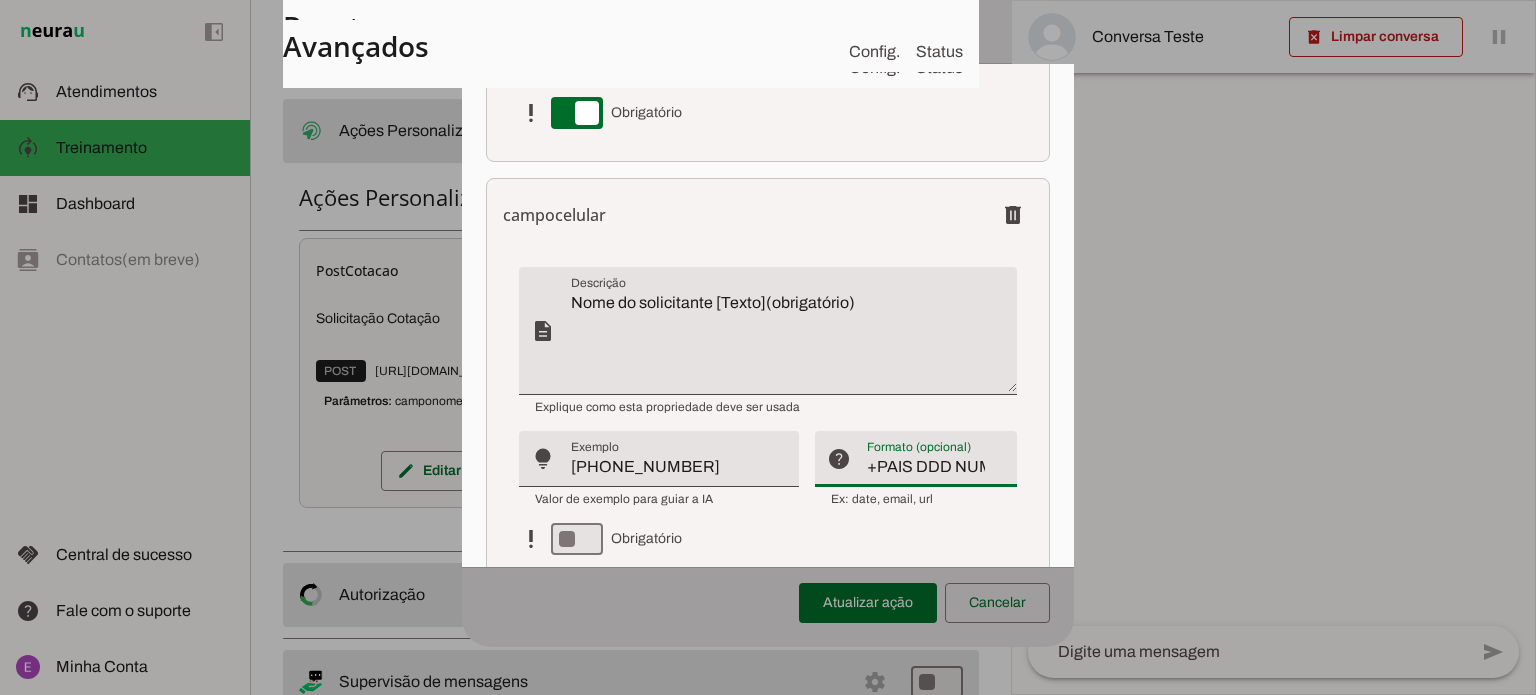 scroll, scrollTop: 0, scrollLeft: 3, axis: horizontal 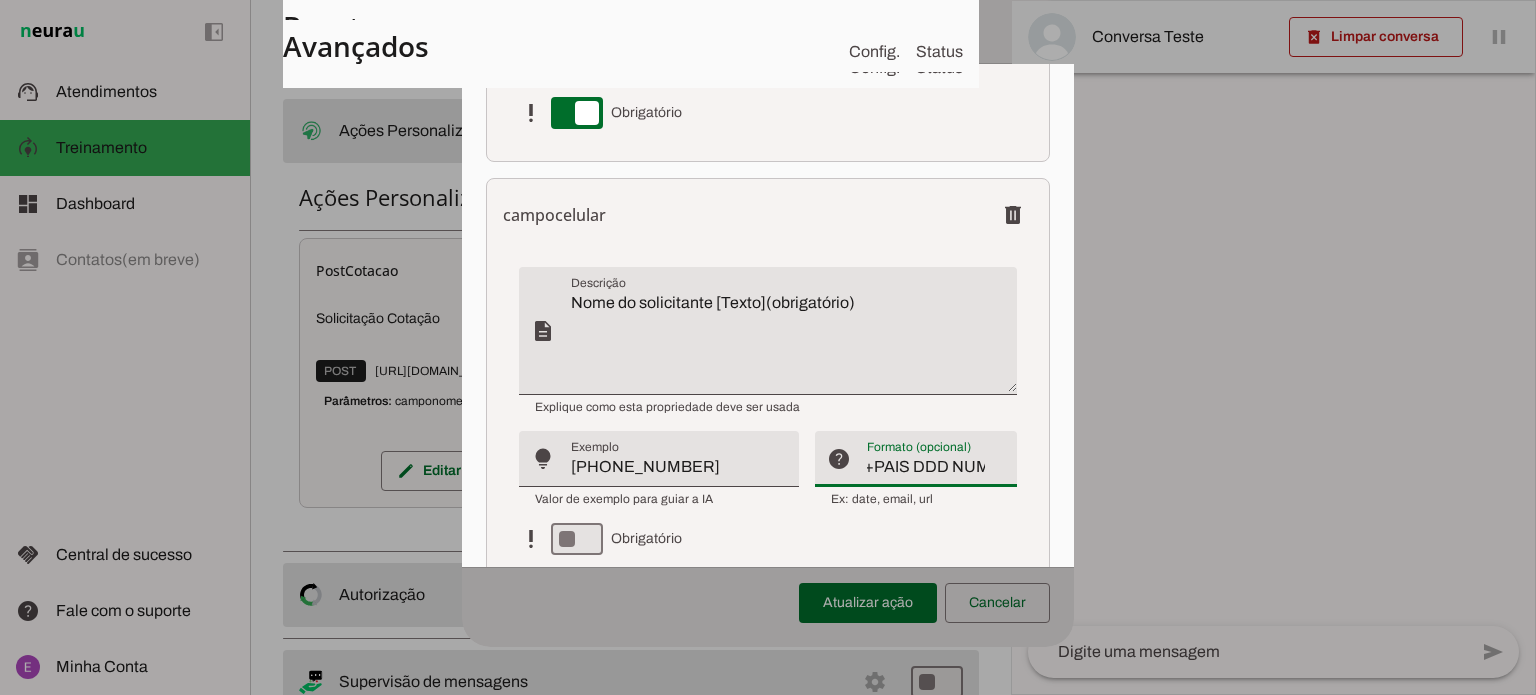 type on "+PAIS DDD NUMERO" 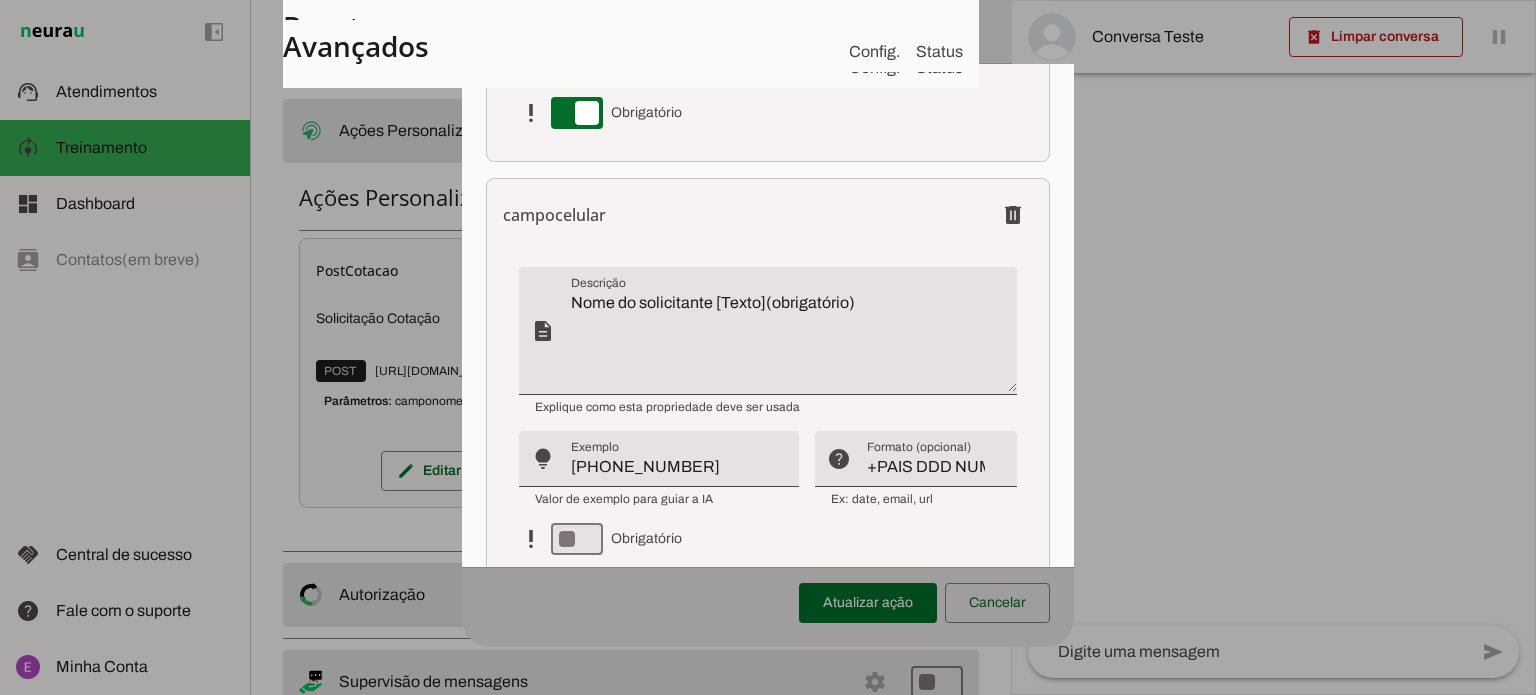 scroll, scrollTop: 1264, scrollLeft: 0, axis: vertical 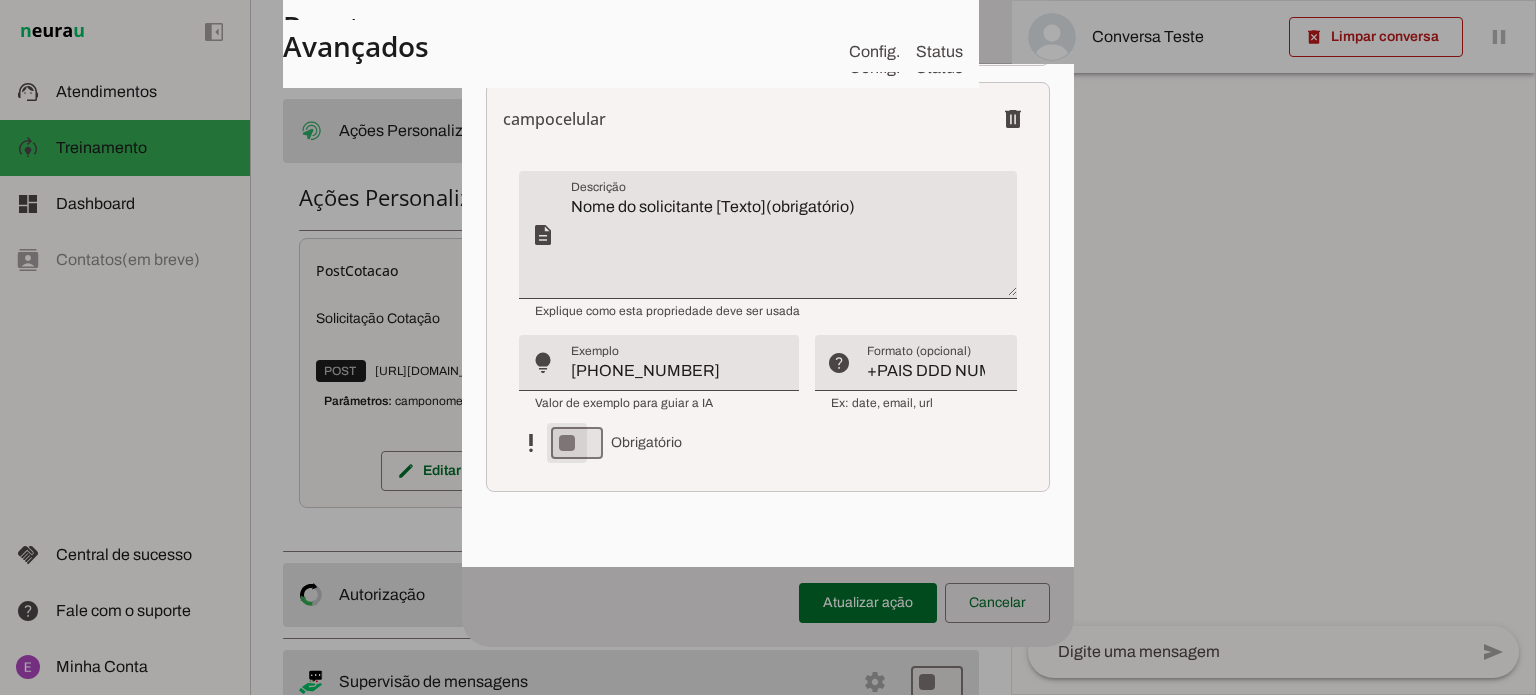 type on "on" 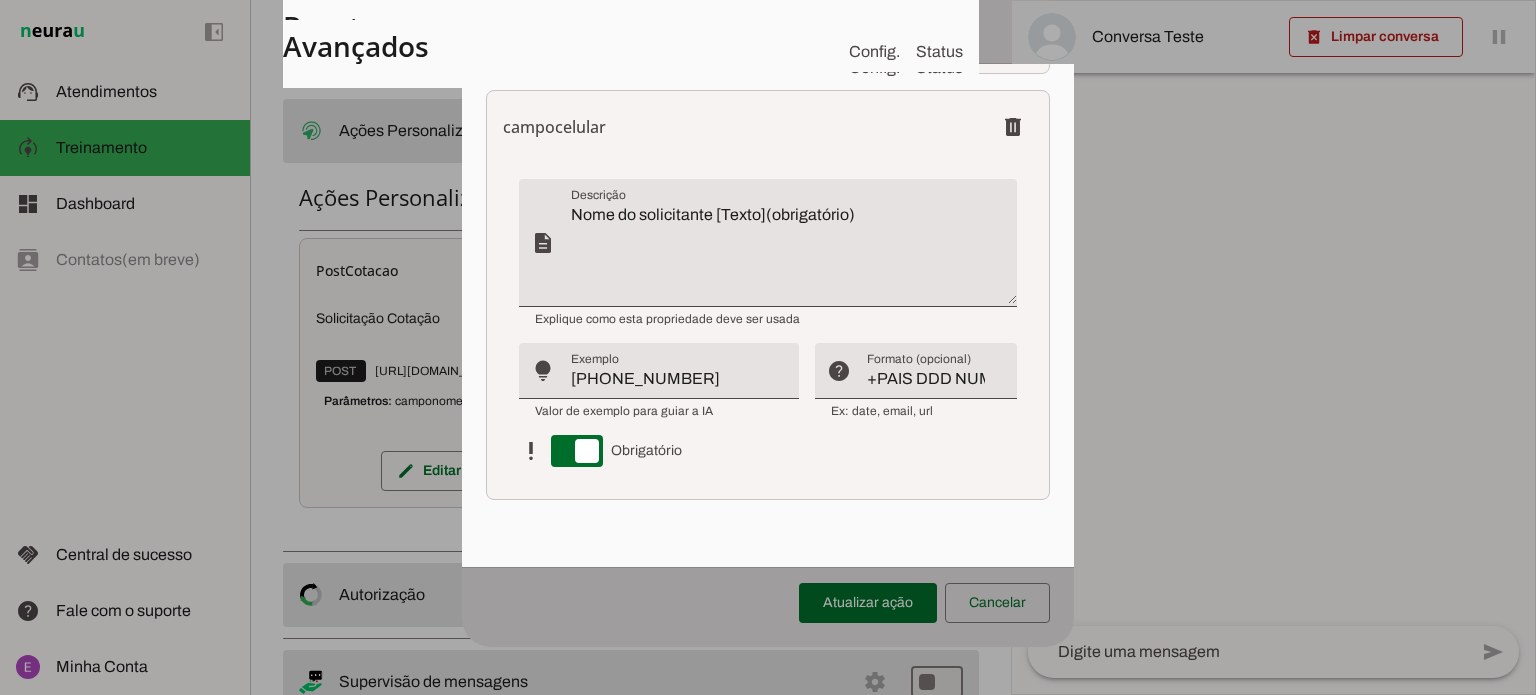 scroll, scrollTop: 1264, scrollLeft: 0, axis: vertical 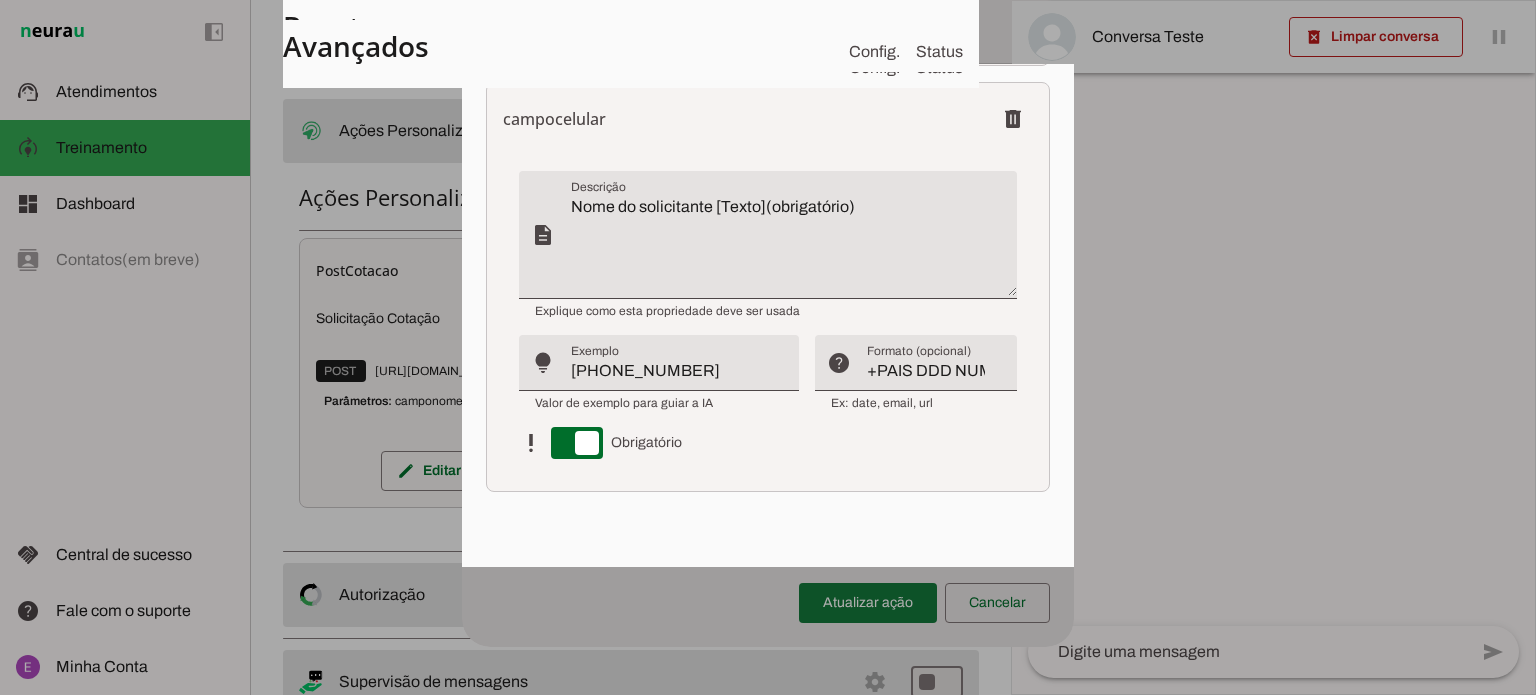 click at bounding box center [868, 603] 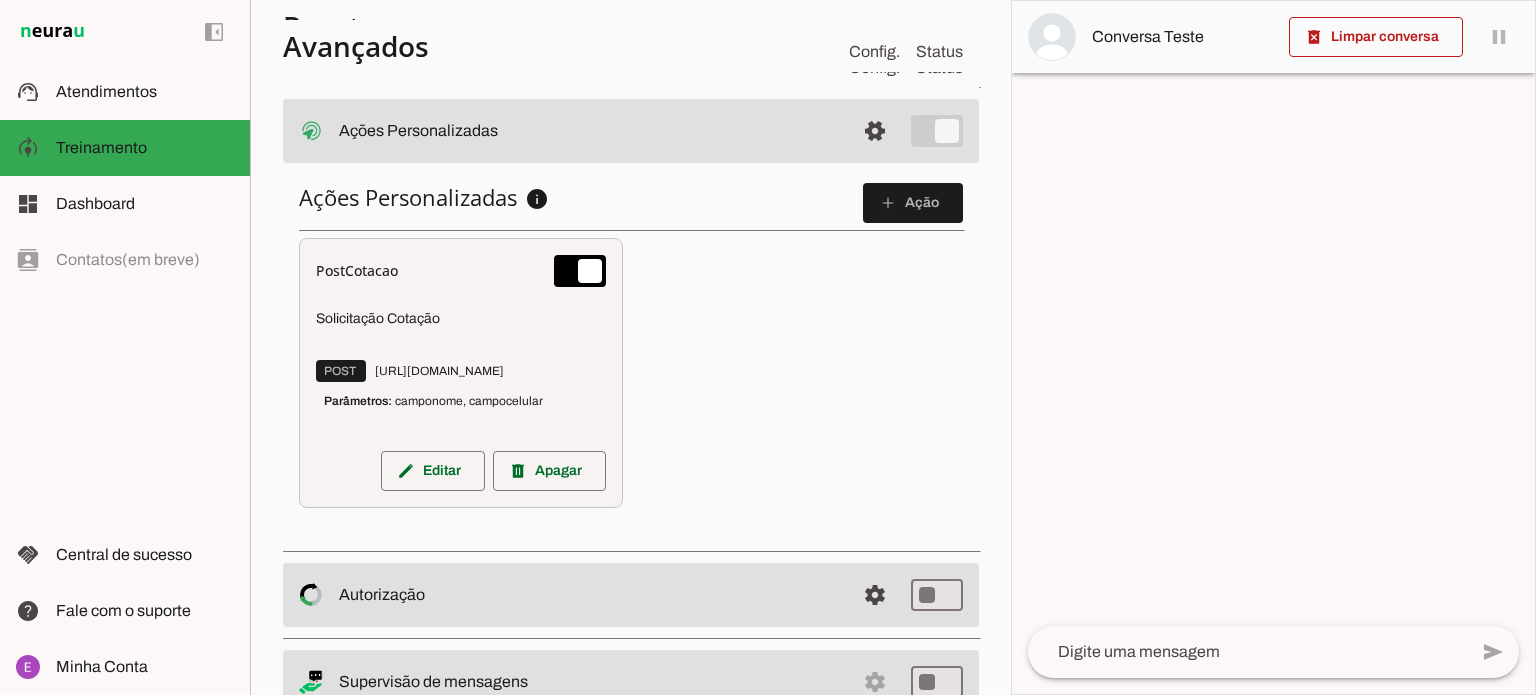 scroll, scrollTop: 900, scrollLeft: 0, axis: vertical 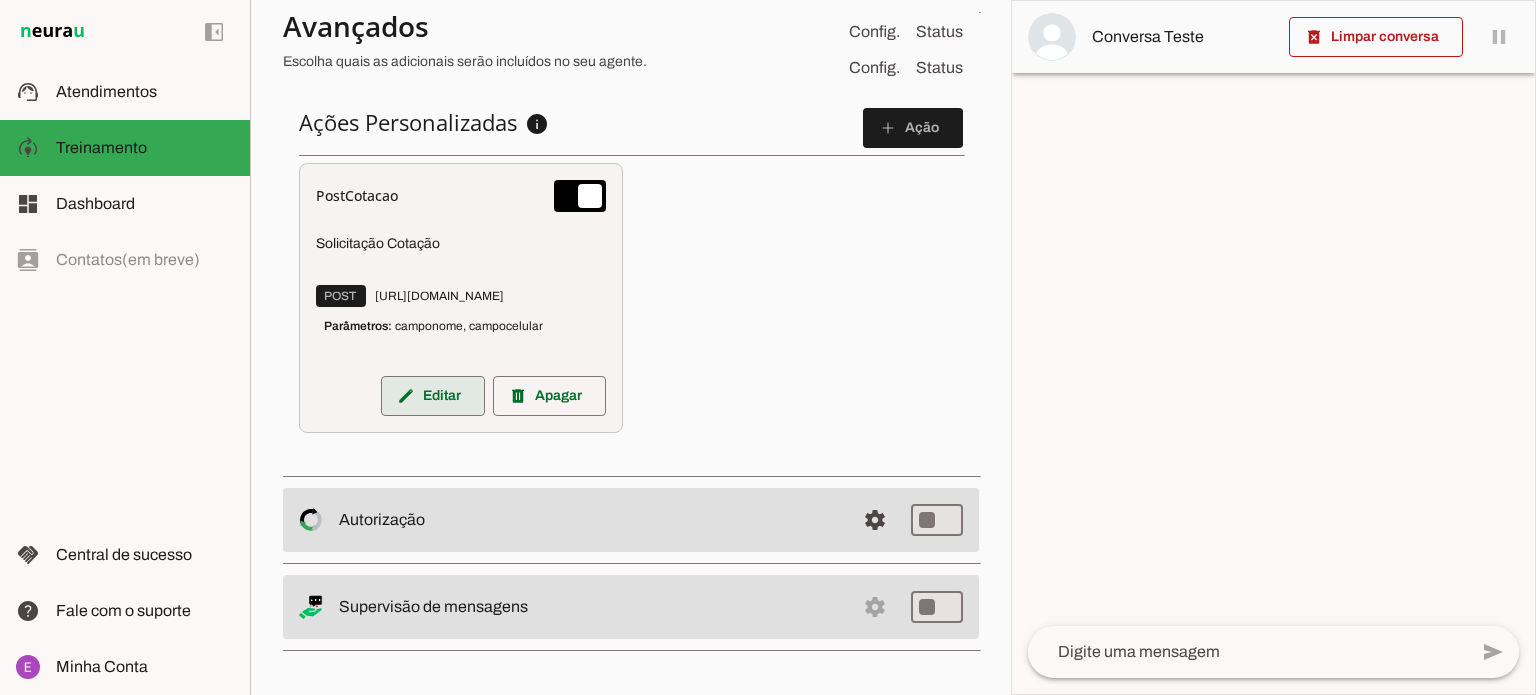 click at bounding box center (433, 396) 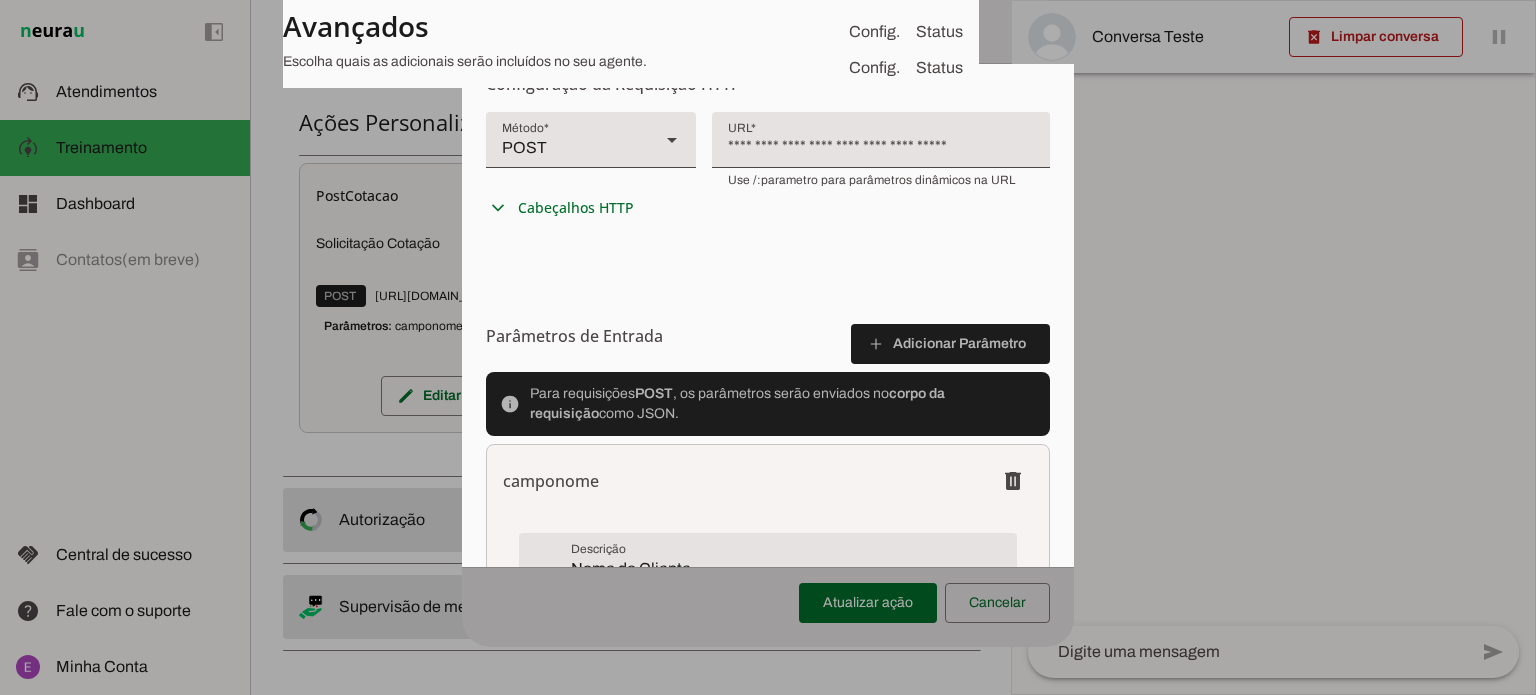 scroll, scrollTop: 495, scrollLeft: 0, axis: vertical 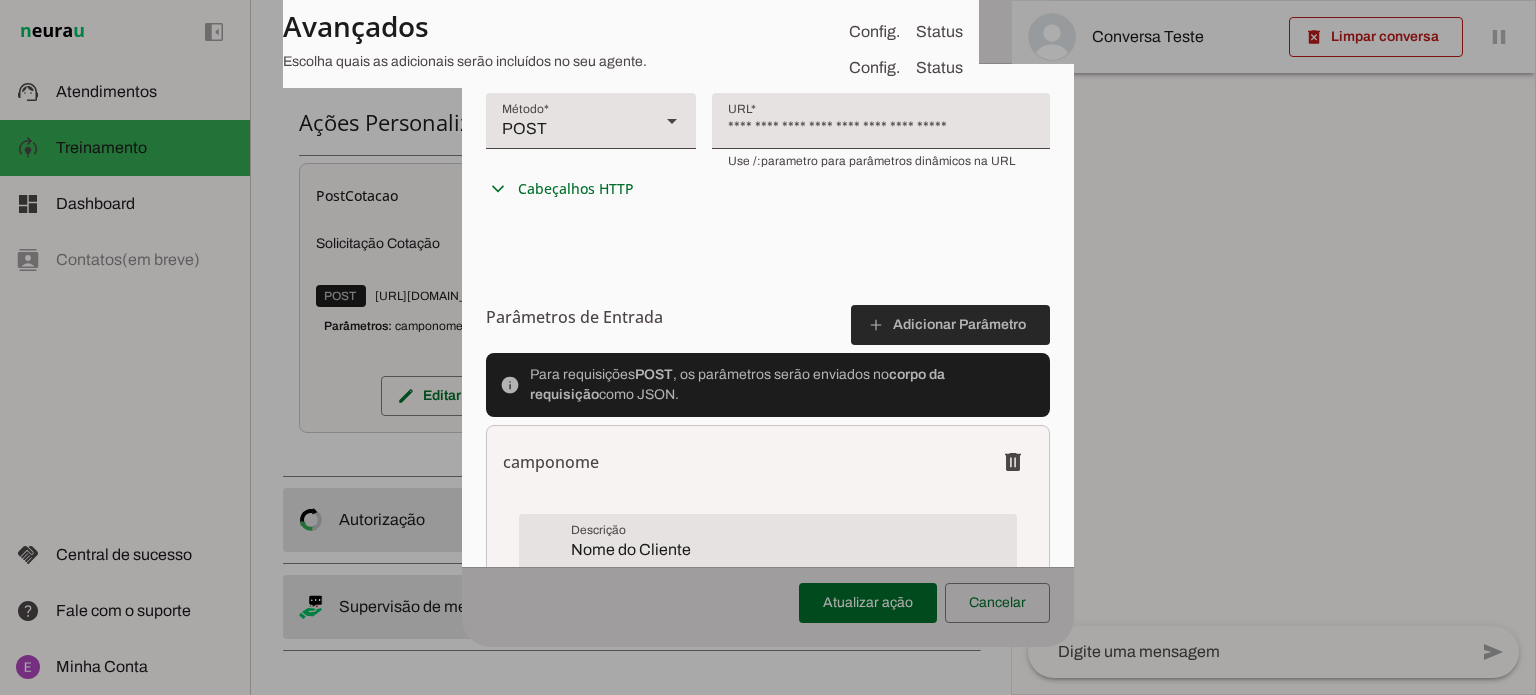 click at bounding box center [950, 325] 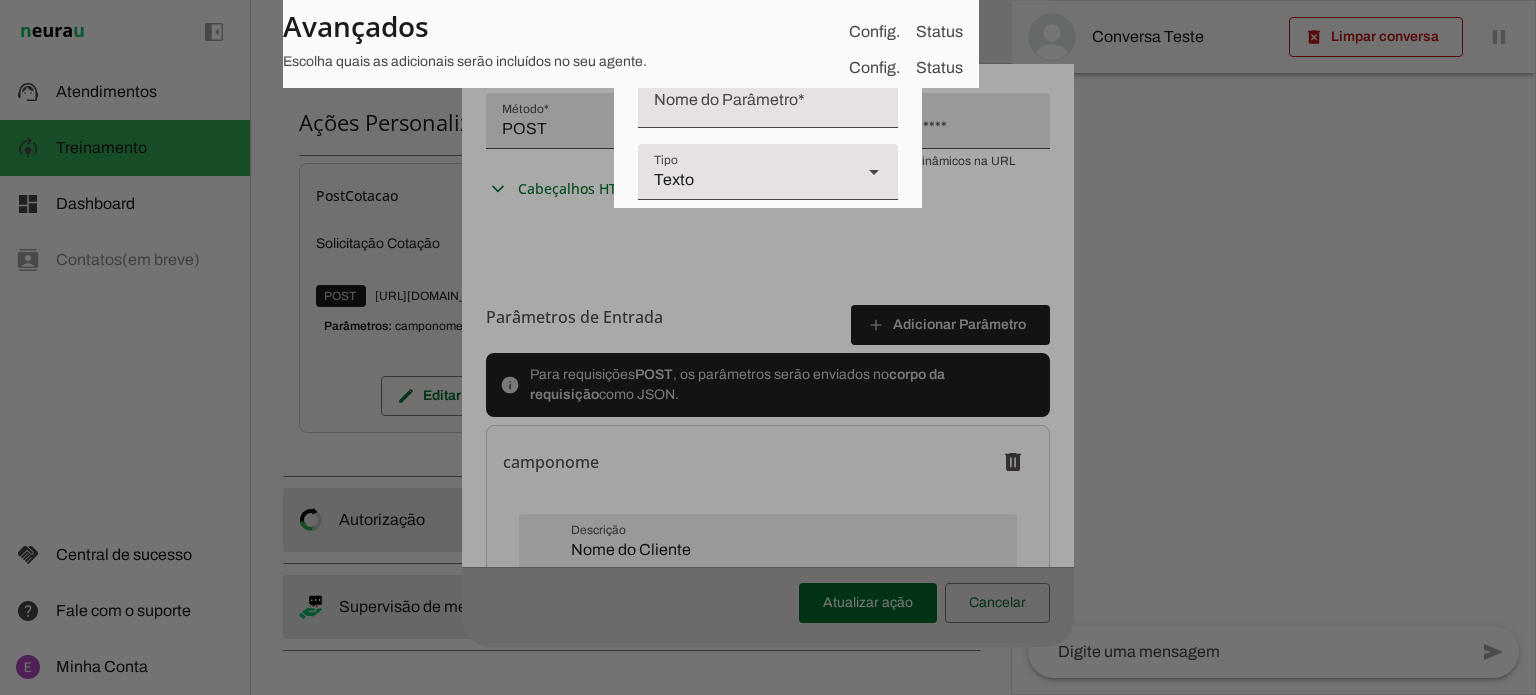 click at bounding box center [768, 108] 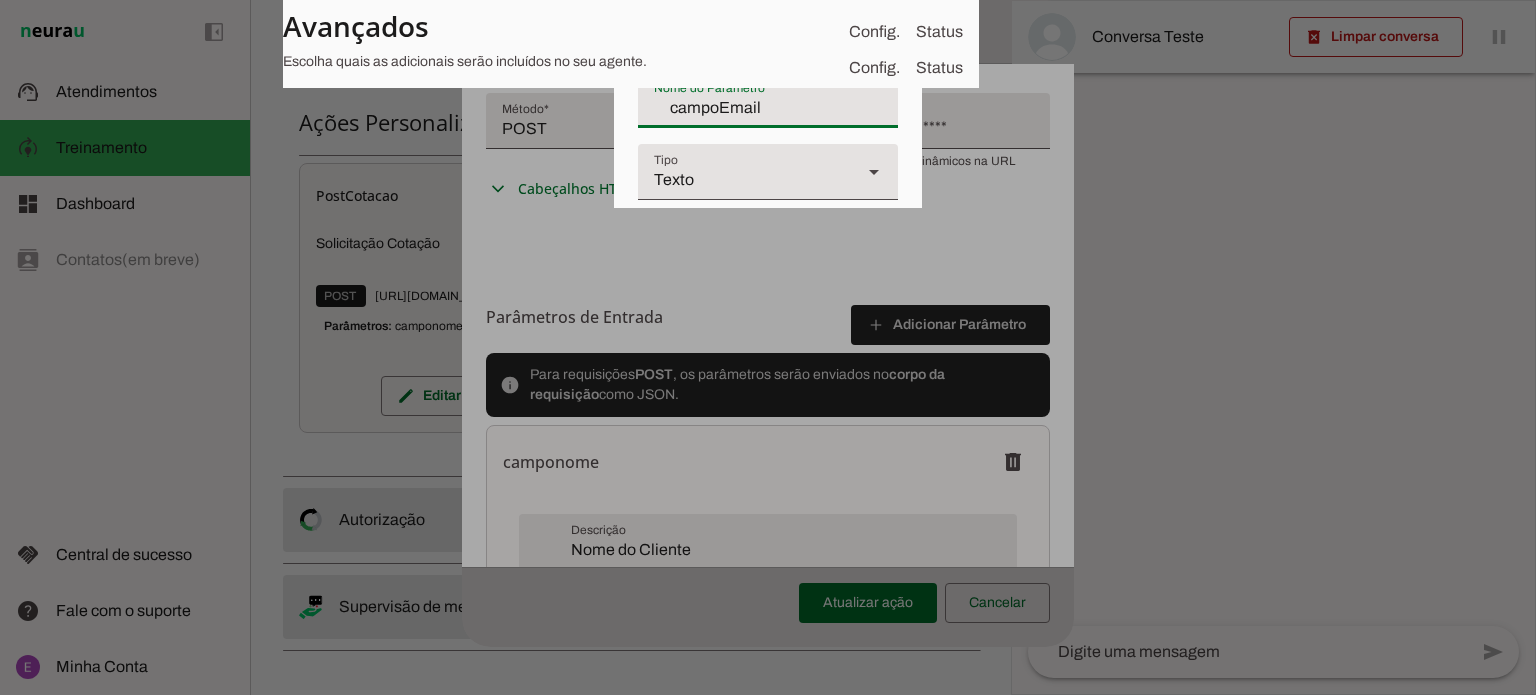 type on "campoEmail" 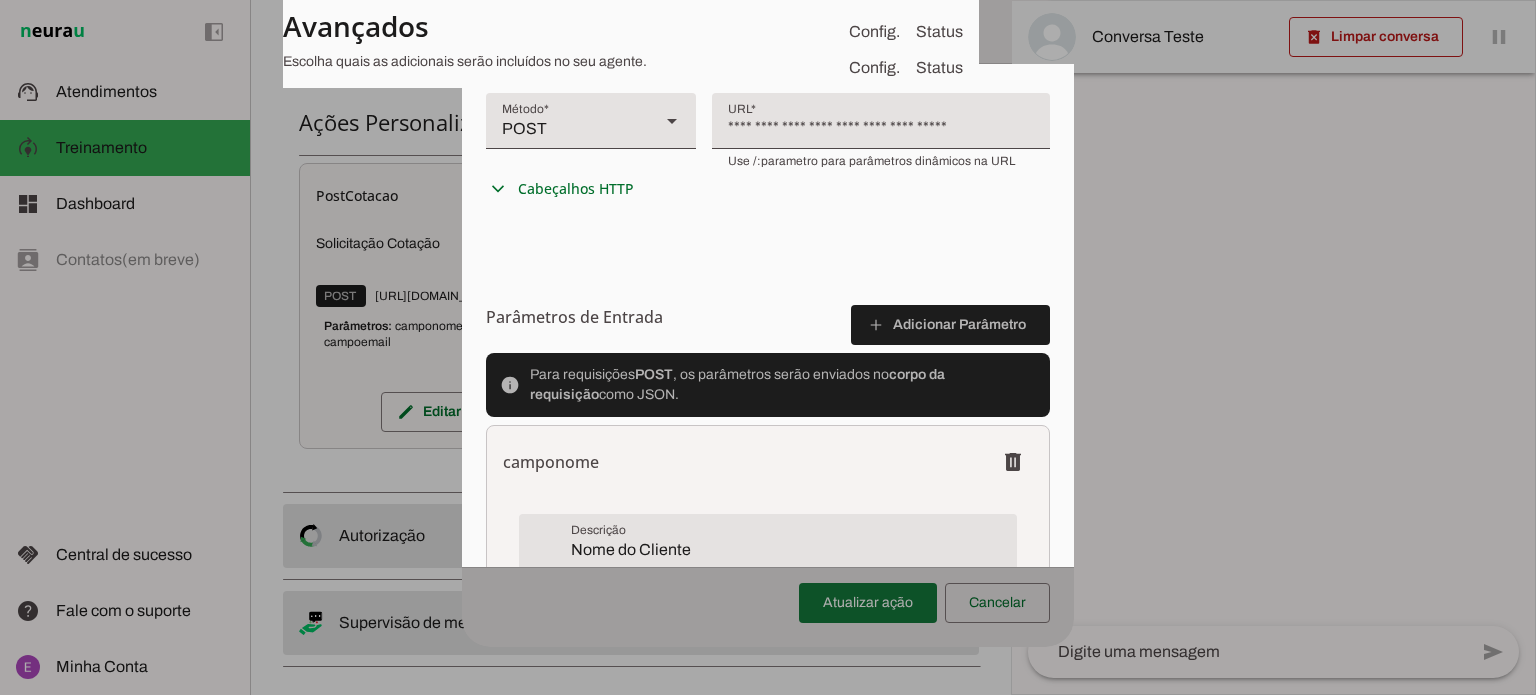 click at bounding box center (868, 603) 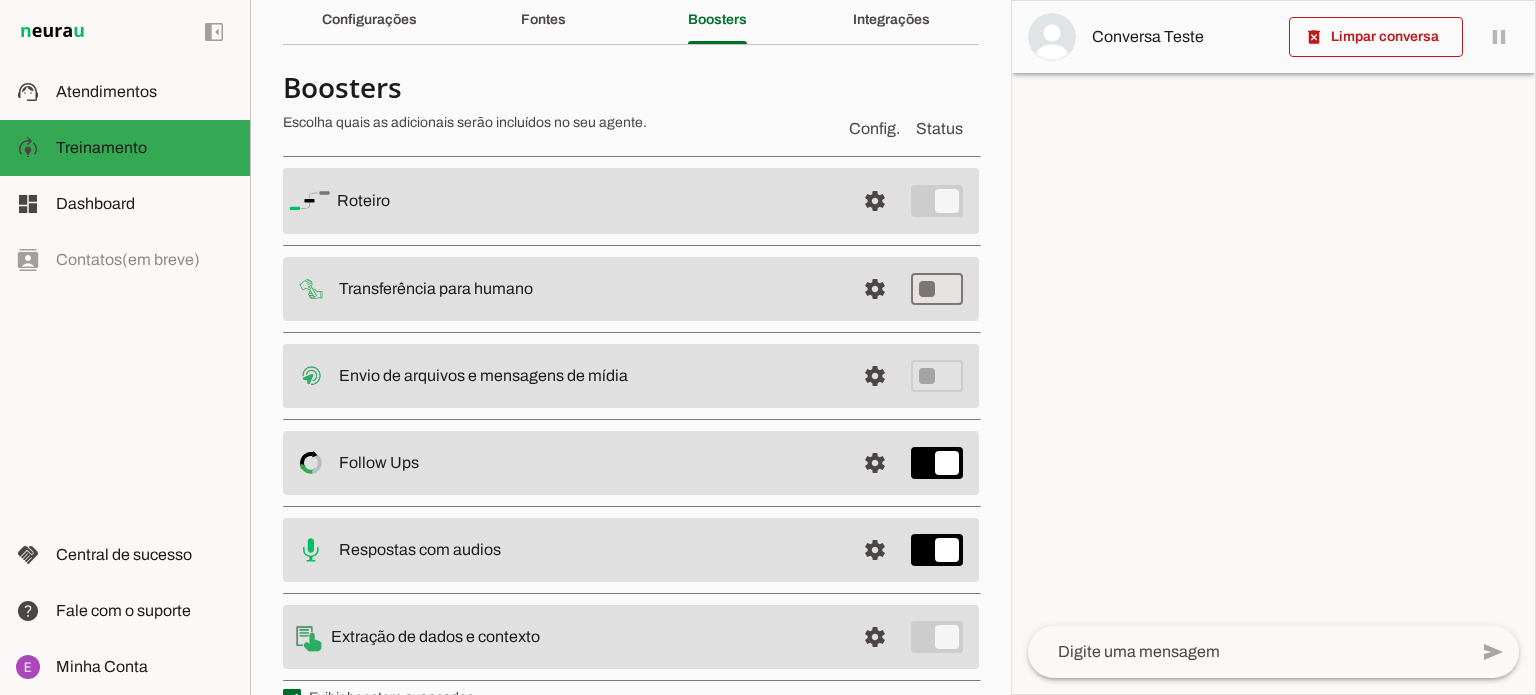 scroll, scrollTop: 76, scrollLeft: 0, axis: vertical 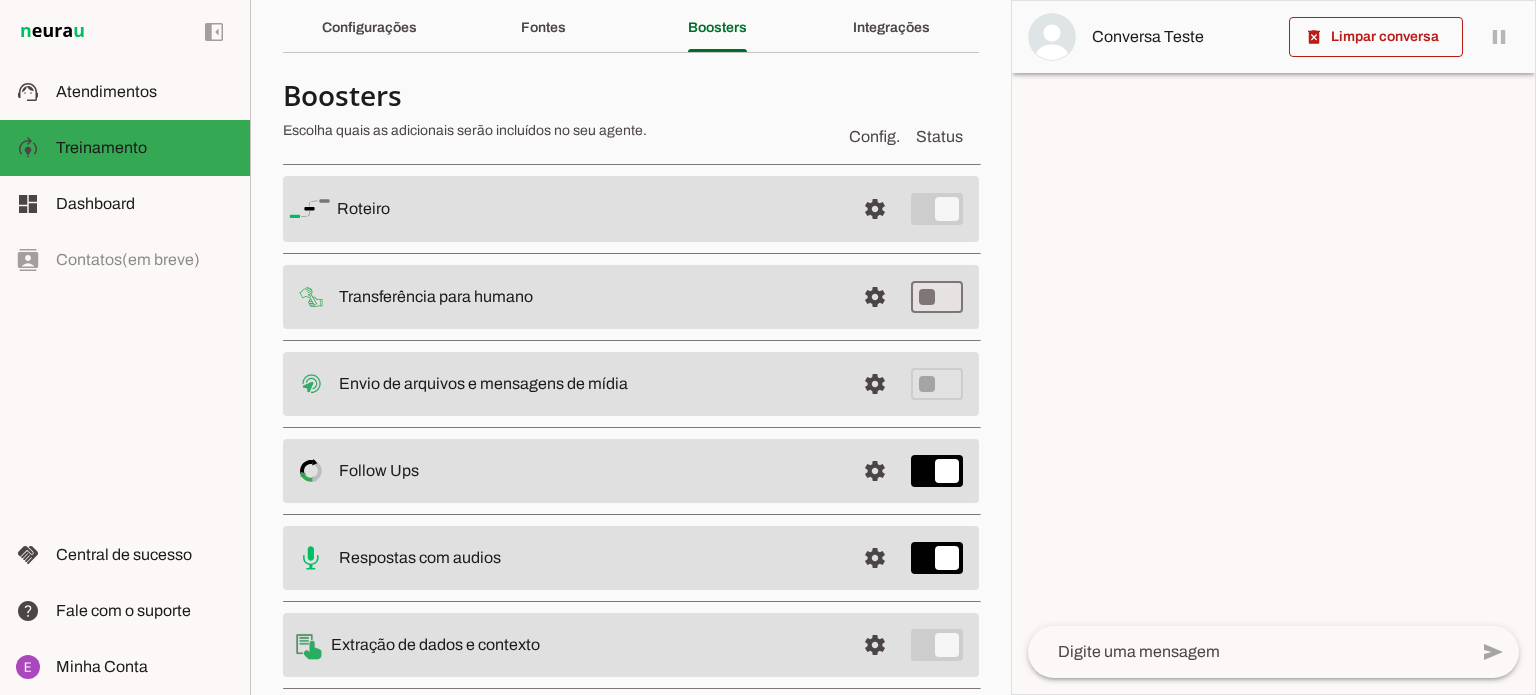 type 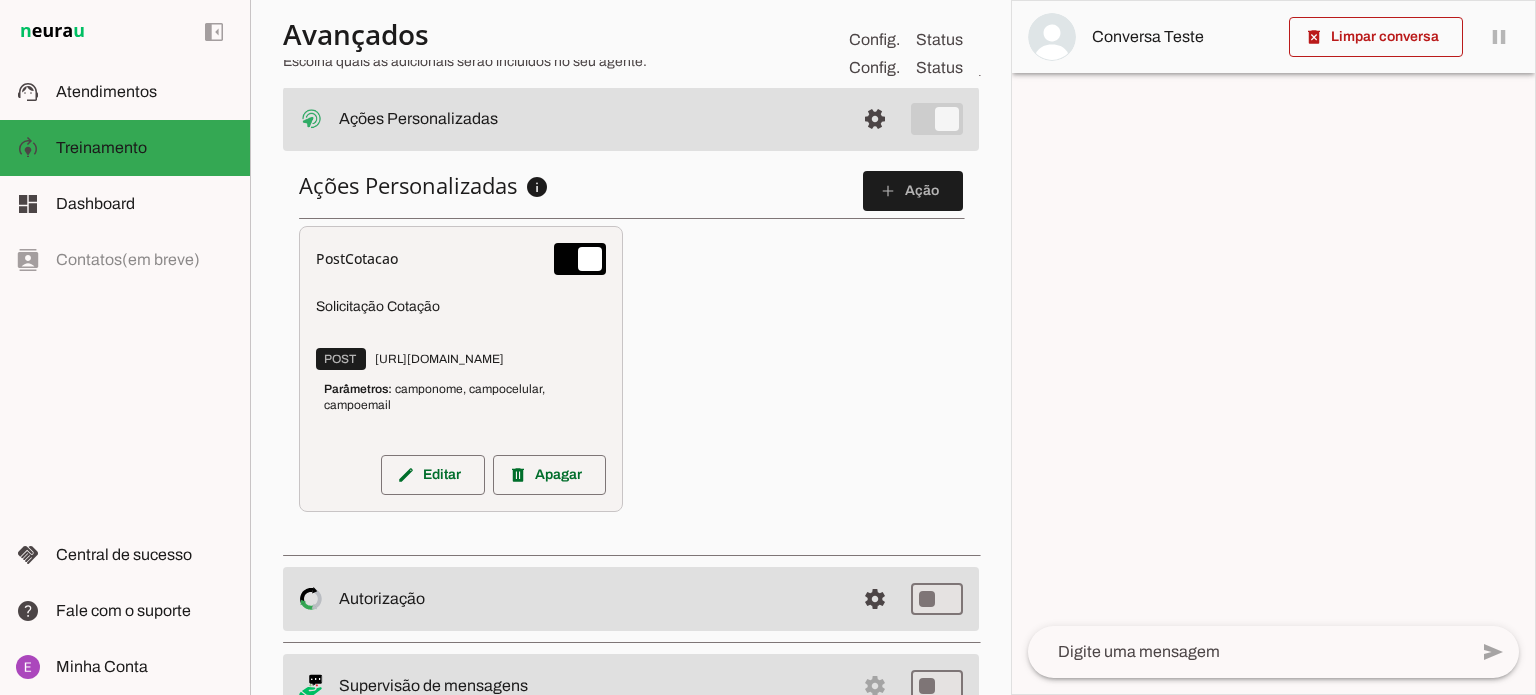 scroll, scrollTop: 848, scrollLeft: 0, axis: vertical 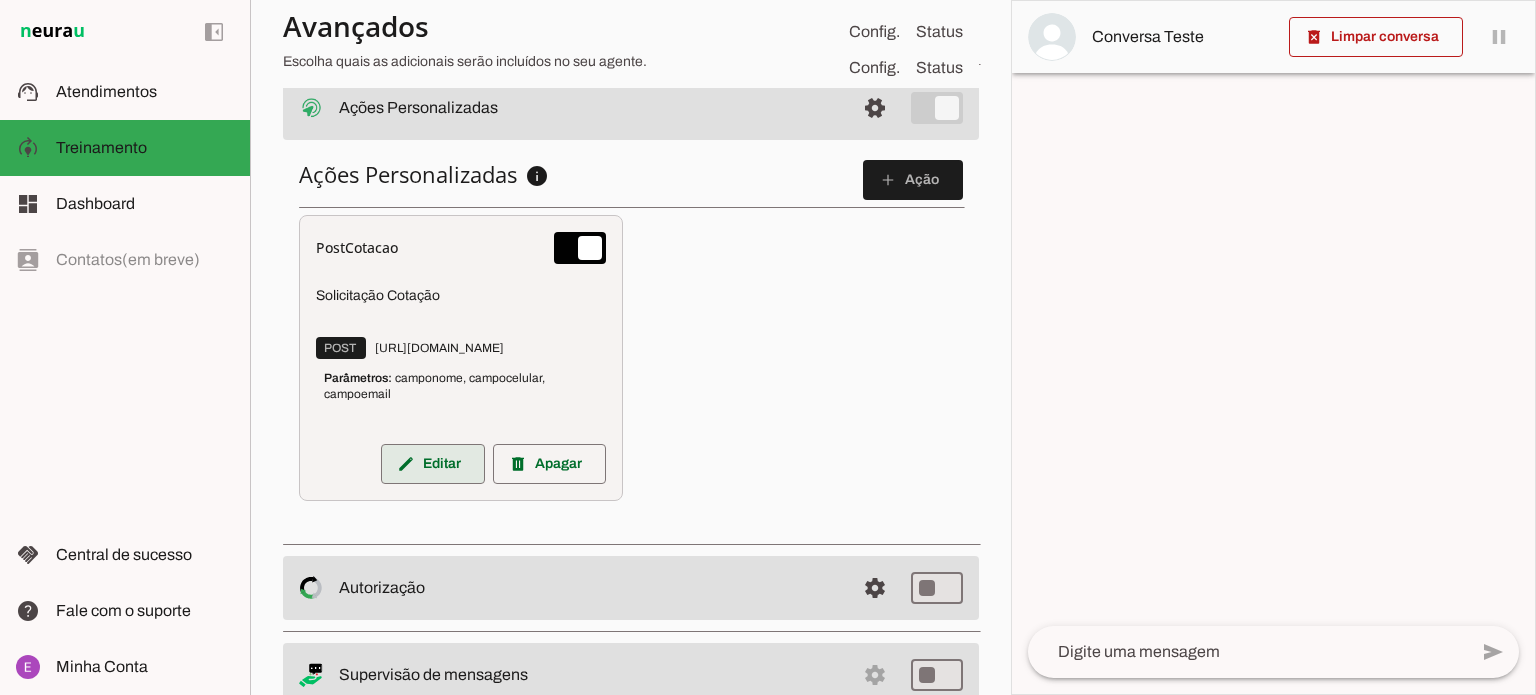 click at bounding box center (433, 464) 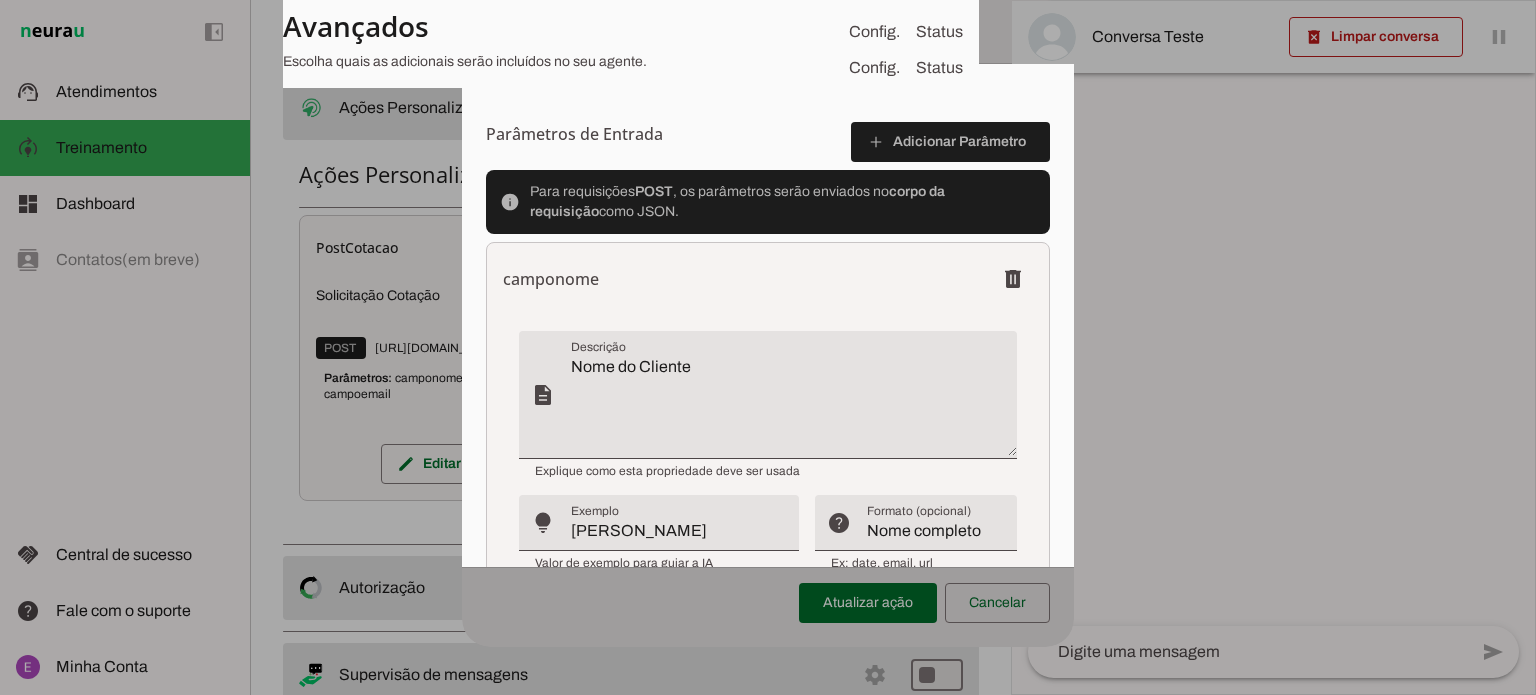 scroll, scrollTop: 682, scrollLeft: 0, axis: vertical 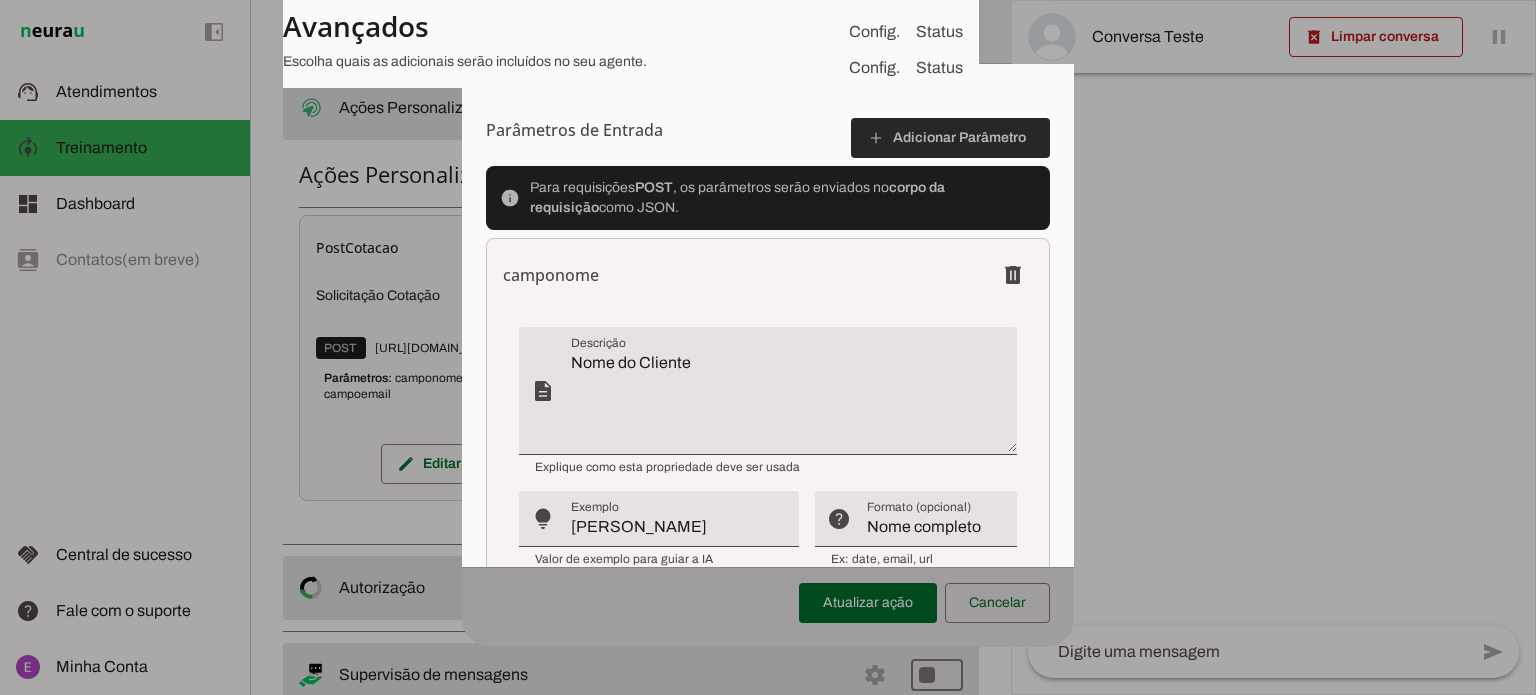 click at bounding box center (950, 138) 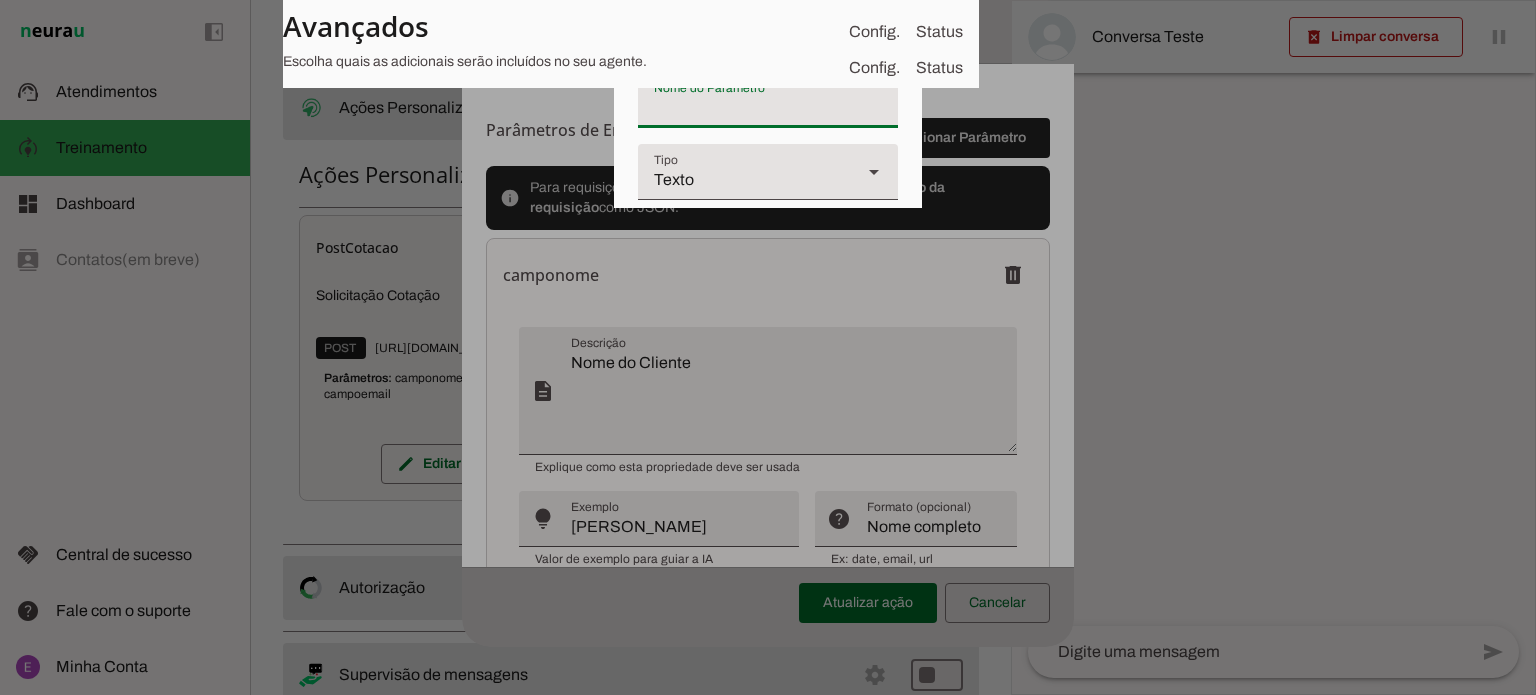 click at bounding box center [768, 108] 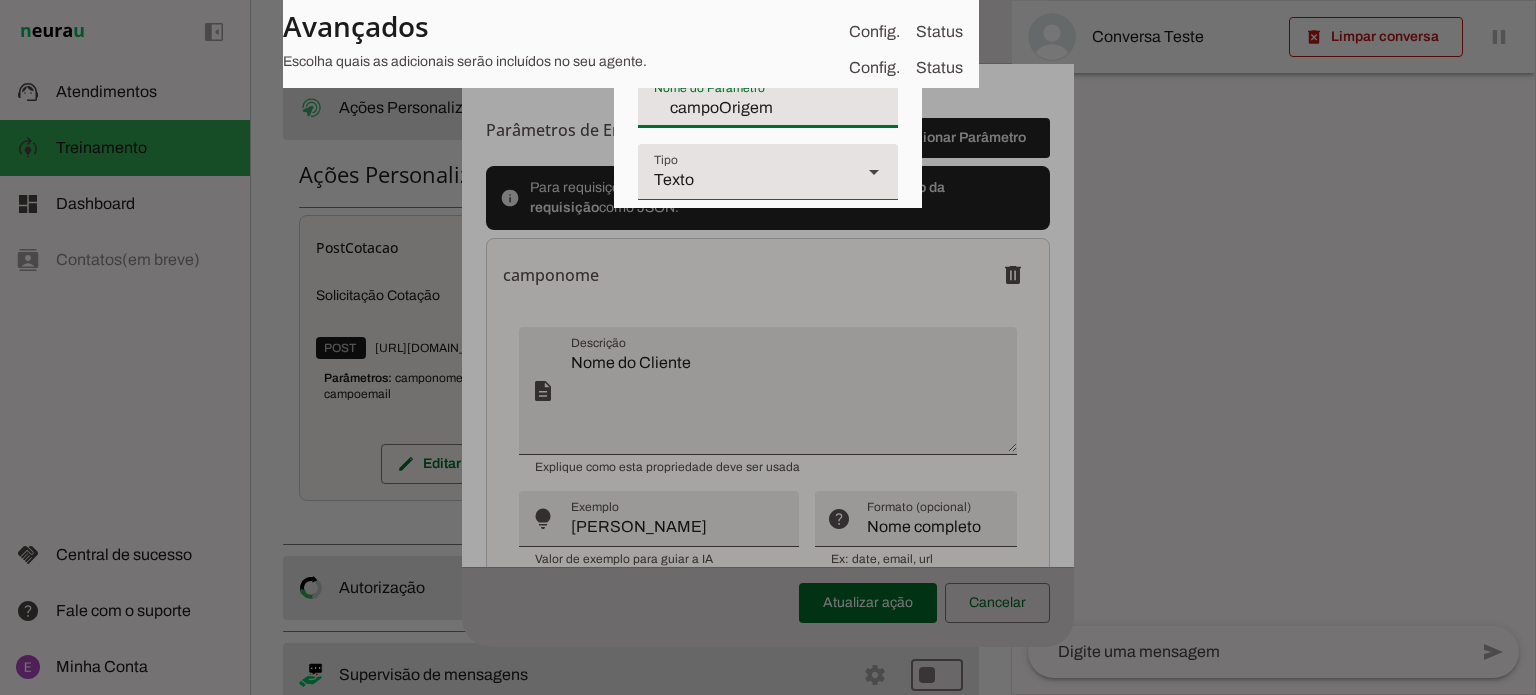 type on "campoOrigem" 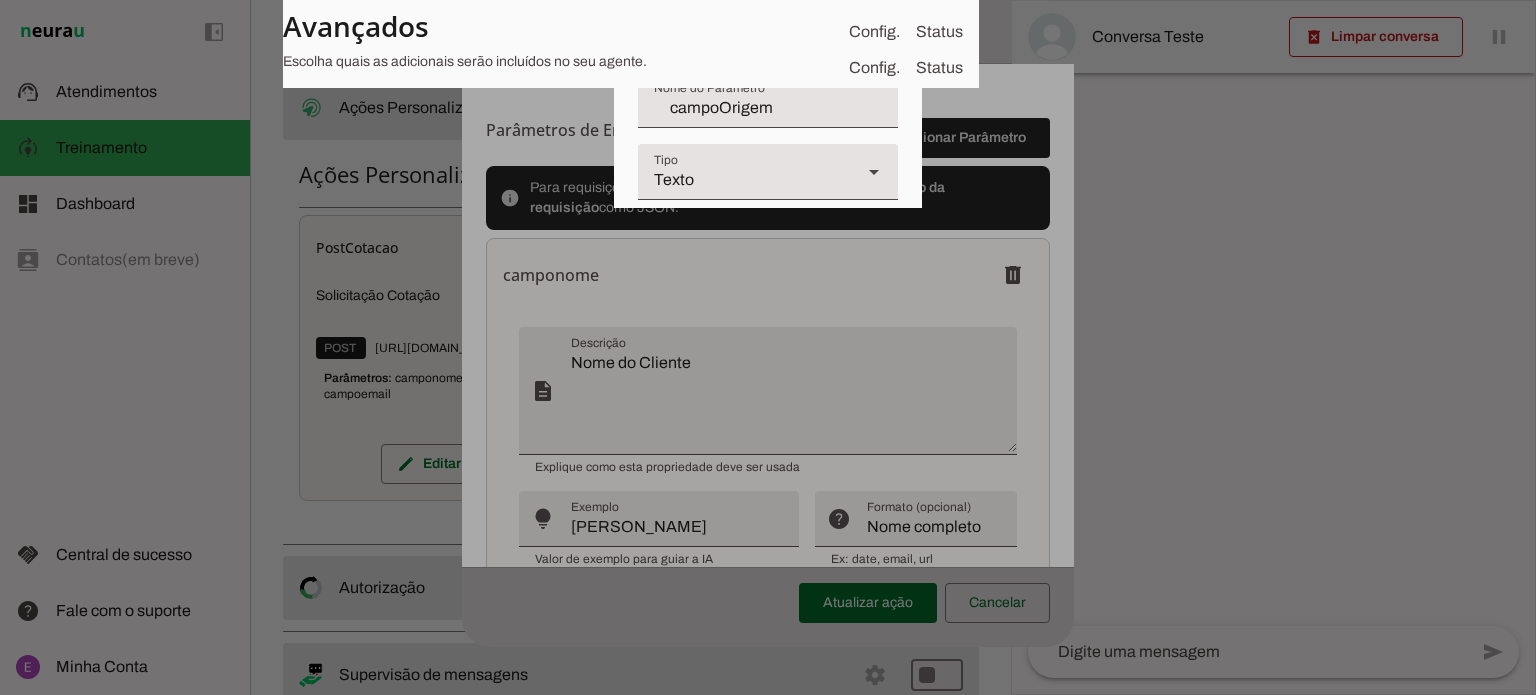 click at bounding box center (731, 244) 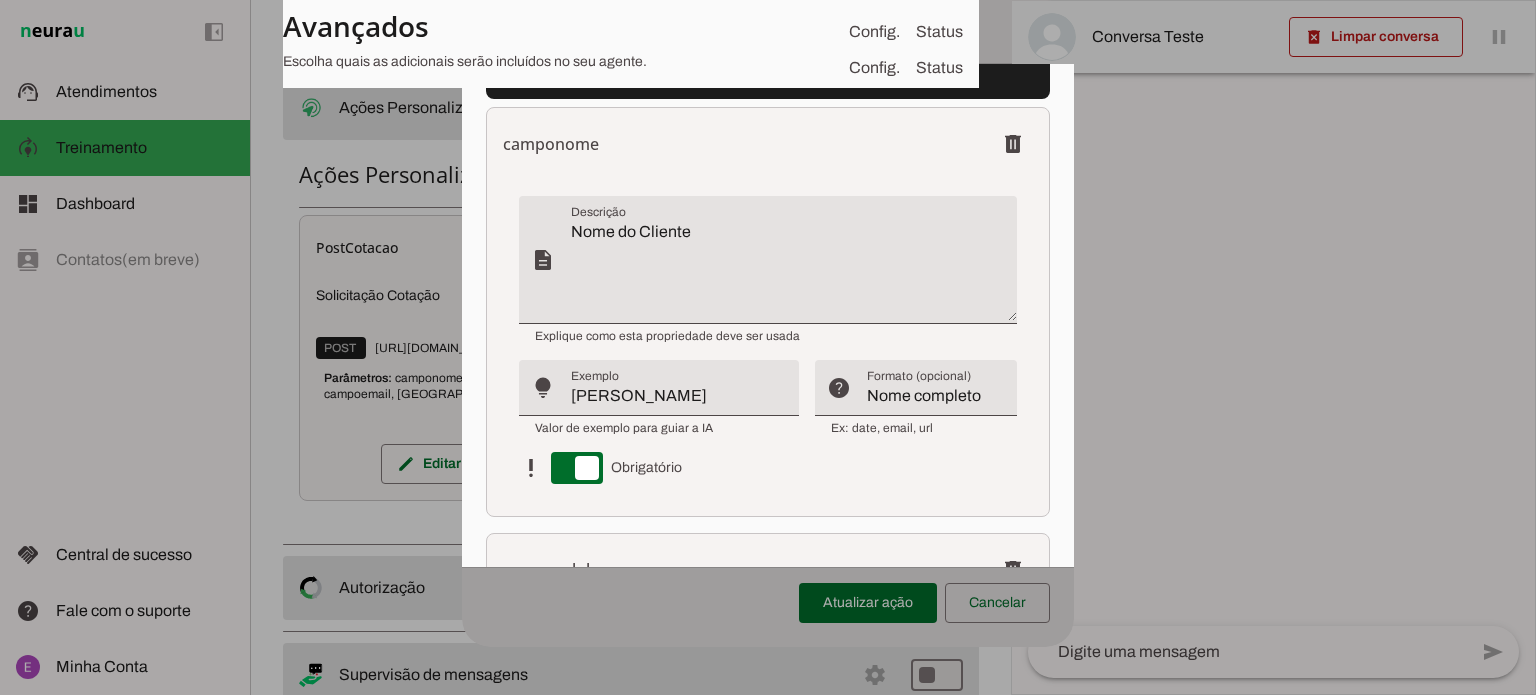 scroll, scrollTop: 602, scrollLeft: 0, axis: vertical 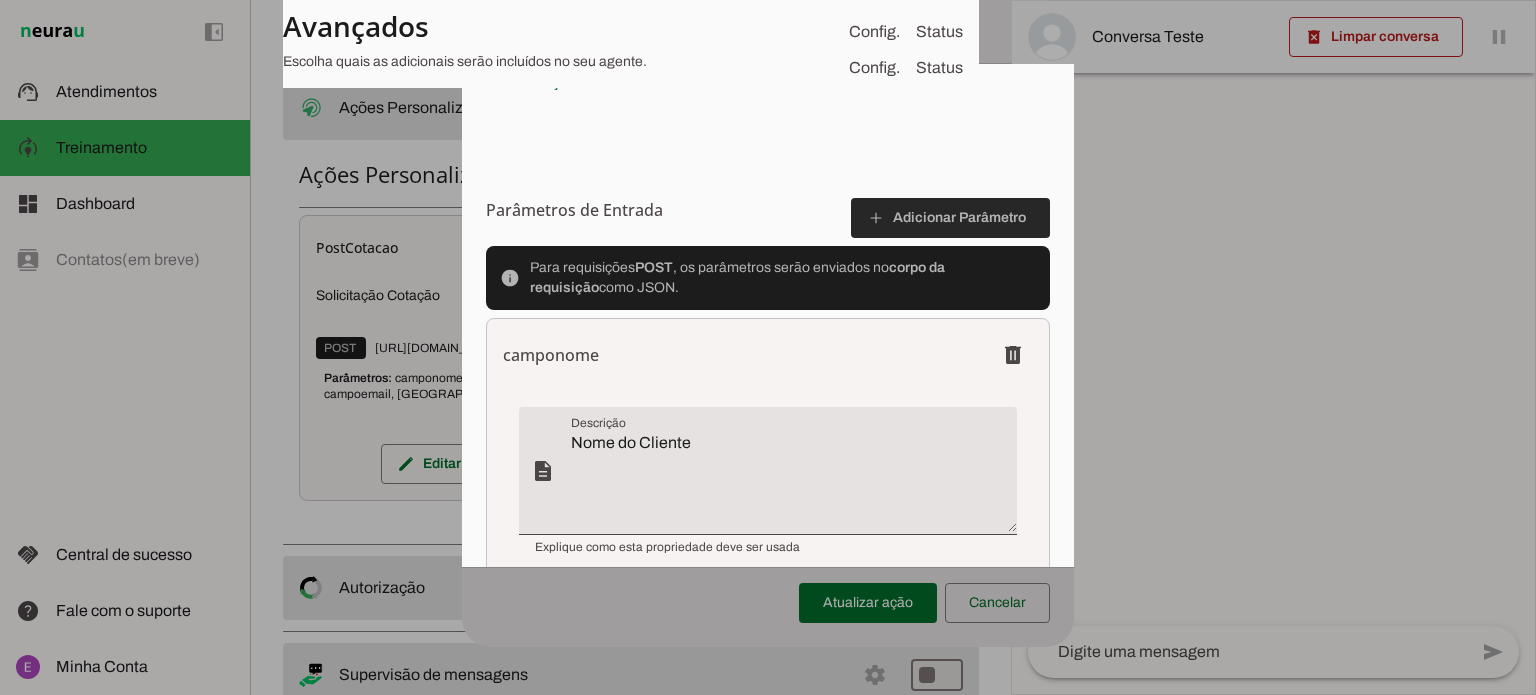 click at bounding box center [950, 218] 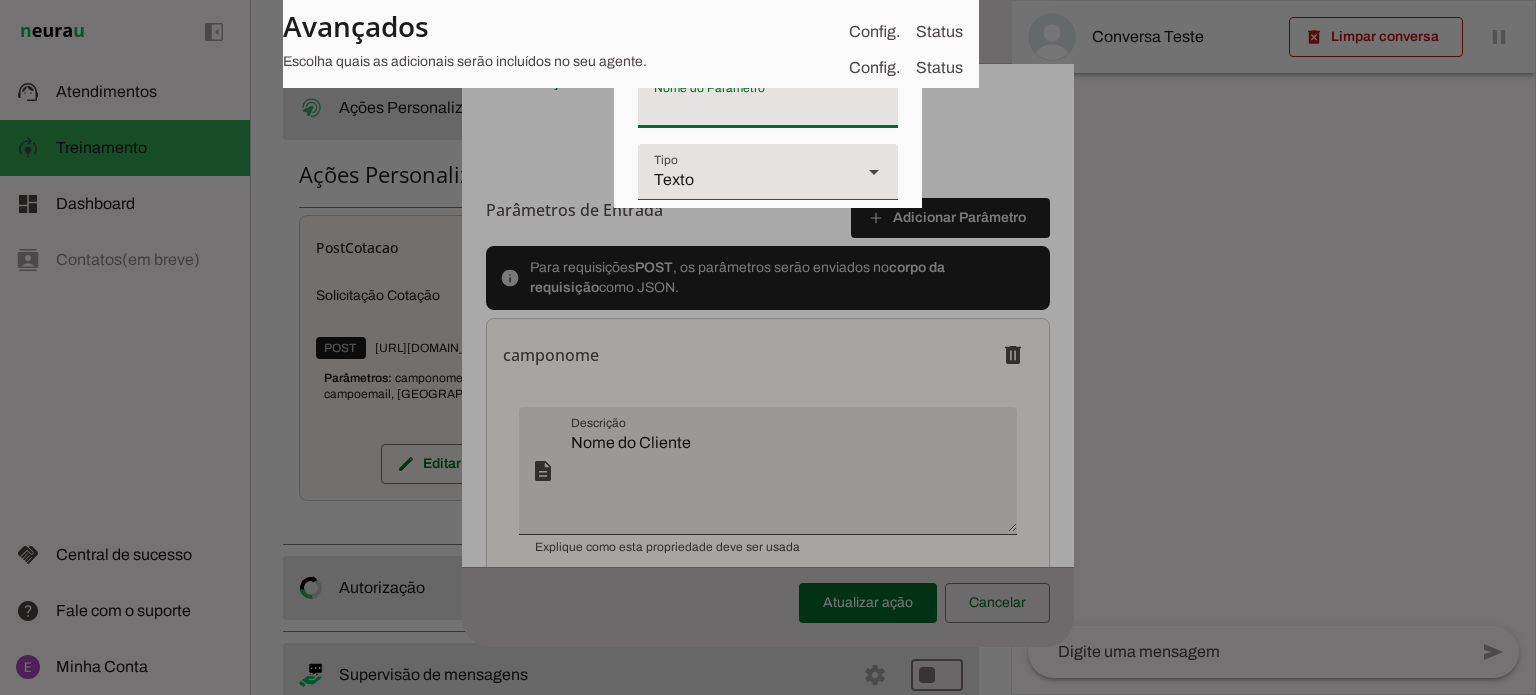 click at bounding box center (768, 108) 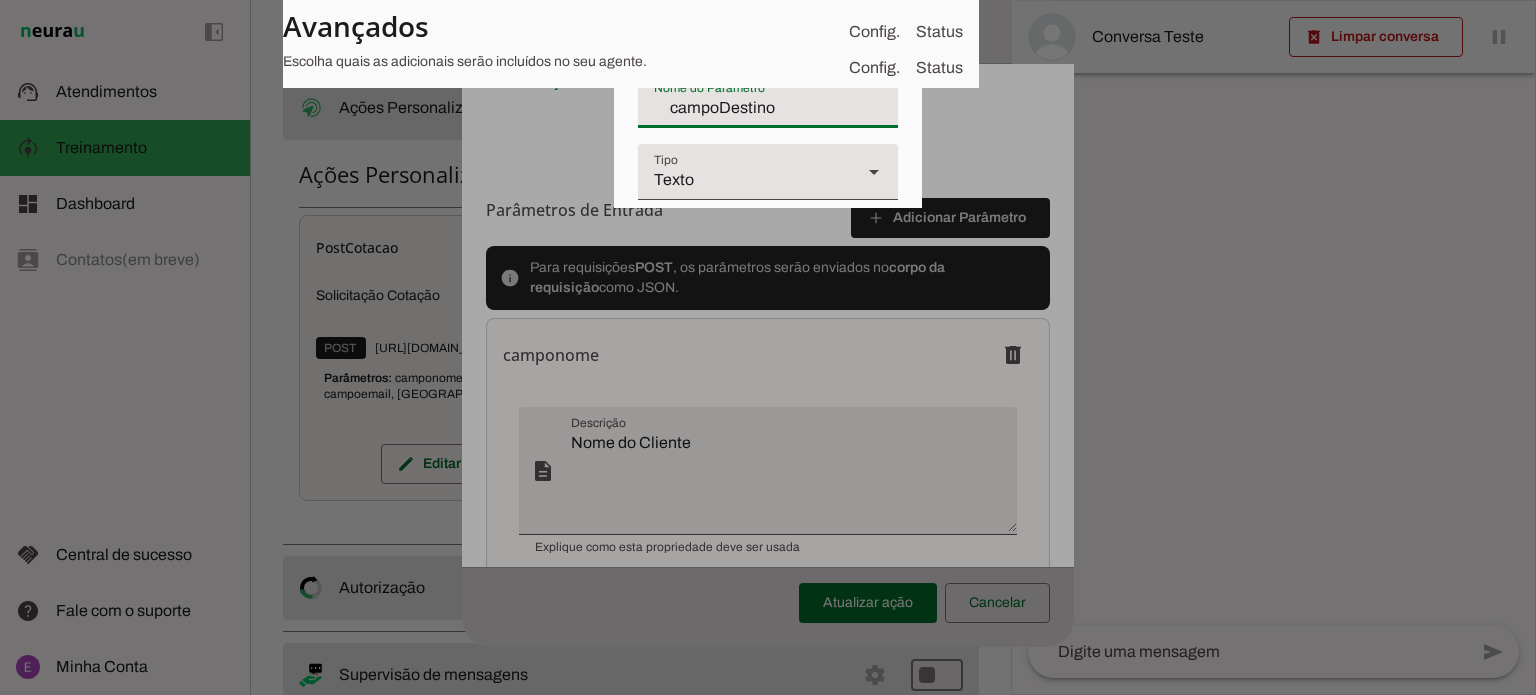 type on "campoDestino" 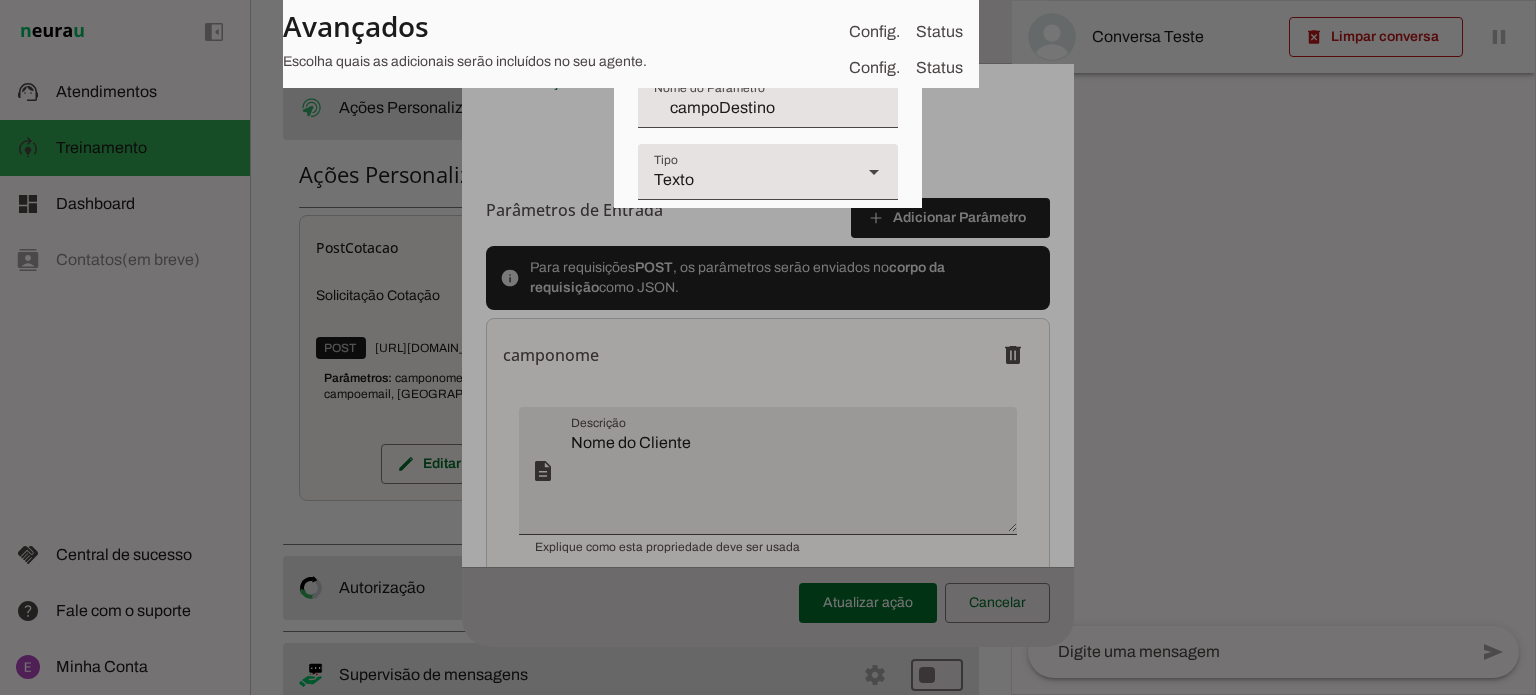 click at bounding box center [731, 244] 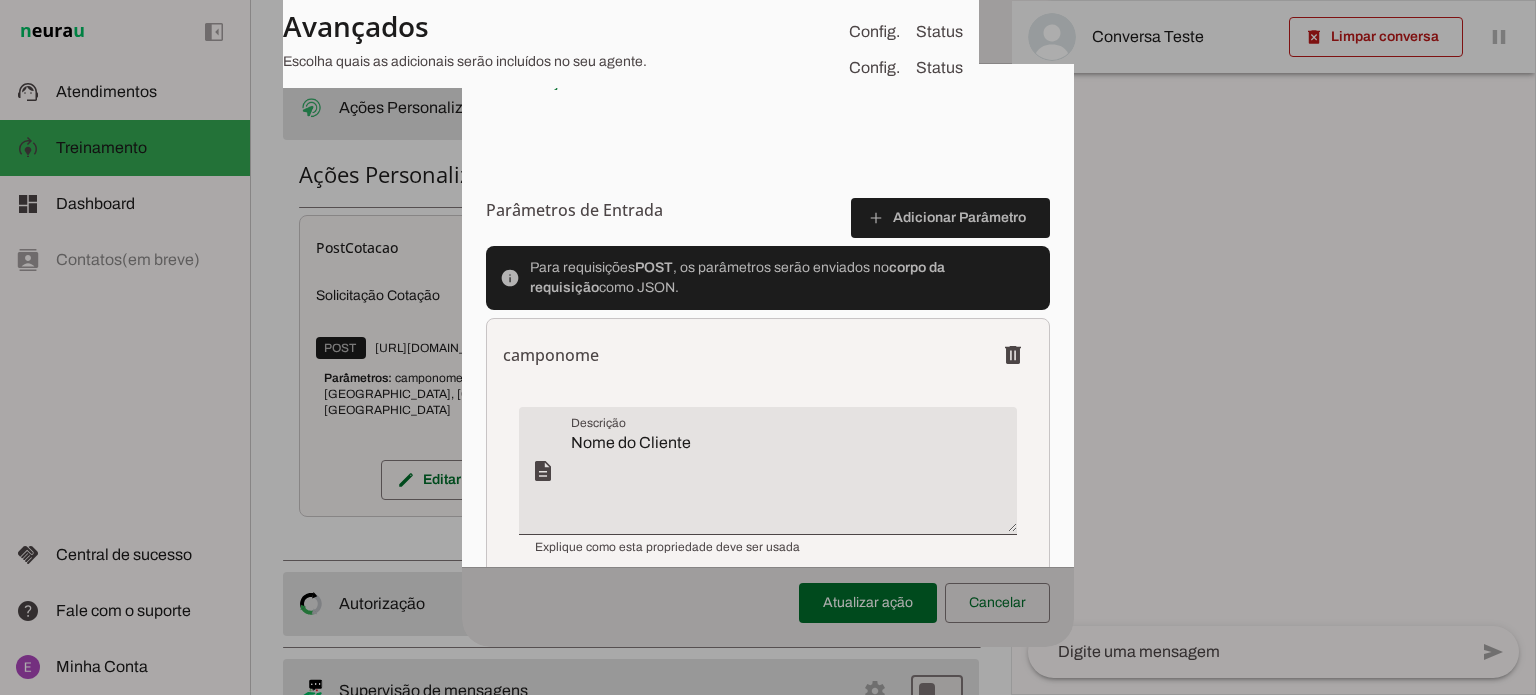 type 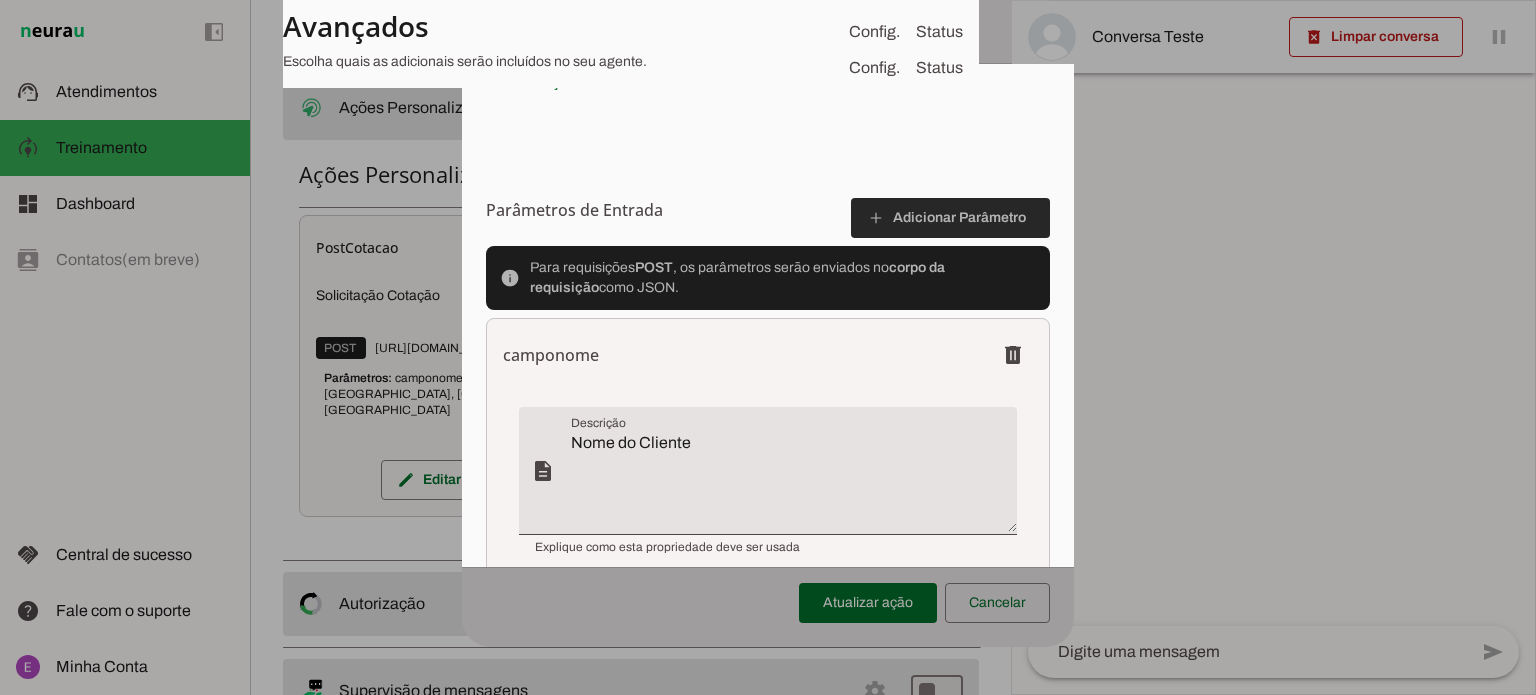 click at bounding box center [950, 218] 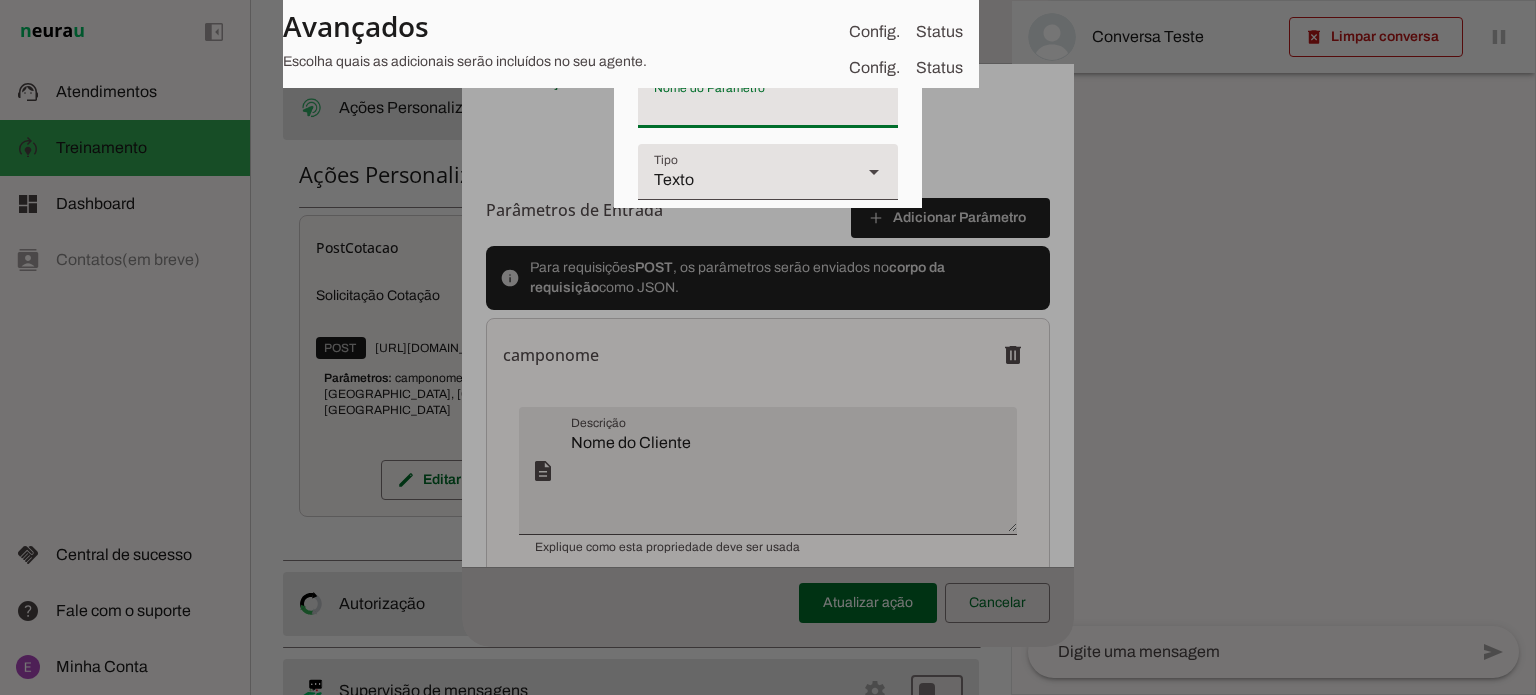 click at bounding box center (768, 100) 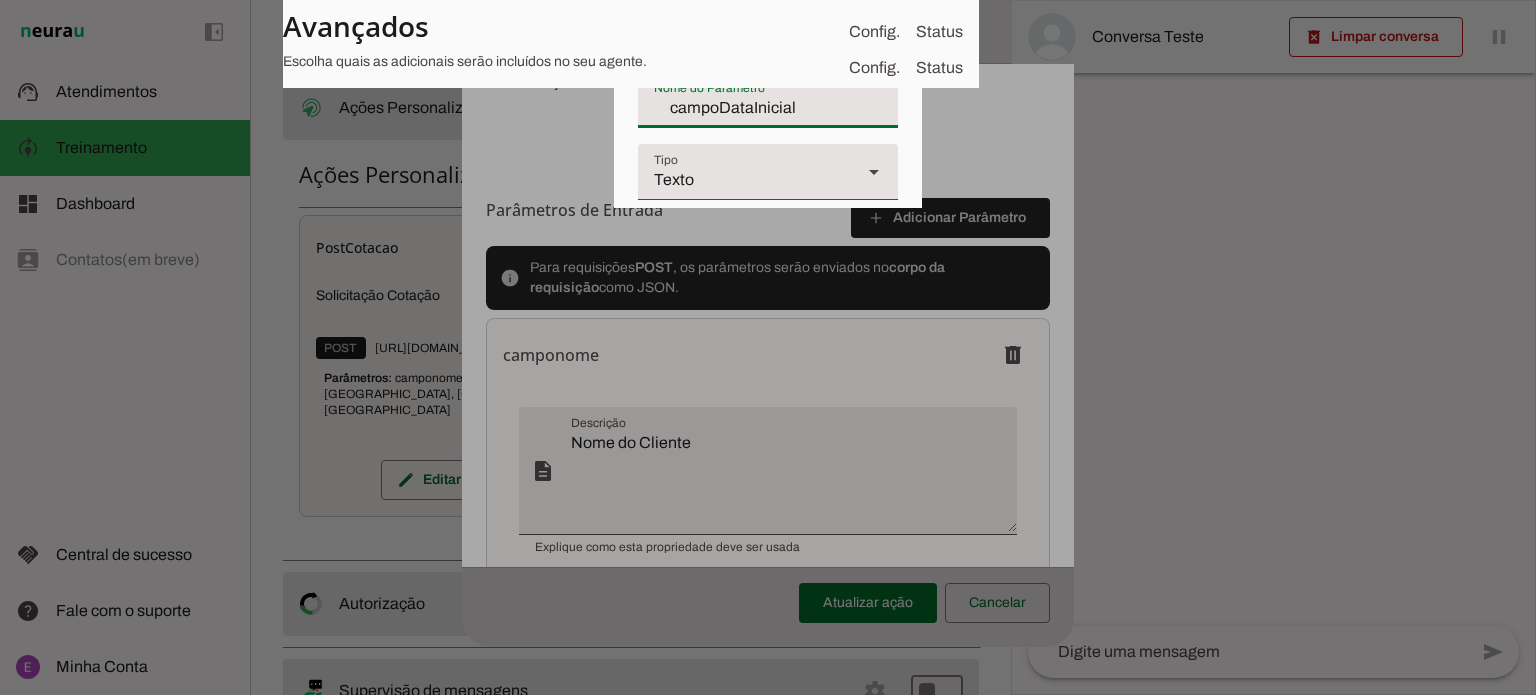 type on "campoDataInicial" 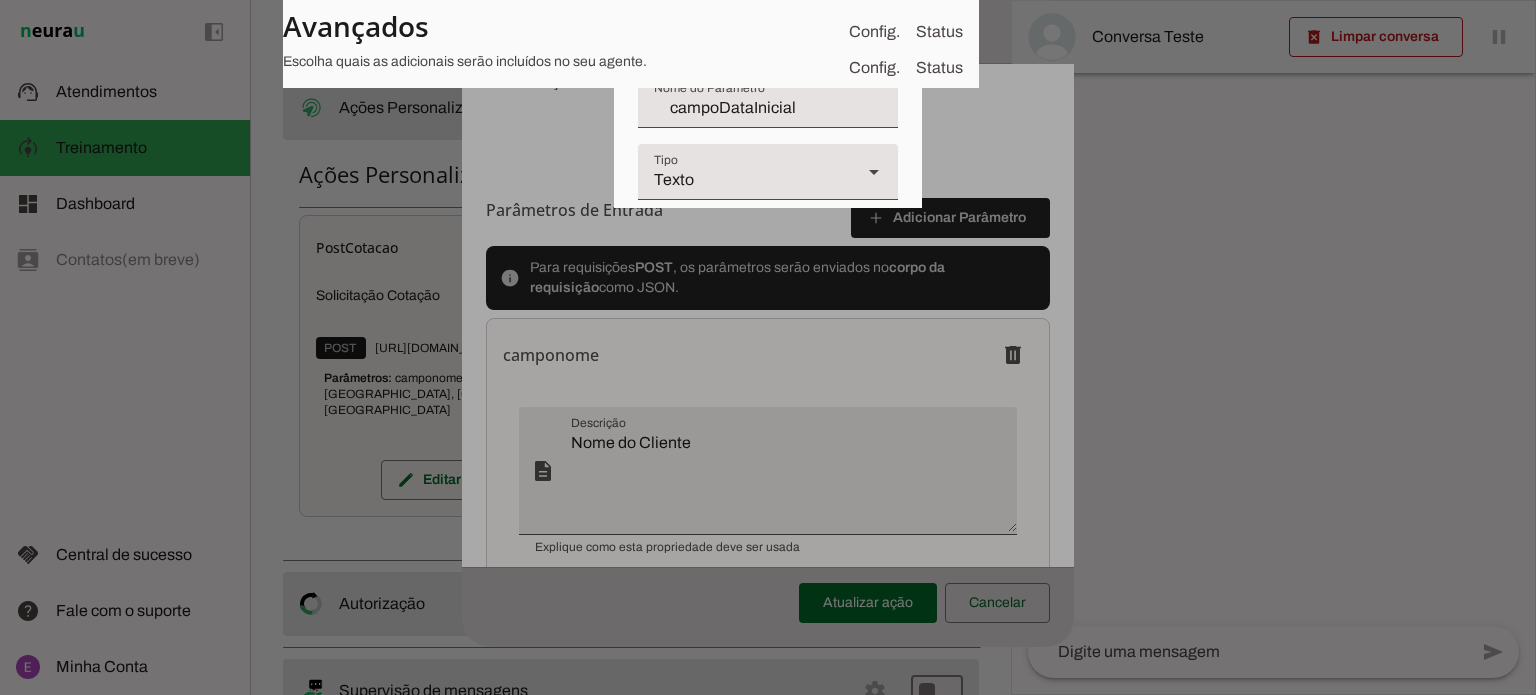click at bounding box center [731, 244] 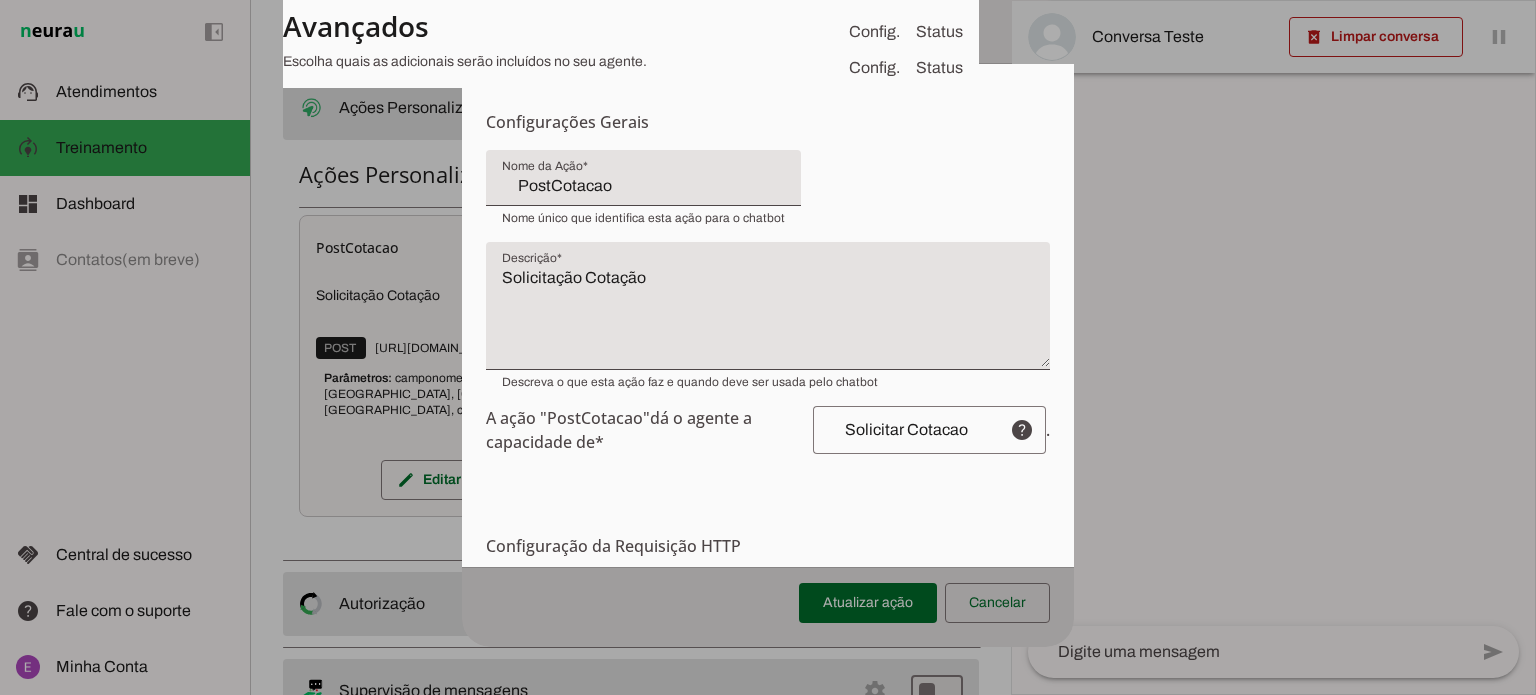 scroll, scrollTop: 0, scrollLeft: 0, axis: both 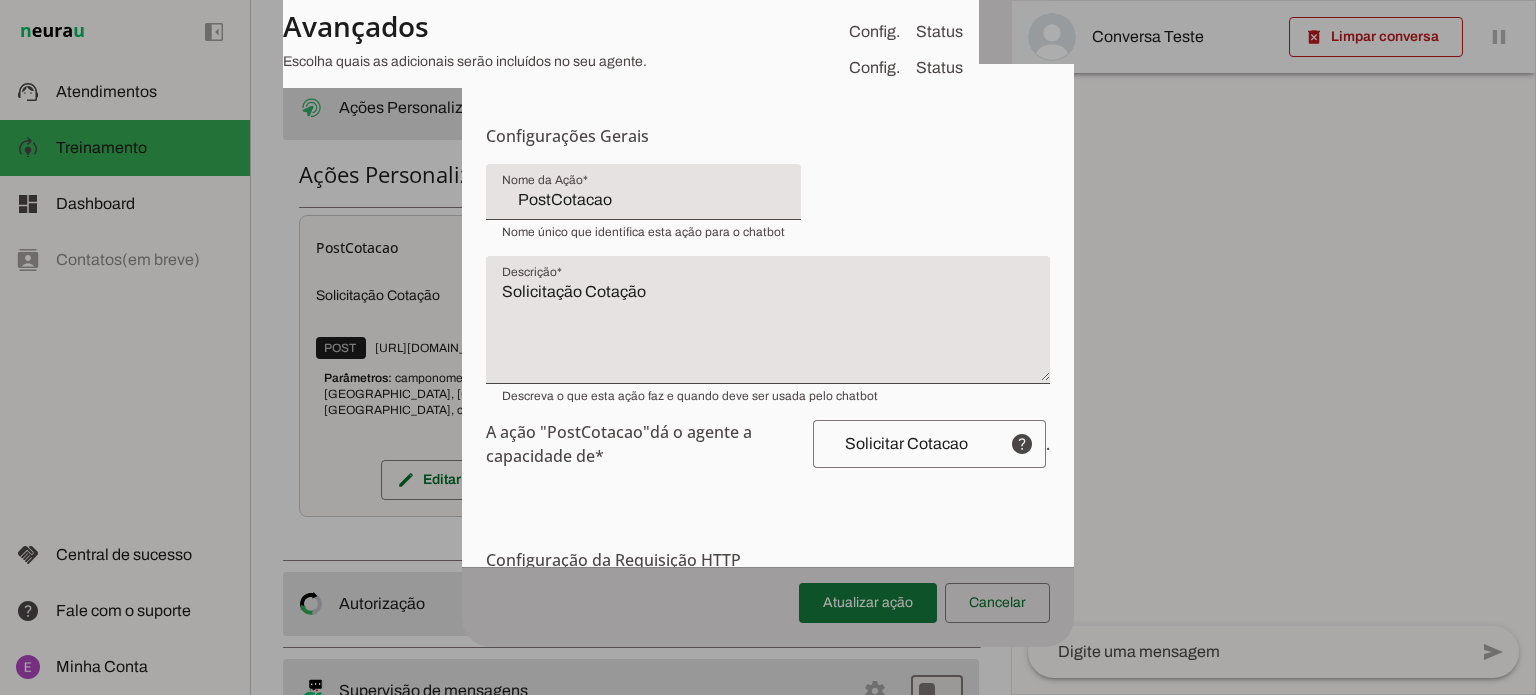 click at bounding box center [868, 603] 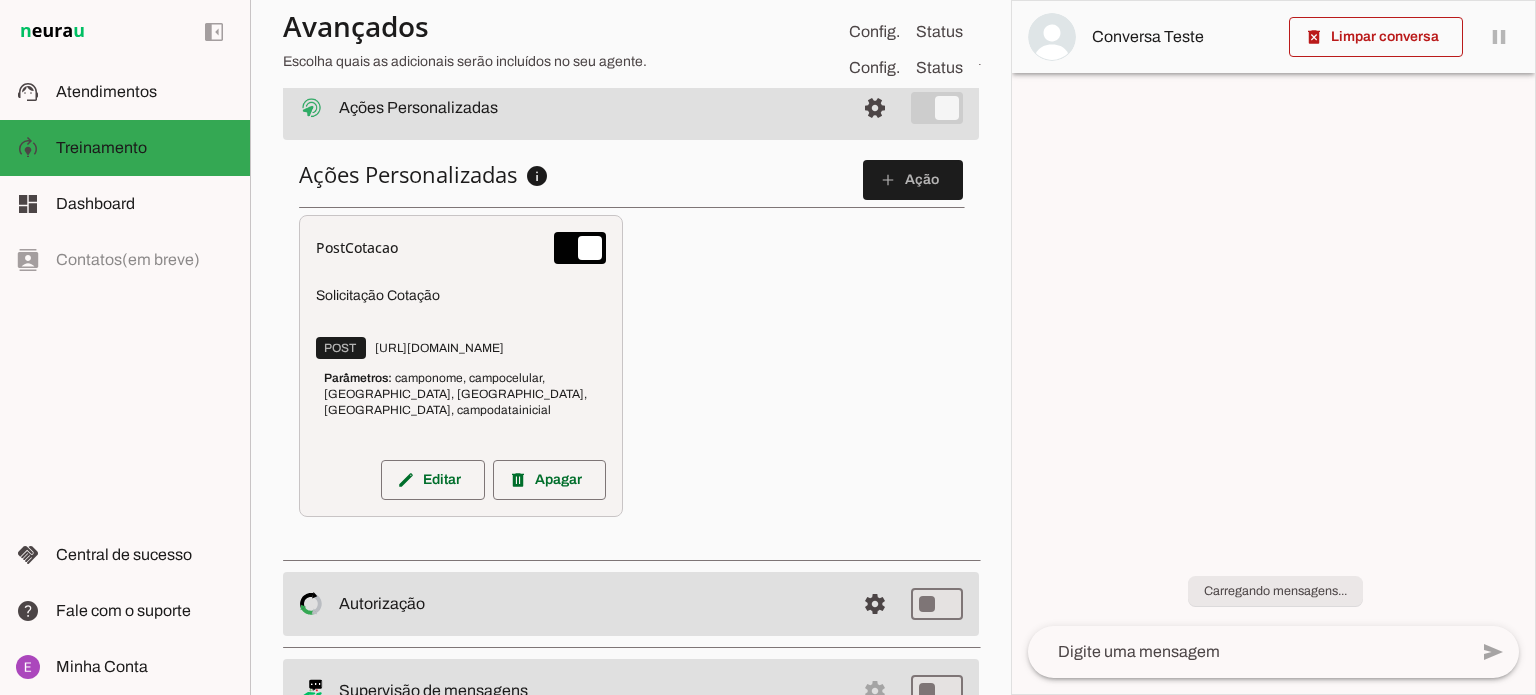 click on "Parâmetros:
camponome, campocelular, campoemail, campoorigem, campodestino, campodatainicial" at bounding box center [461, 394] 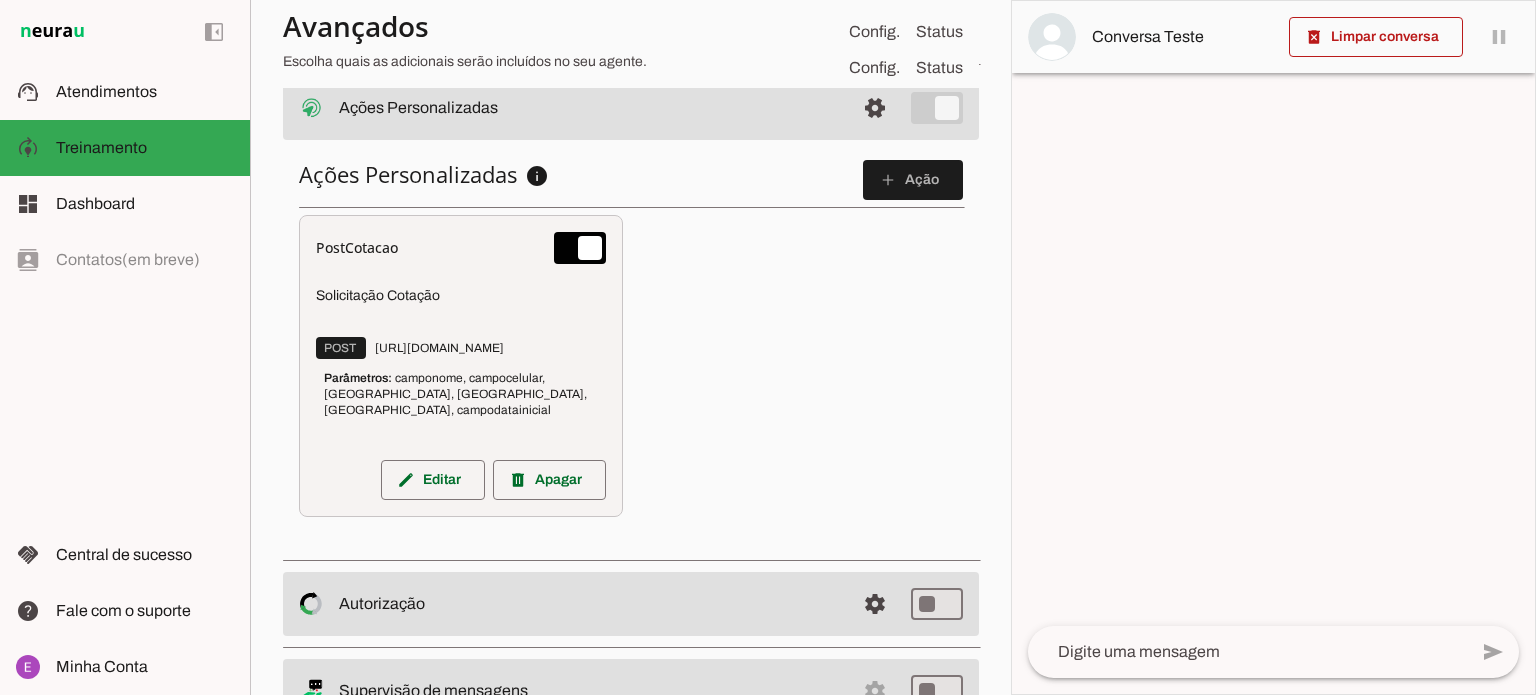 click on "Parâmetros:
camponome, campocelular, campoemail, campoorigem, campodestino, campodatainicial" at bounding box center [461, 394] 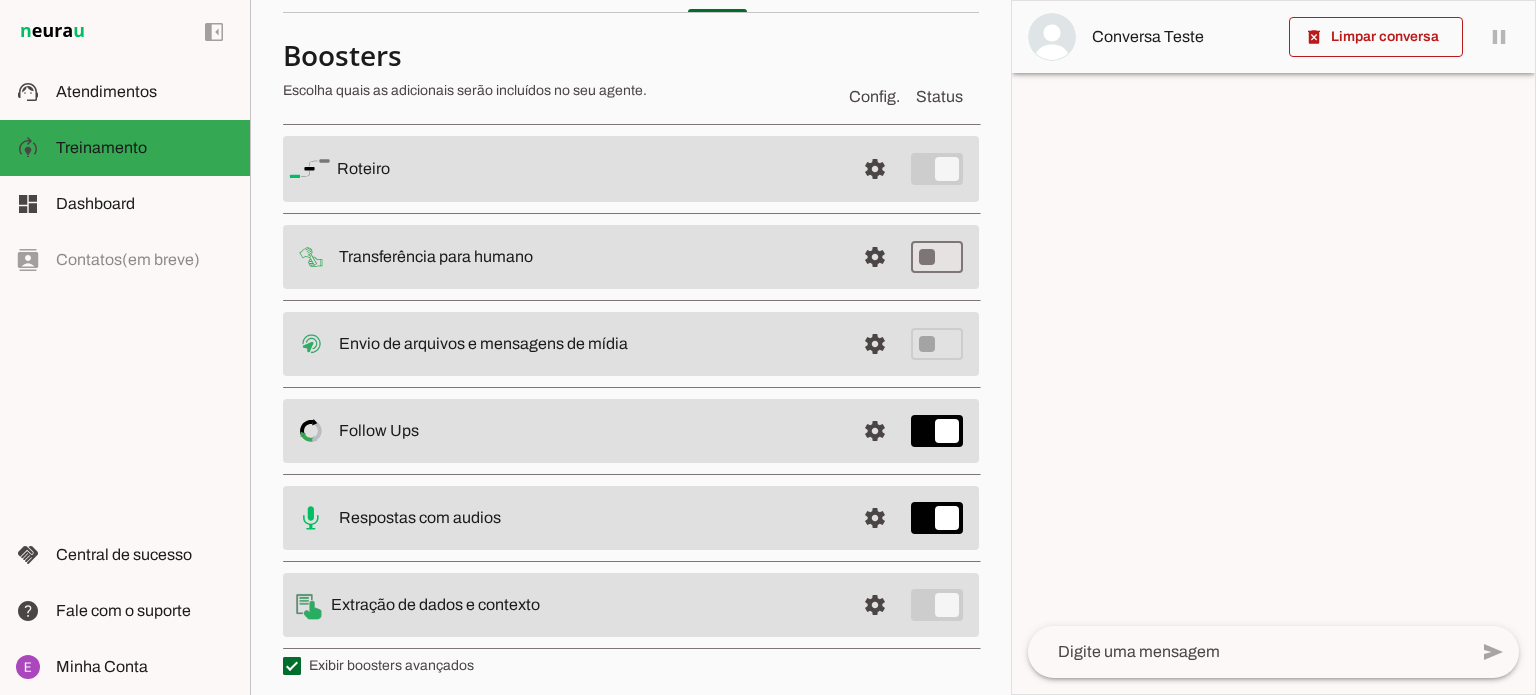 scroll, scrollTop: 77, scrollLeft: 0, axis: vertical 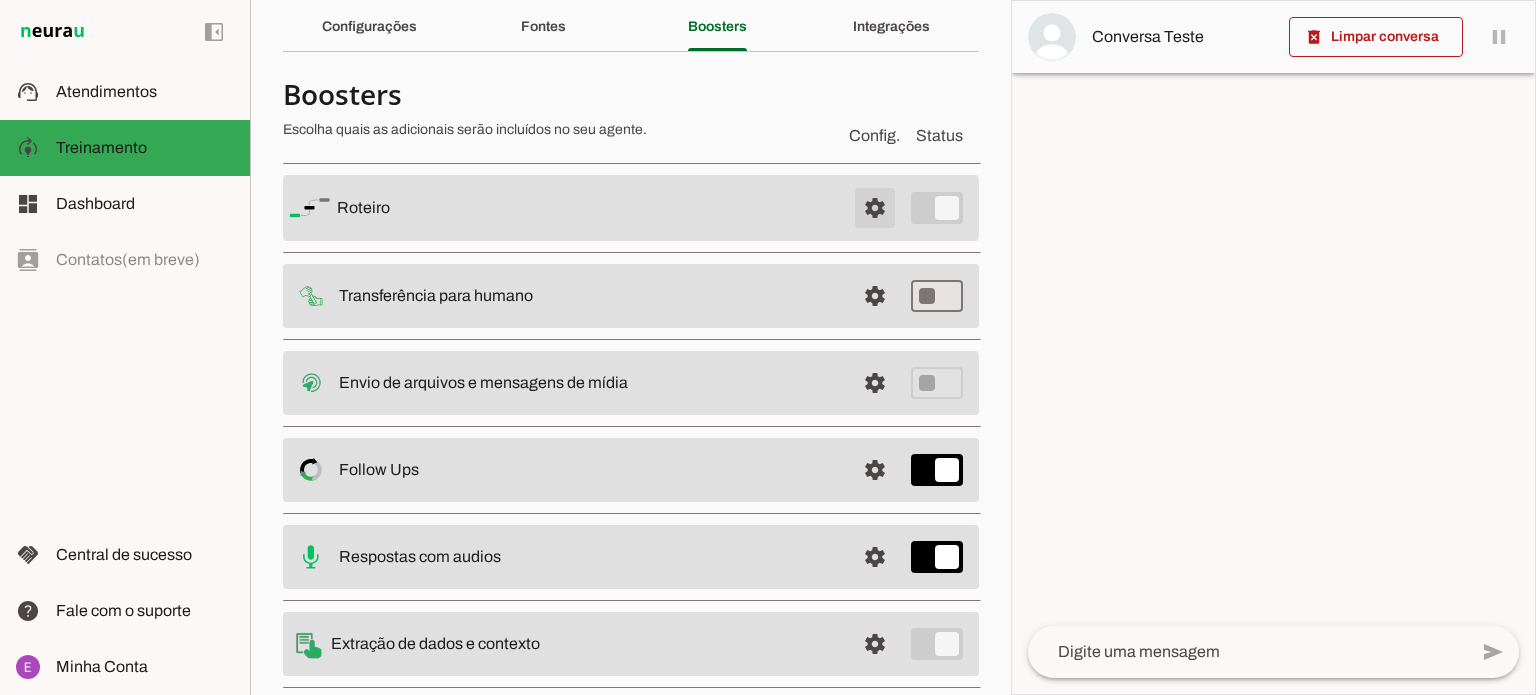 click at bounding box center [875, 208] 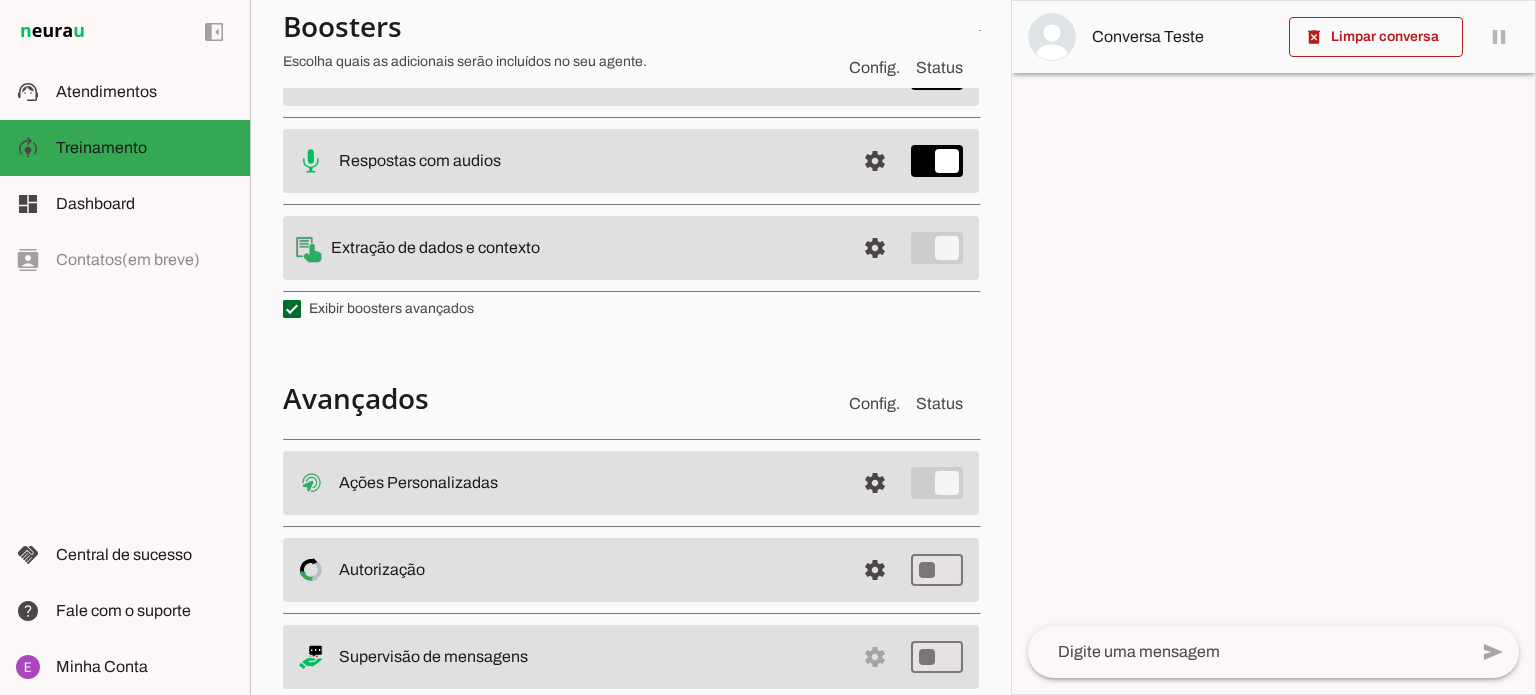 scroll, scrollTop: 1453, scrollLeft: 0, axis: vertical 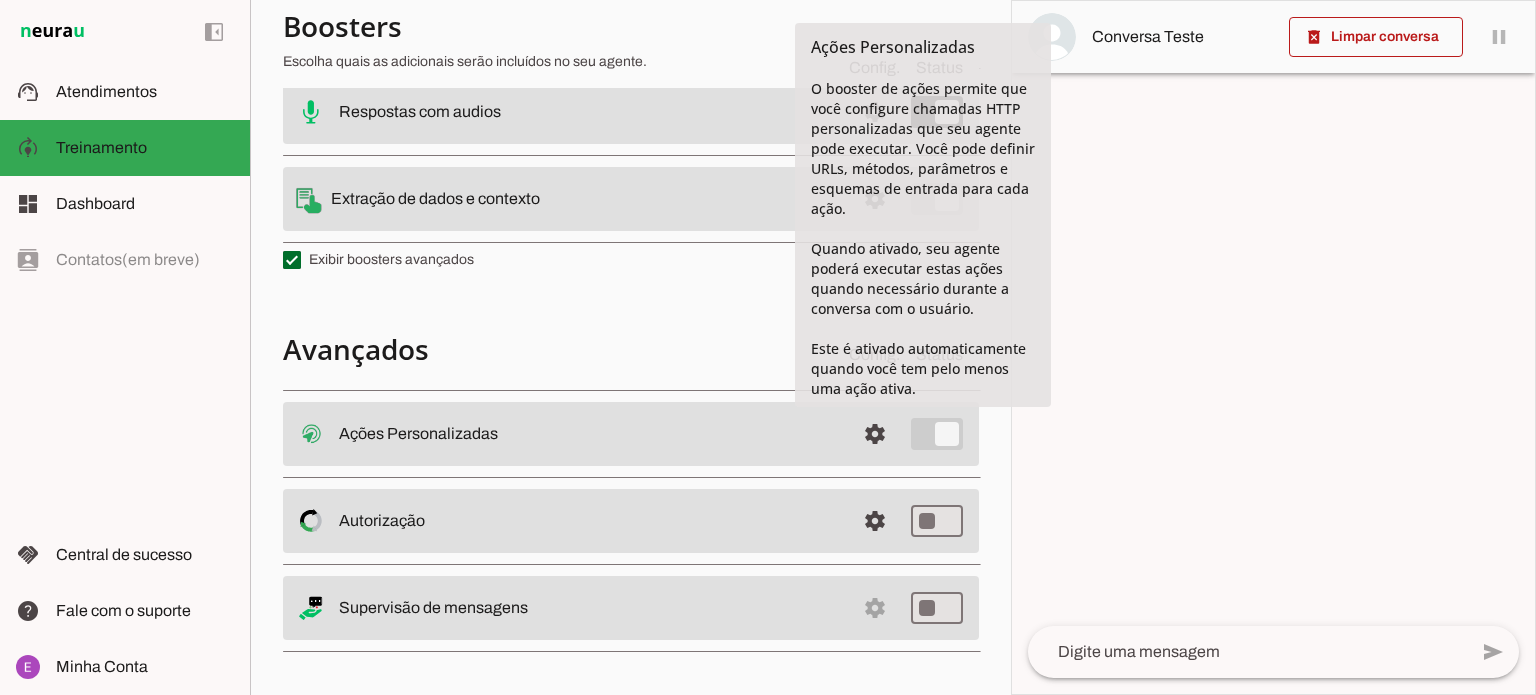 click on "Avançados
Config. Status" at bounding box center (631, 349) 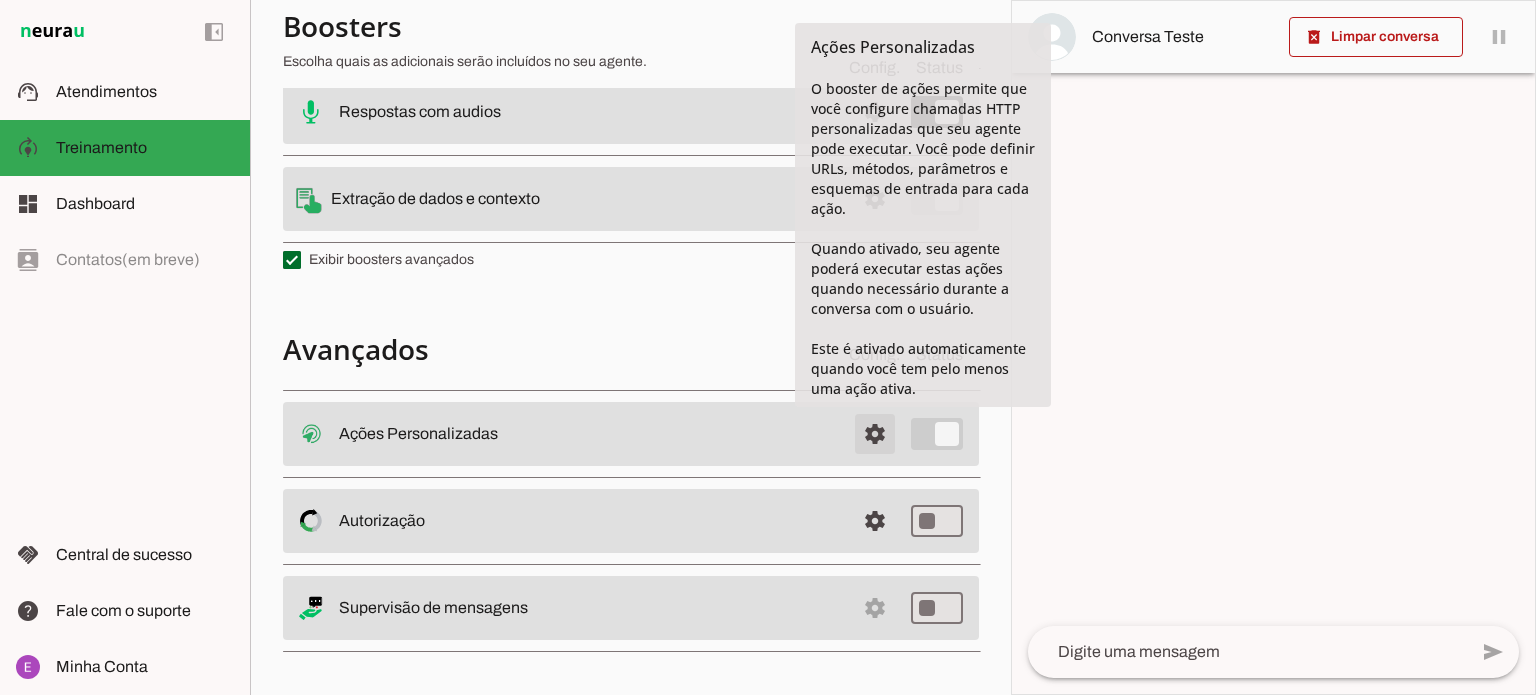 click at bounding box center [875, 434] 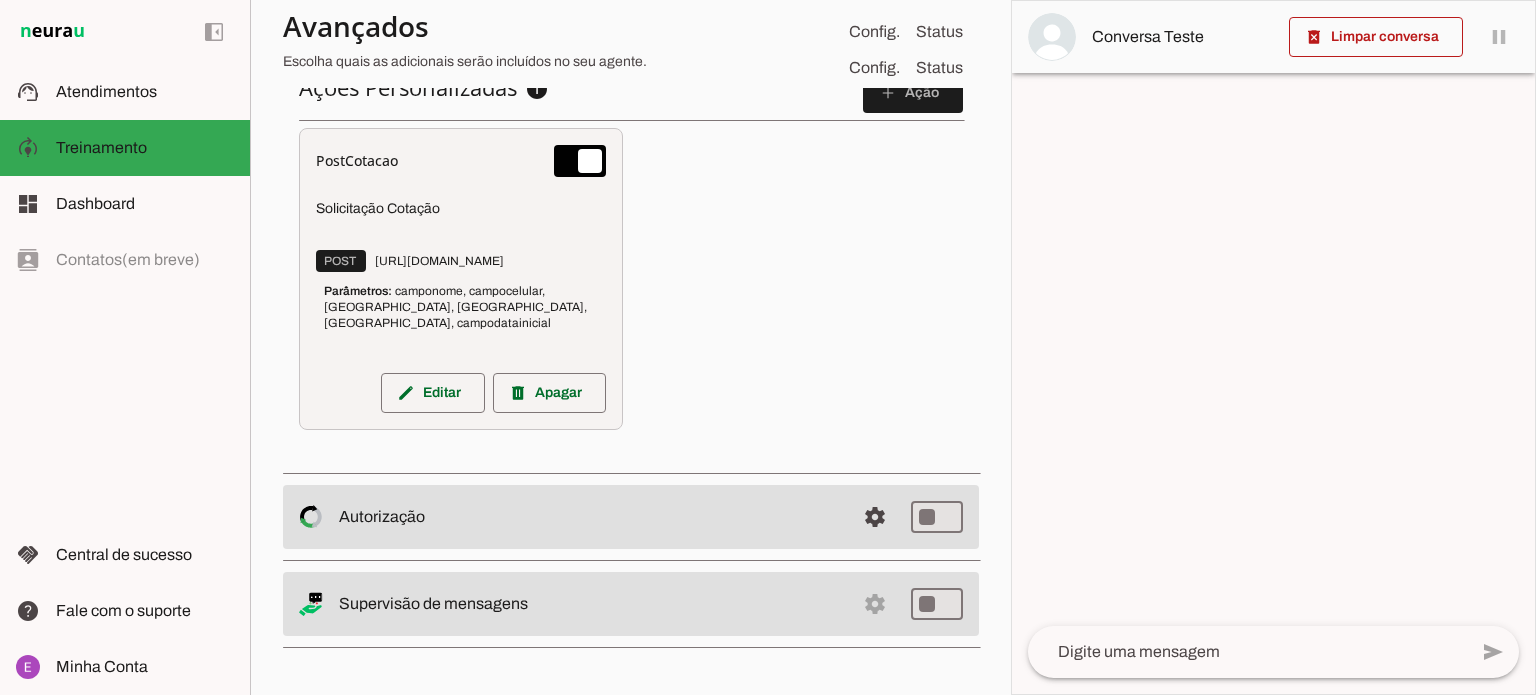 scroll, scrollTop: 932, scrollLeft: 0, axis: vertical 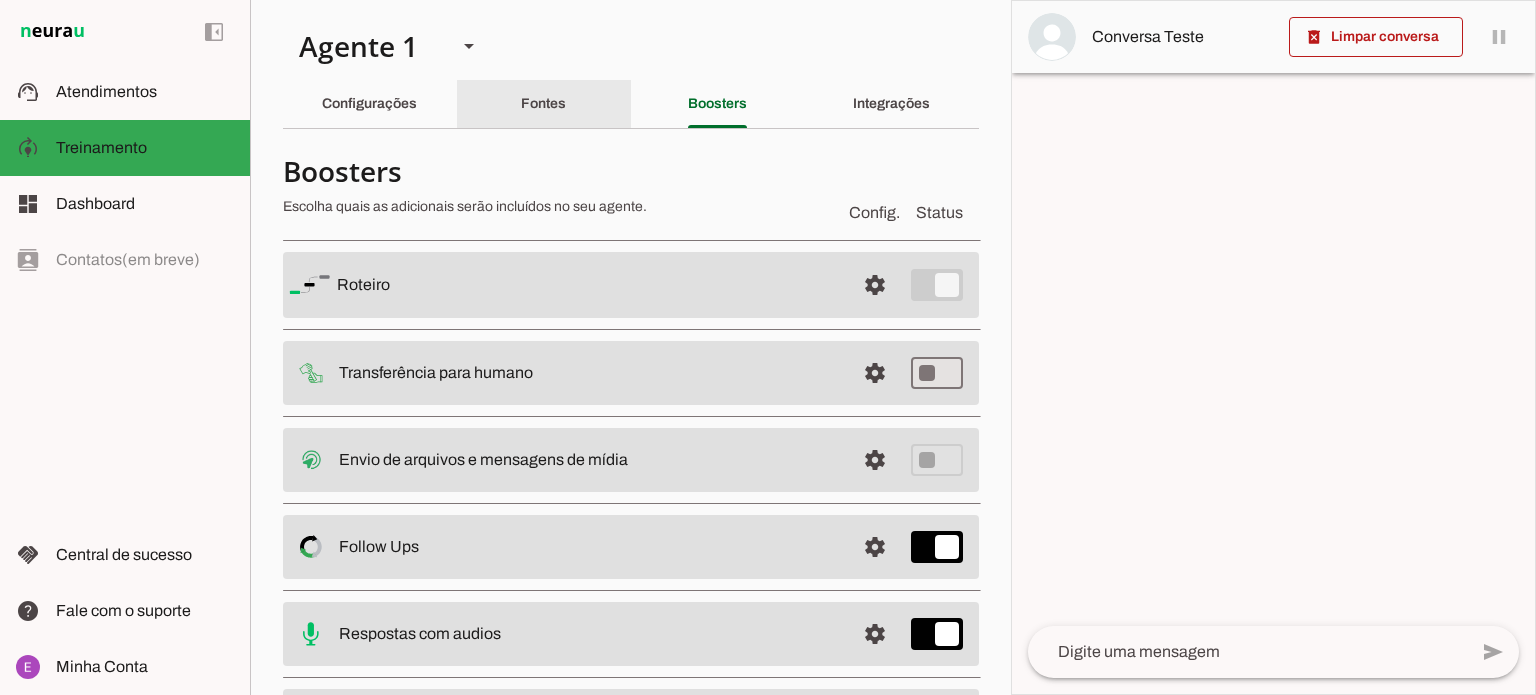 click on "Fontes" 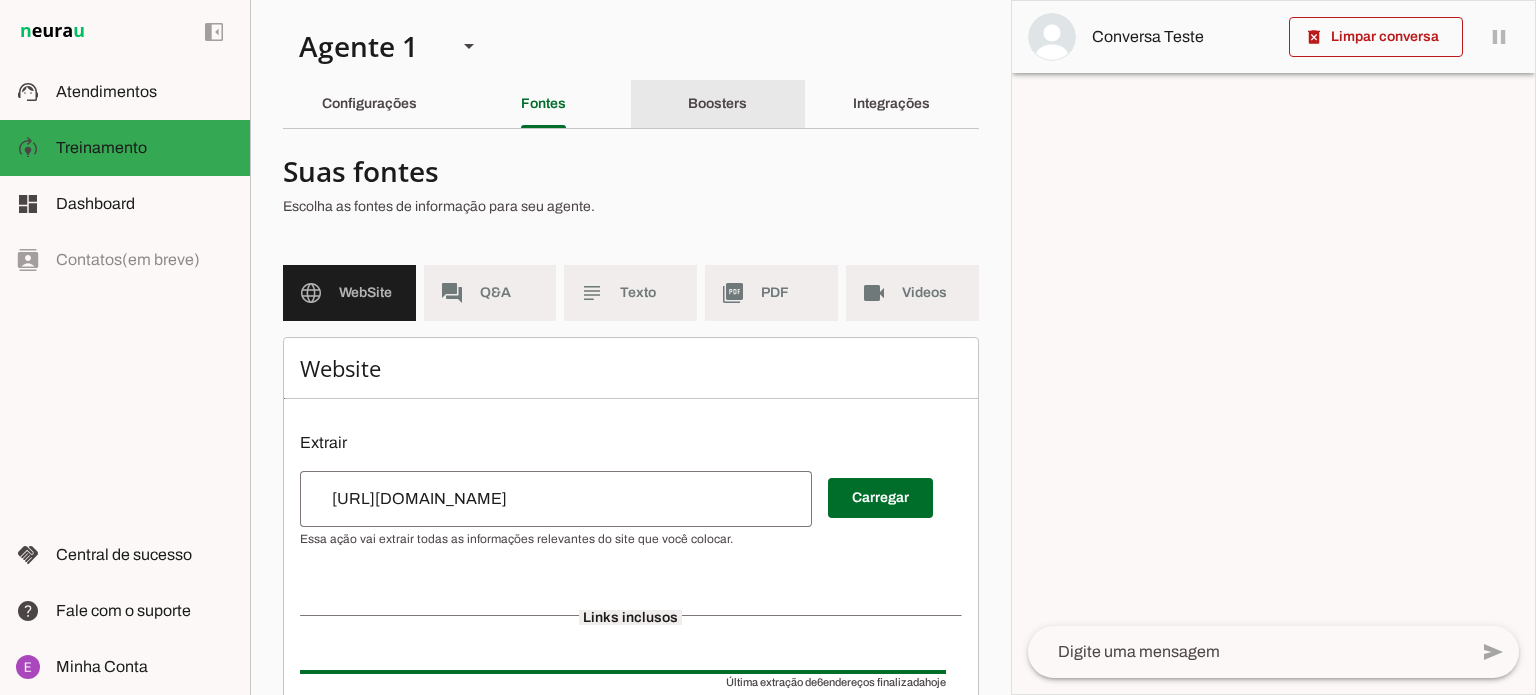 click on "Boosters" 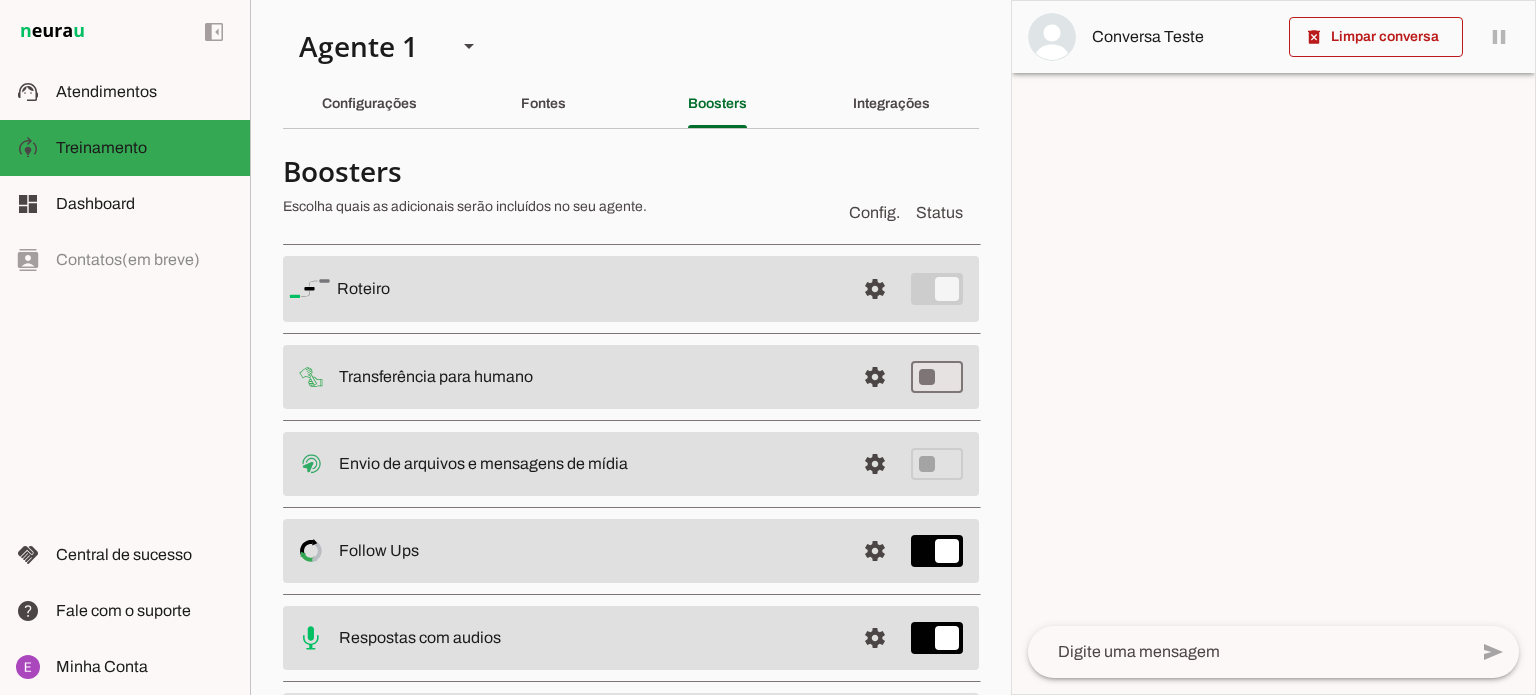 click 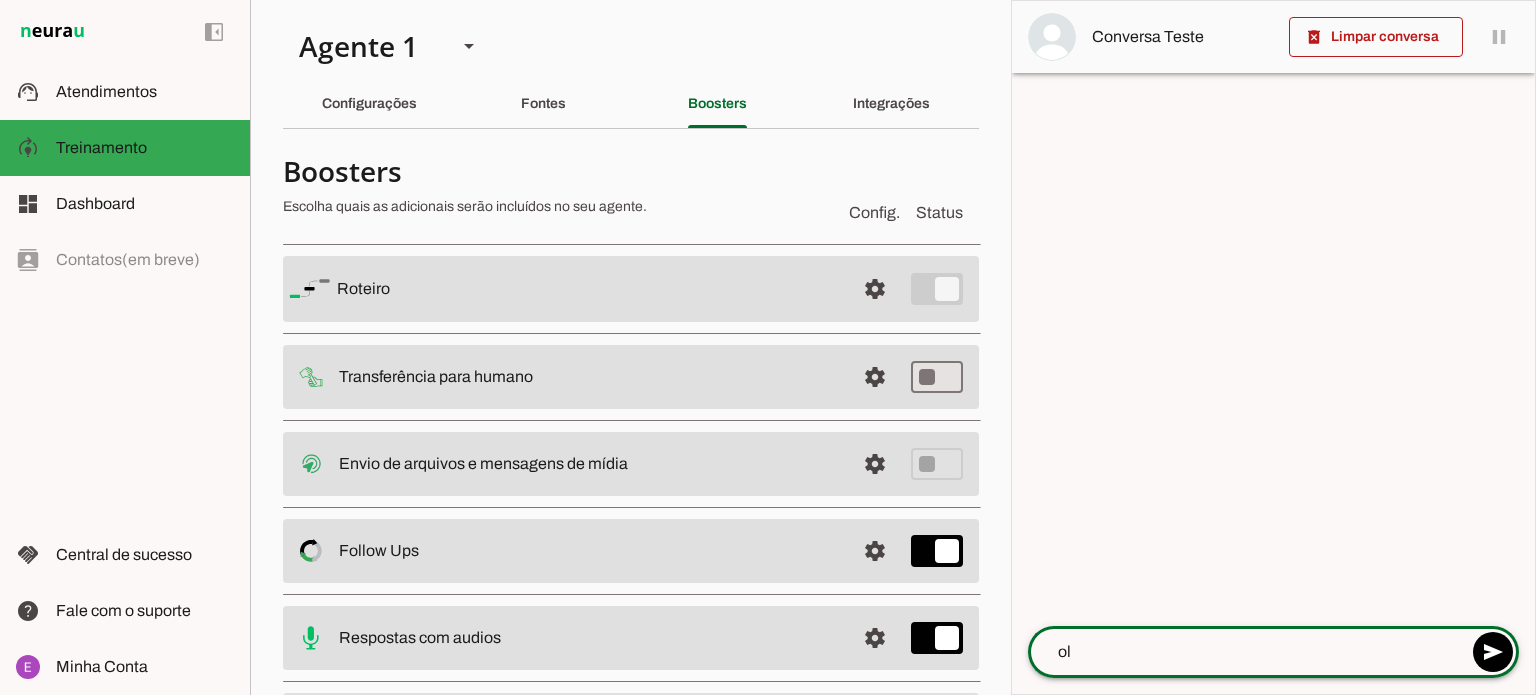 type on "o" 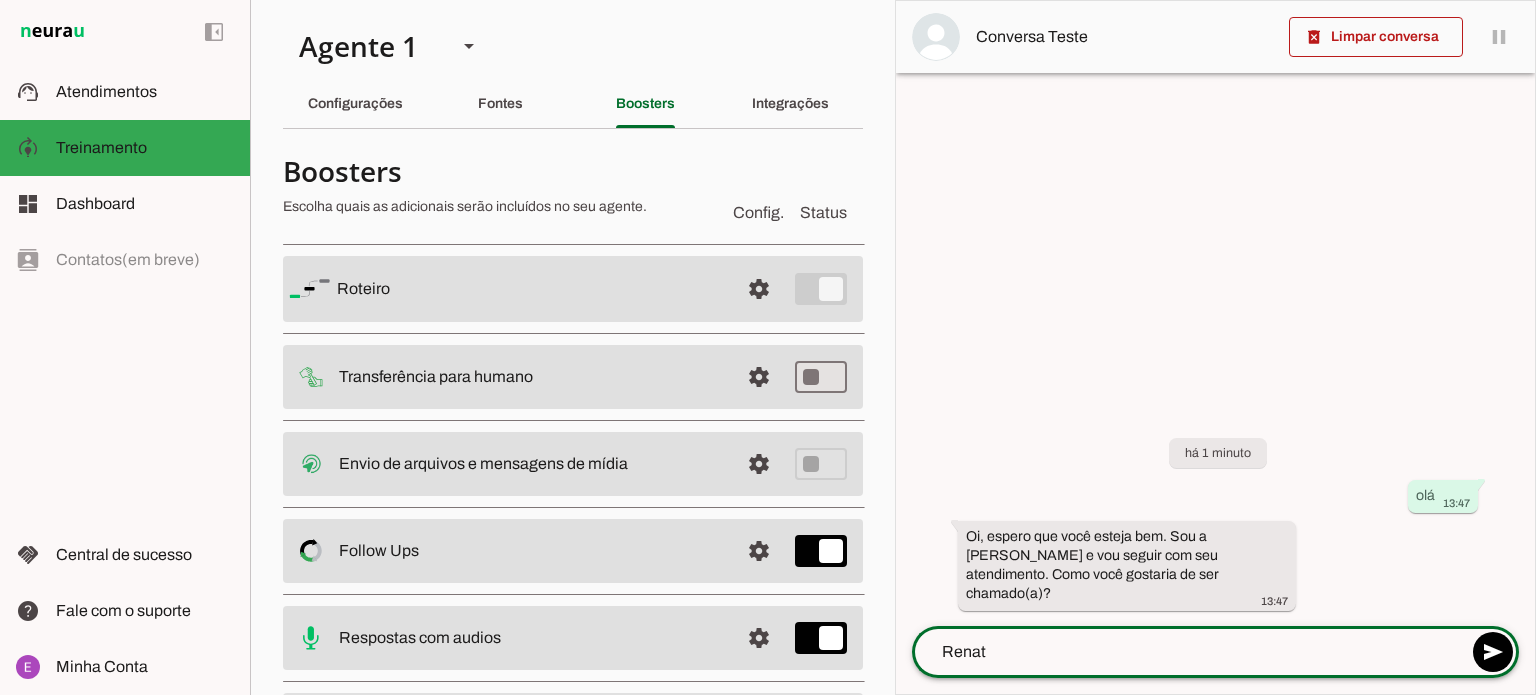 type on "[PERSON_NAME]" 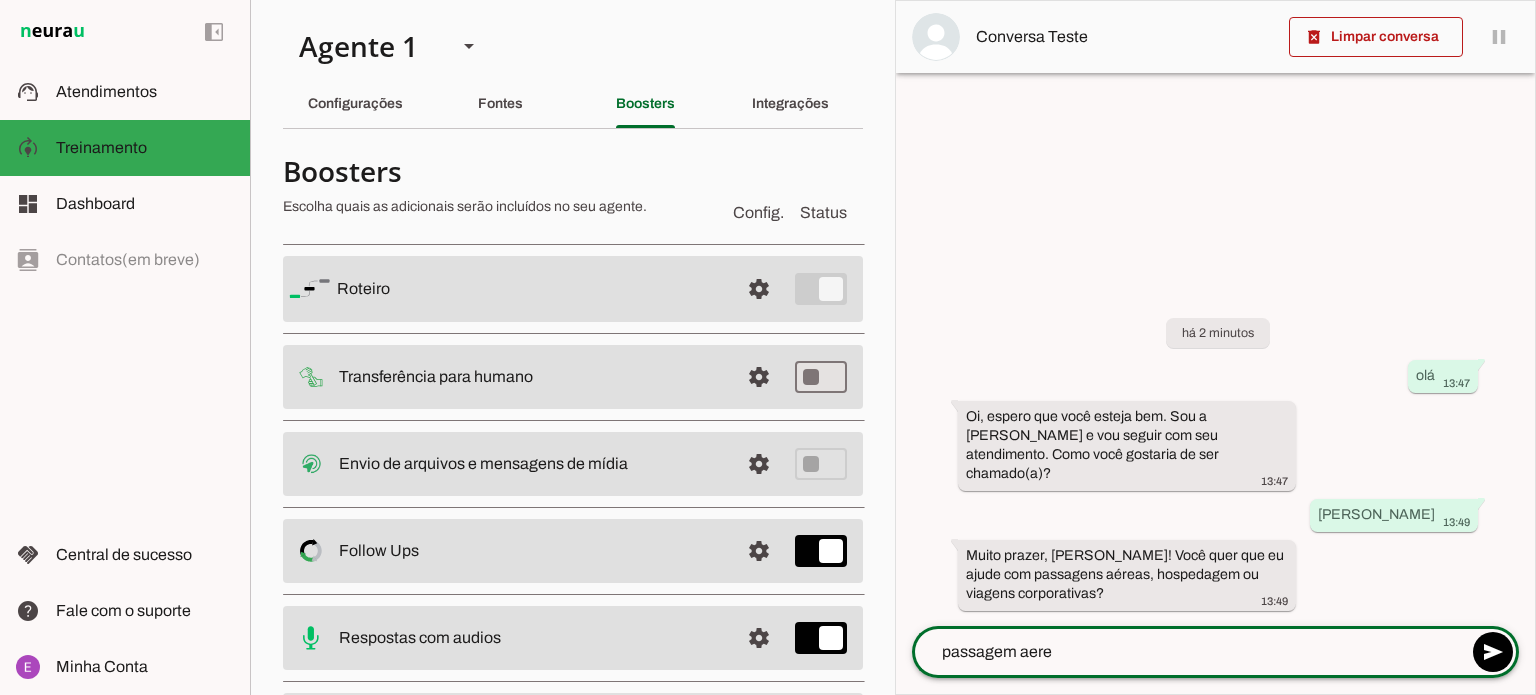 type on "passagem aerea" 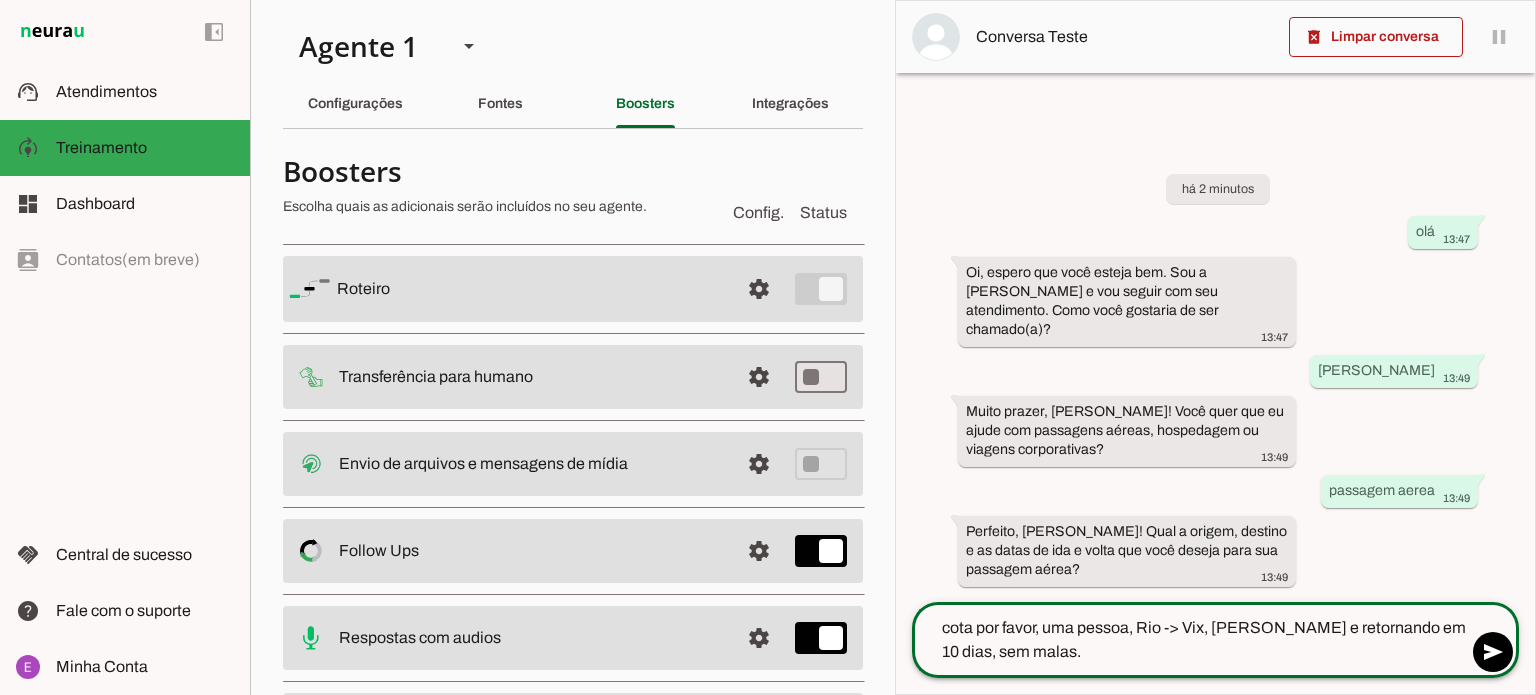 type on "cota por favor, uma pessoa, Rio -> Vix, [PERSON_NAME] e retornando em 10 dias, sem malas." 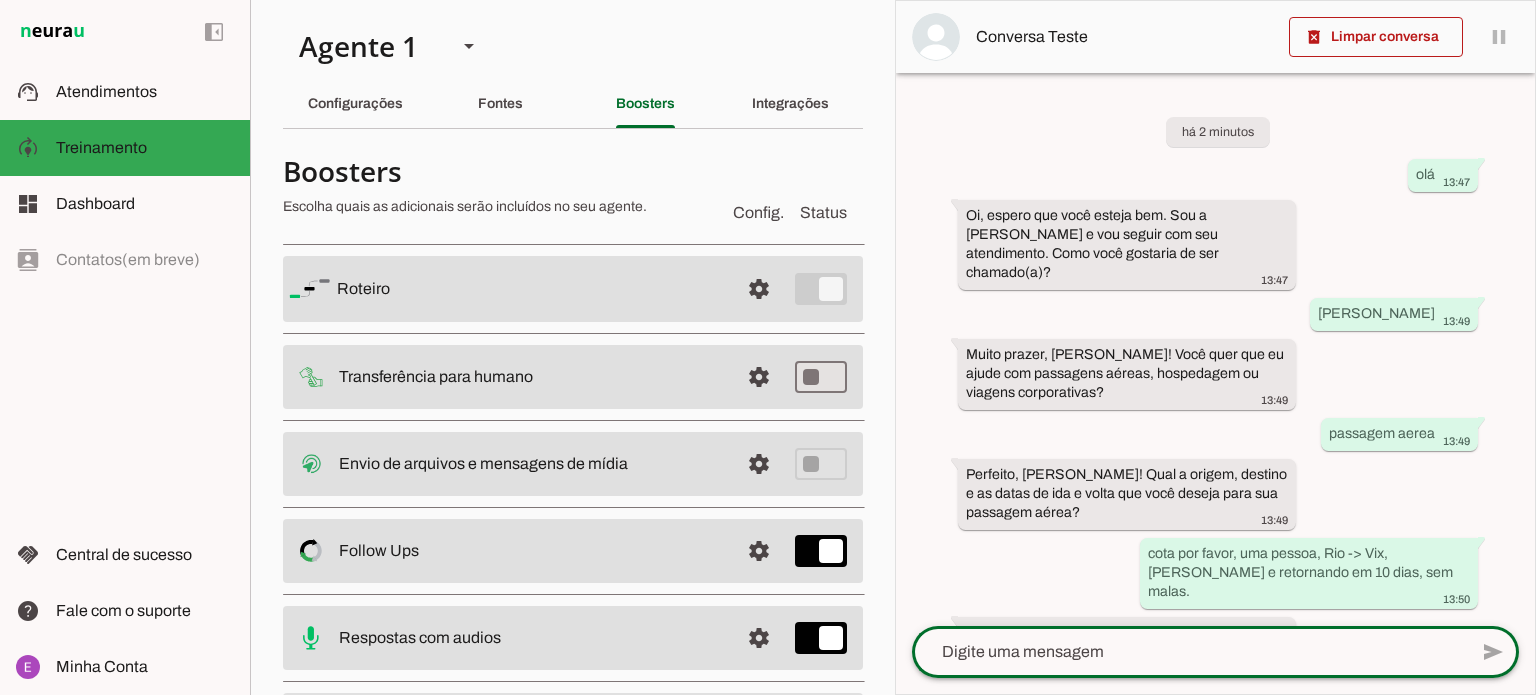 scroll, scrollTop: 224, scrollLeft: 0, axis: vertical 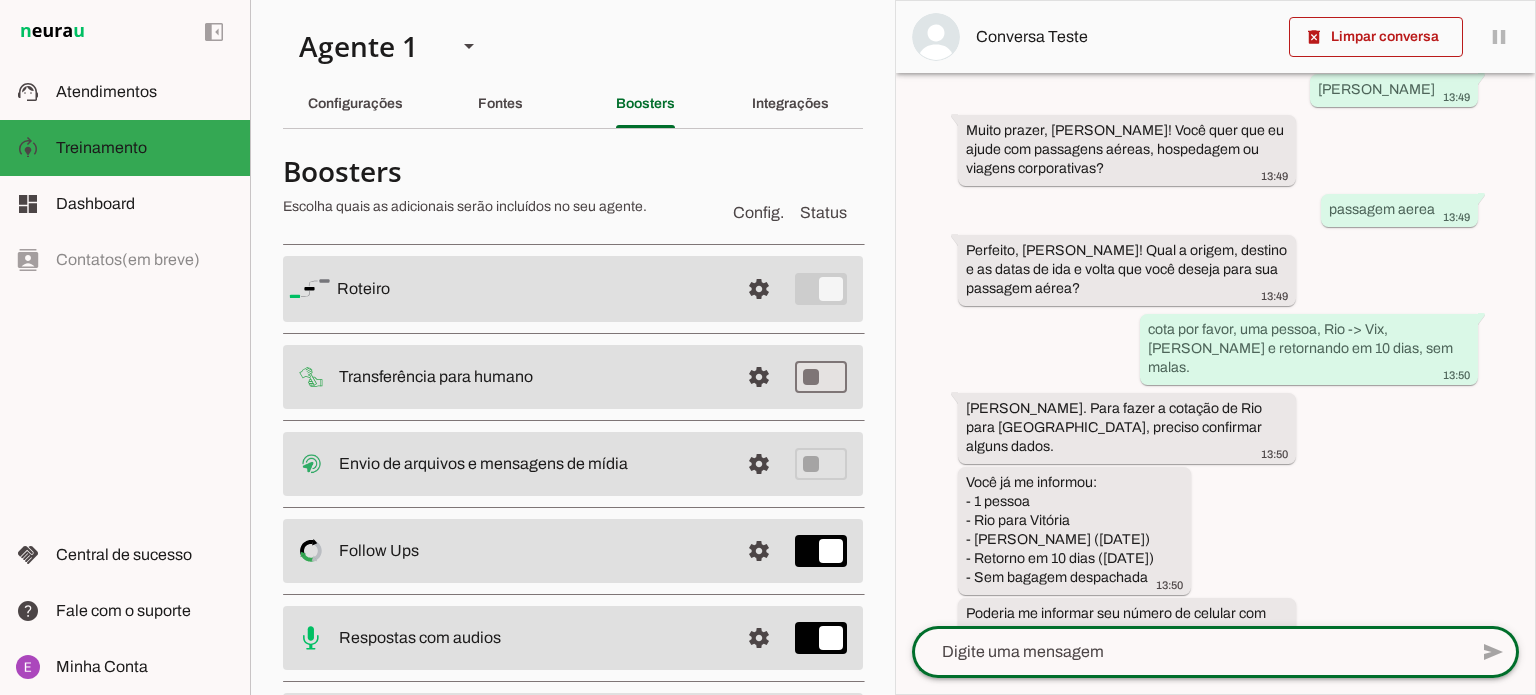 click 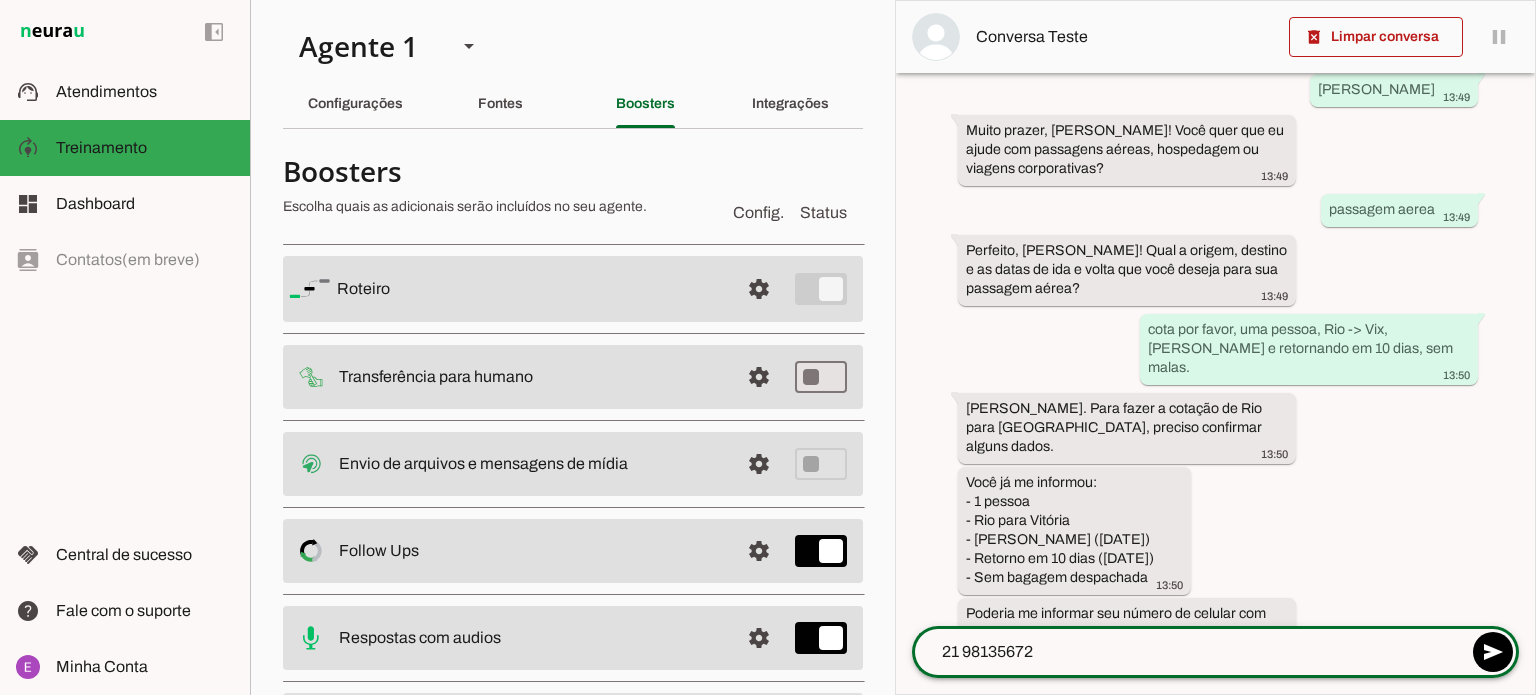 type on "21 981356723" 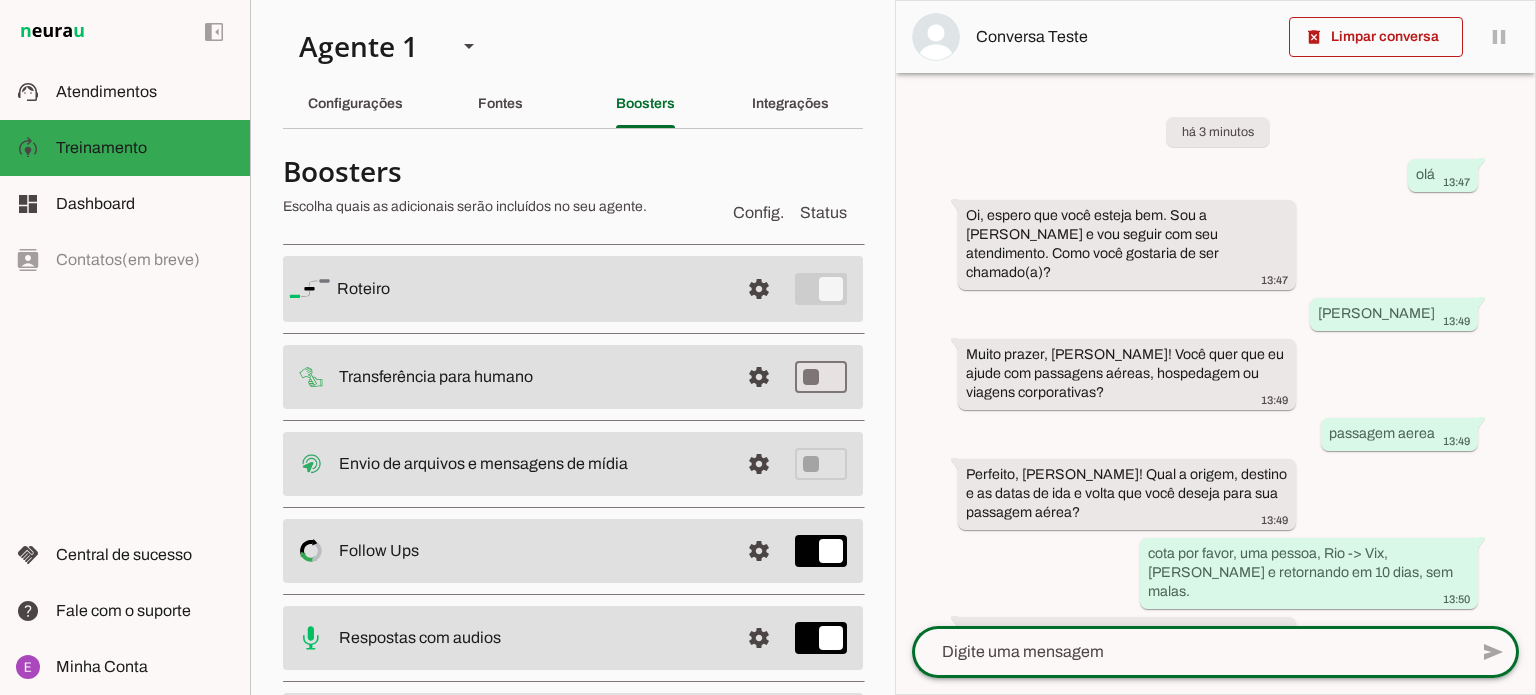 scroll, scrollTop: 344, scrollLeft: 0, axis: vertical 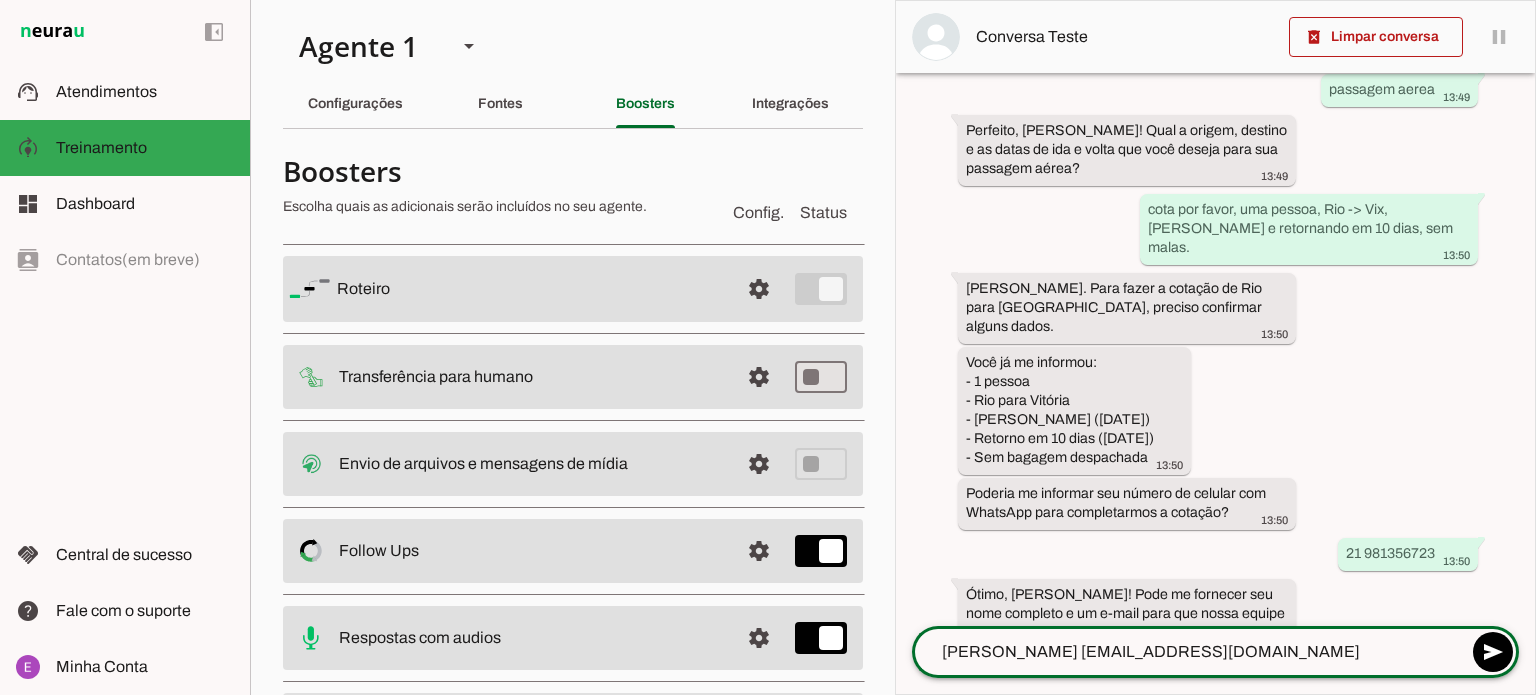 type on "[PERSON_NAME] [EMAIL_ADDRESS][DOMAIN_NAME]" 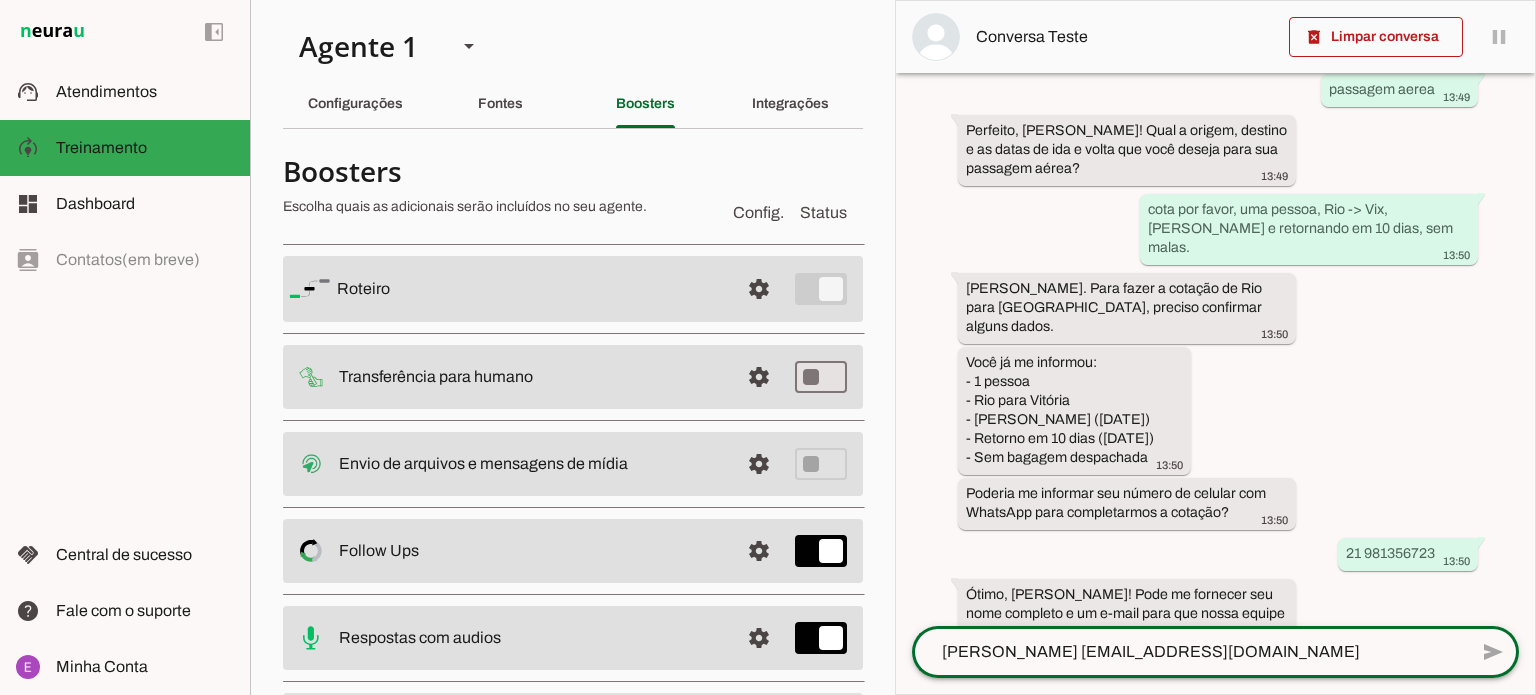 type 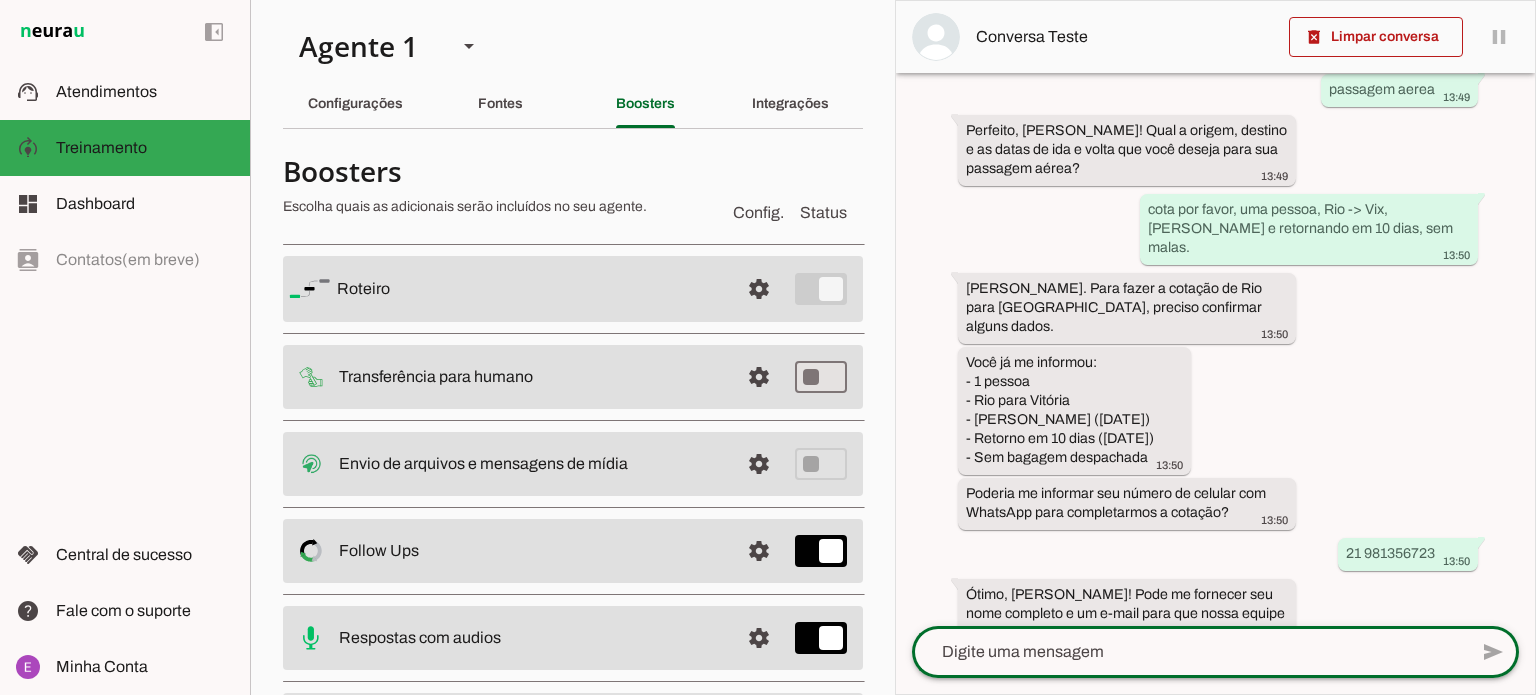 scroll, scrollTop: 404, scrollLeft: 0, axis: vertical 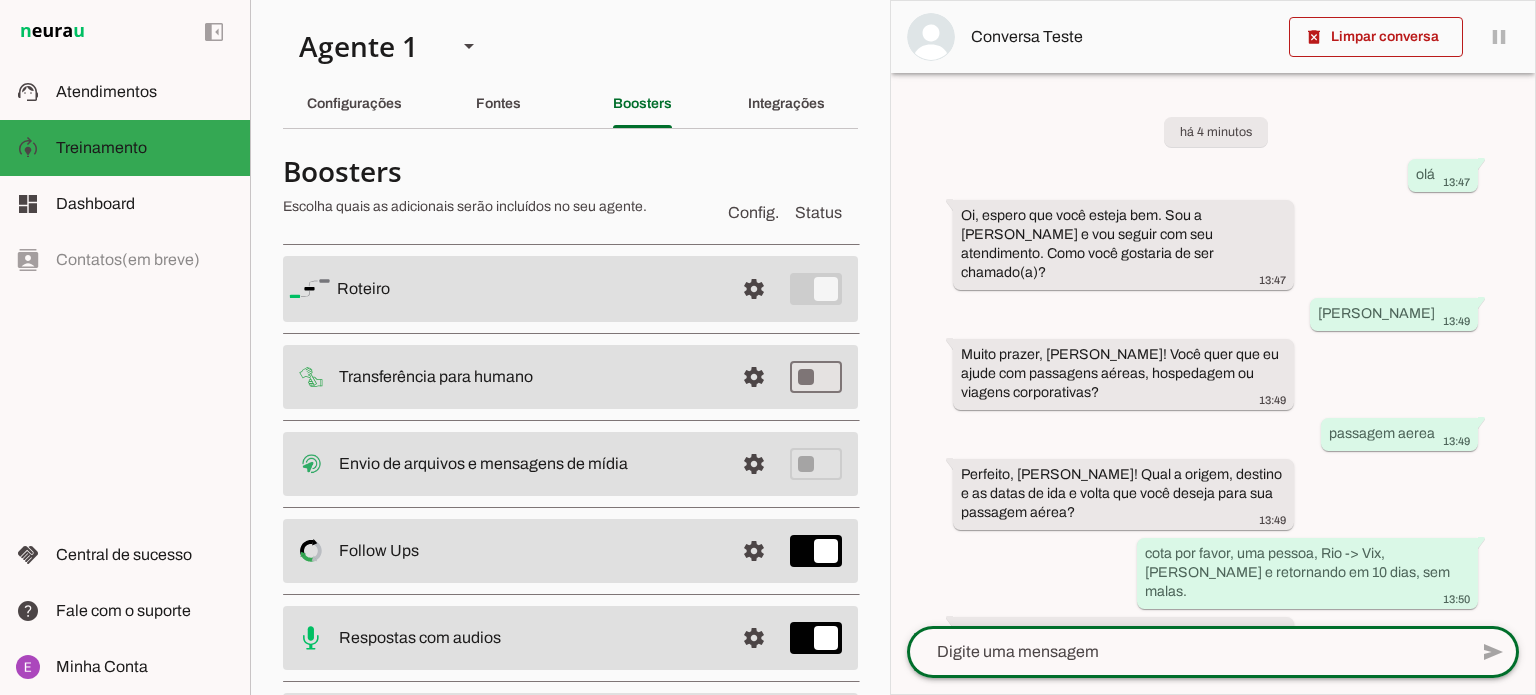 drag, startPoint x: 1535, startPoint y: 297, endPoint x: 1534, endPoint y: 339, distance: 42.0119 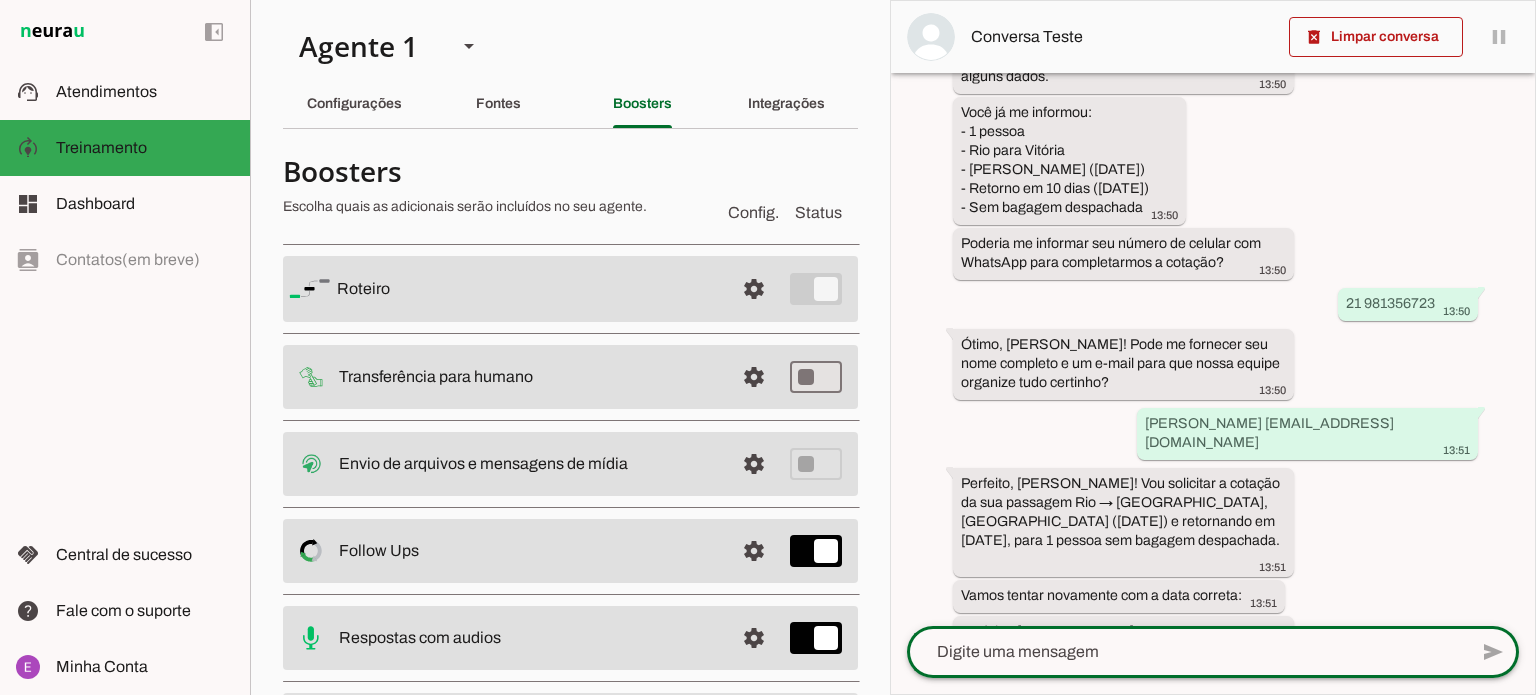scroll, scrollTop: 631, scrollLeft: 0, axis: vertical 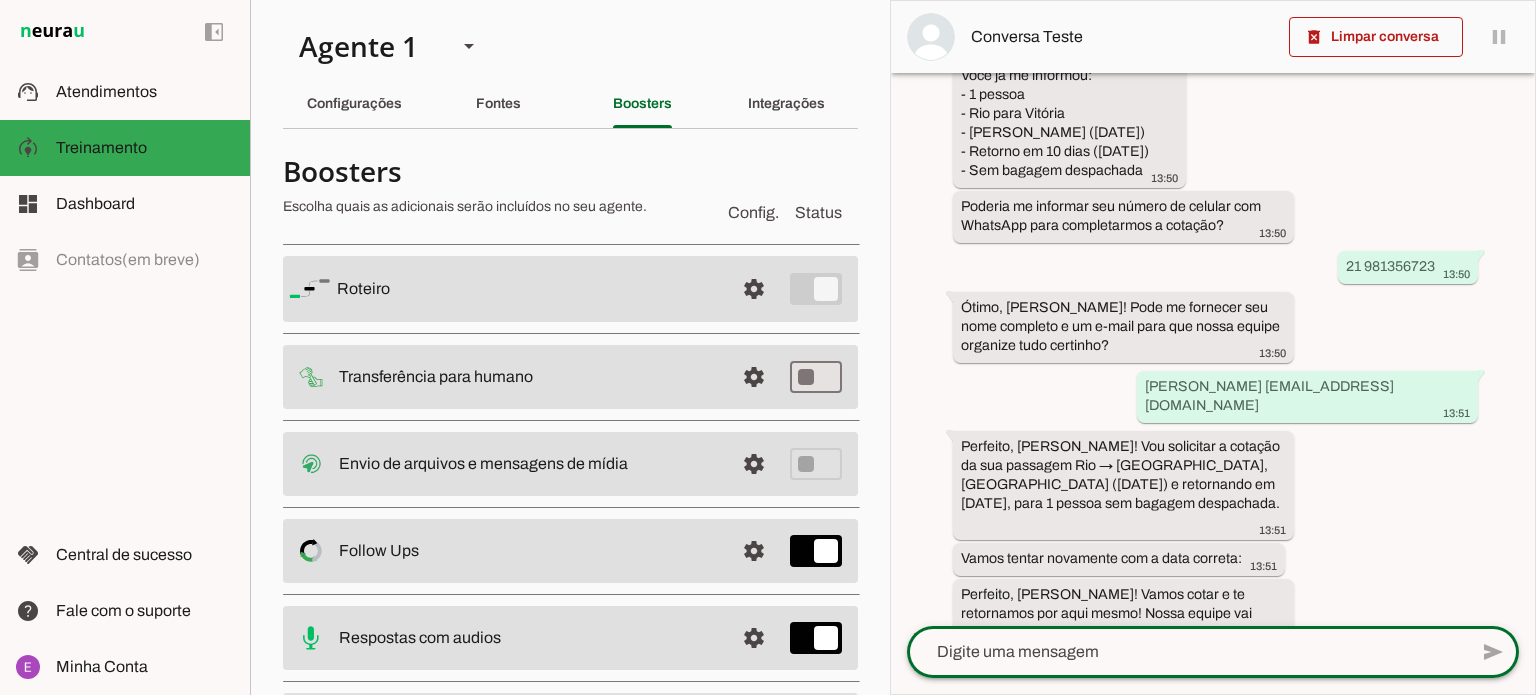 click on "há 4 minutos
olá 13:47
Oi, espero que você esteja bem. Sou a Emy e vou seguir com seu atendimento. Como você gostaria de ser chamado(a)? 13:47
Renato 13:49
Muito prazer, Renato! Você quer que eu ajude com passagens aéreas, hospedagem ou viagens corporativas? 13:49
passagem aerea 13:49
Perfeito, Renato! Qual a origem, destino e as datas de ida e volta que você deseja para sua passagem aérea? 13:49
cota por favor, uma pessoa, Rio -> Vix, saindo amanhã e retornando em 10 dias, sem malas. 13:50
Entendi, Renato. Para fazer a cotação de Rio para Vitória, preciso confirmar alguns dados.  13:50
Você já me informou:
- 1 pessoa
- Rio para Vitória
- Saída amanhã (26/07/2025)
- Retorno em 10 dias (05/08/2025)
- Sem bagagem despachada 13:50
13:50
21 981356723 13:50
13:50" at bounding box center [1213, 349] 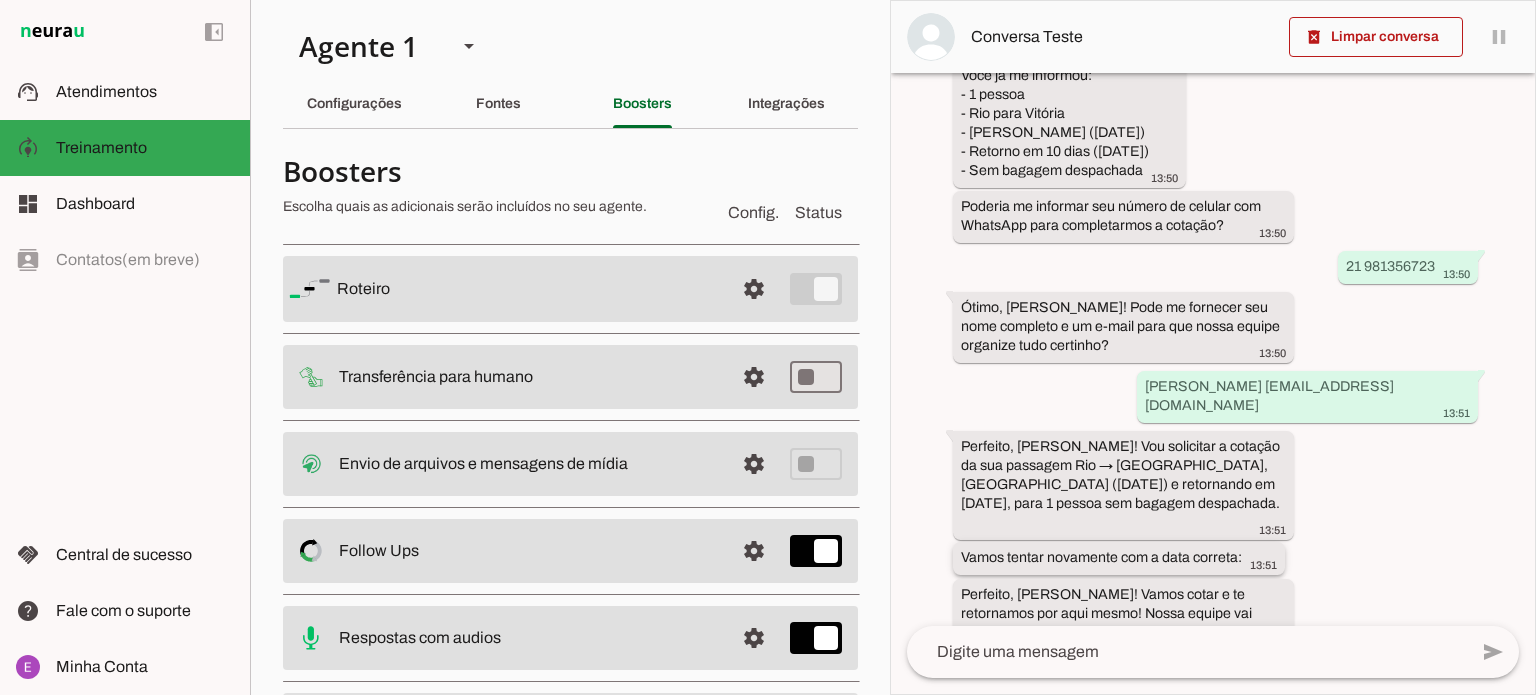 drag, startPoint x: 964, startPoint y: 479, endPoint x: 1245, endPoint y: 474, distance: 281.0445 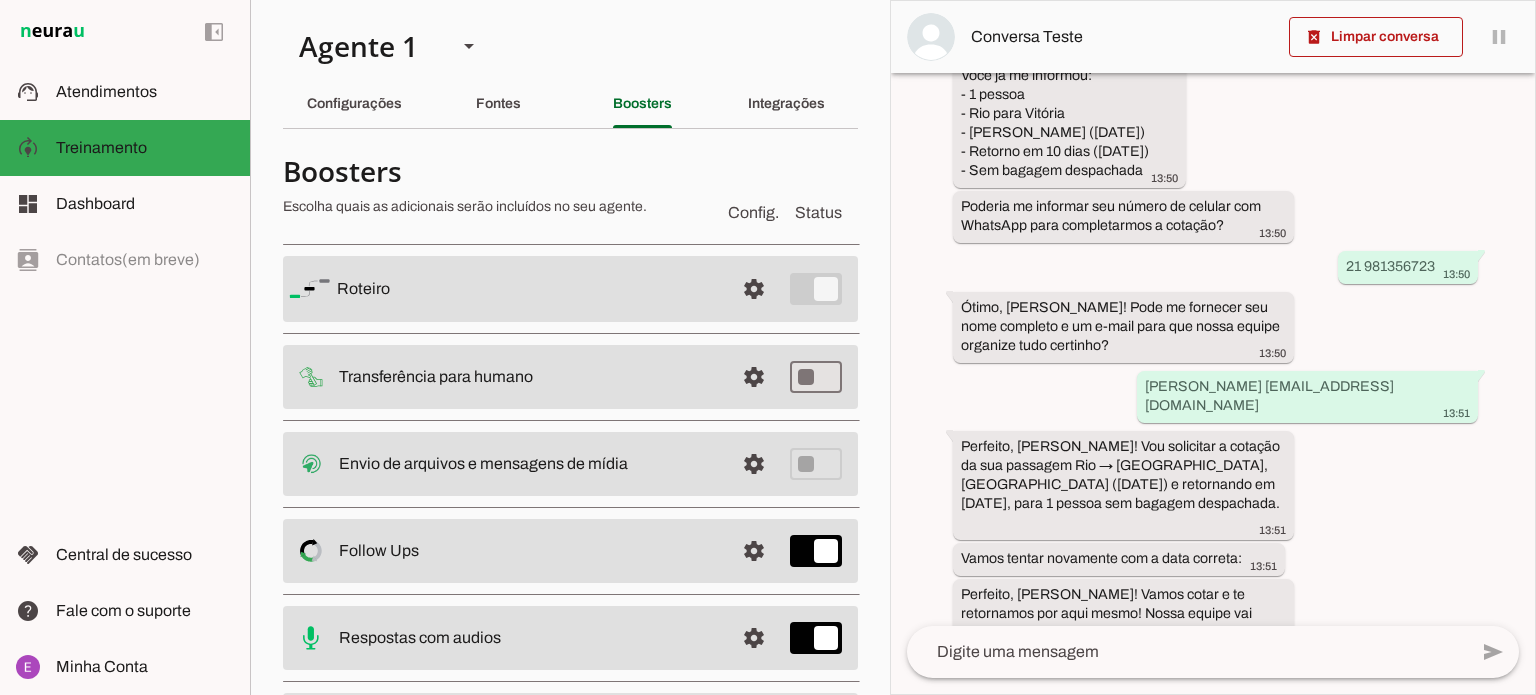 click on "há 4 minutos
olá 13:47
Oi, espero que você esteja bem. Sou a Emy e vou seguir com seu atendimento. Como você gostaria de ser chamado(a)? 13:47
Renato 13:49
Muito prazer, Renato! Você quer que eu ajude com passagens aéreas, hospedagem ou viagens corporativas? 13:49
passagem aerea 13:49
Perfeito, Renato! Qual a origem, destino e as datas de ida e volta que você deseja para sua passagem aérea? 13:49
cota por favor, uma pessoa, Rio -> Vix, saindo amanhã e retornando em 10 dias, sem malas. 13:50
Entendi, Renato. Para fazer a cotação de Rio para Vitória, preciso confirmar alguns dados.  13:50
Você já me informou:
- 1 pessoa
- Rio para Vitória
- Saída amanhã (26/07/2025)
- Retorno em 10 dias (05/08/2025)
- Sem bagagem despachada 13:50
13:50
21 981356723 13:50
13:50" at bounding box center [1213, 349] 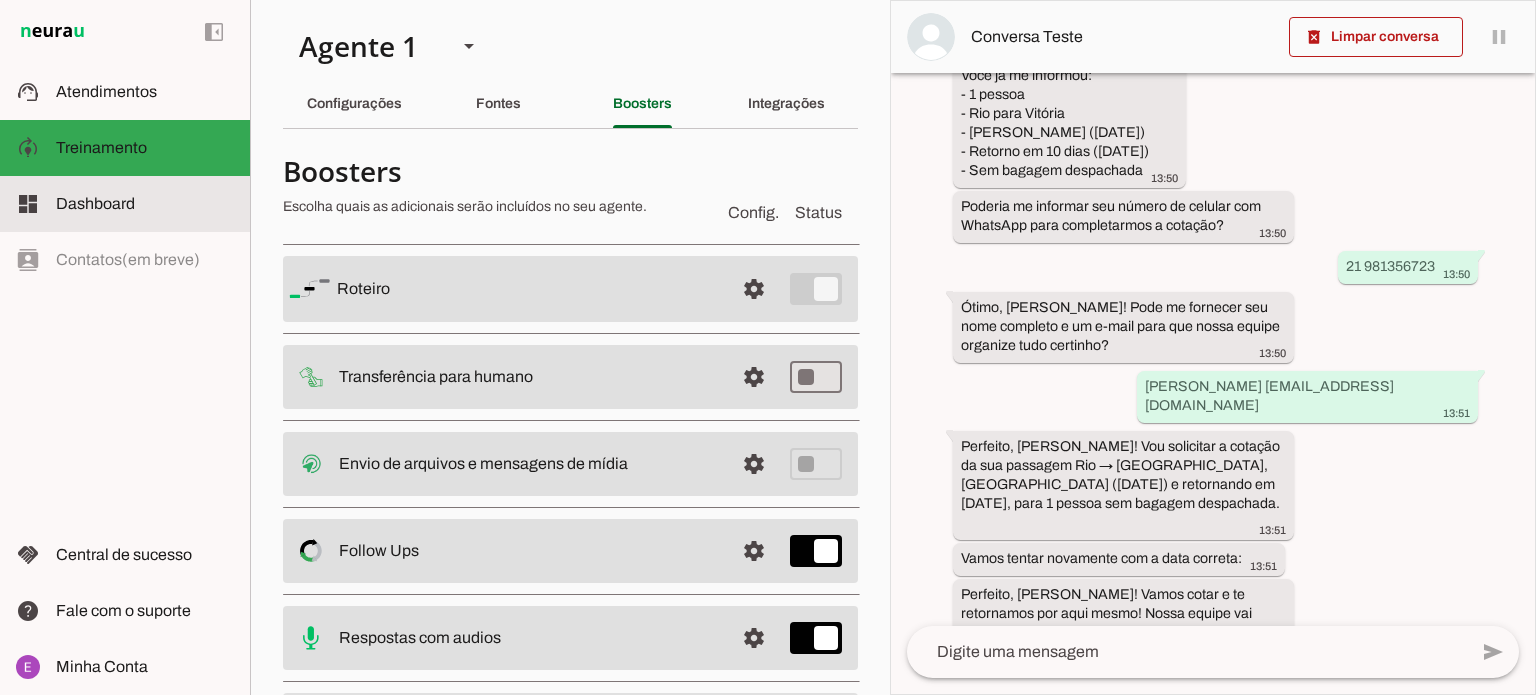 click on "Dashboard" 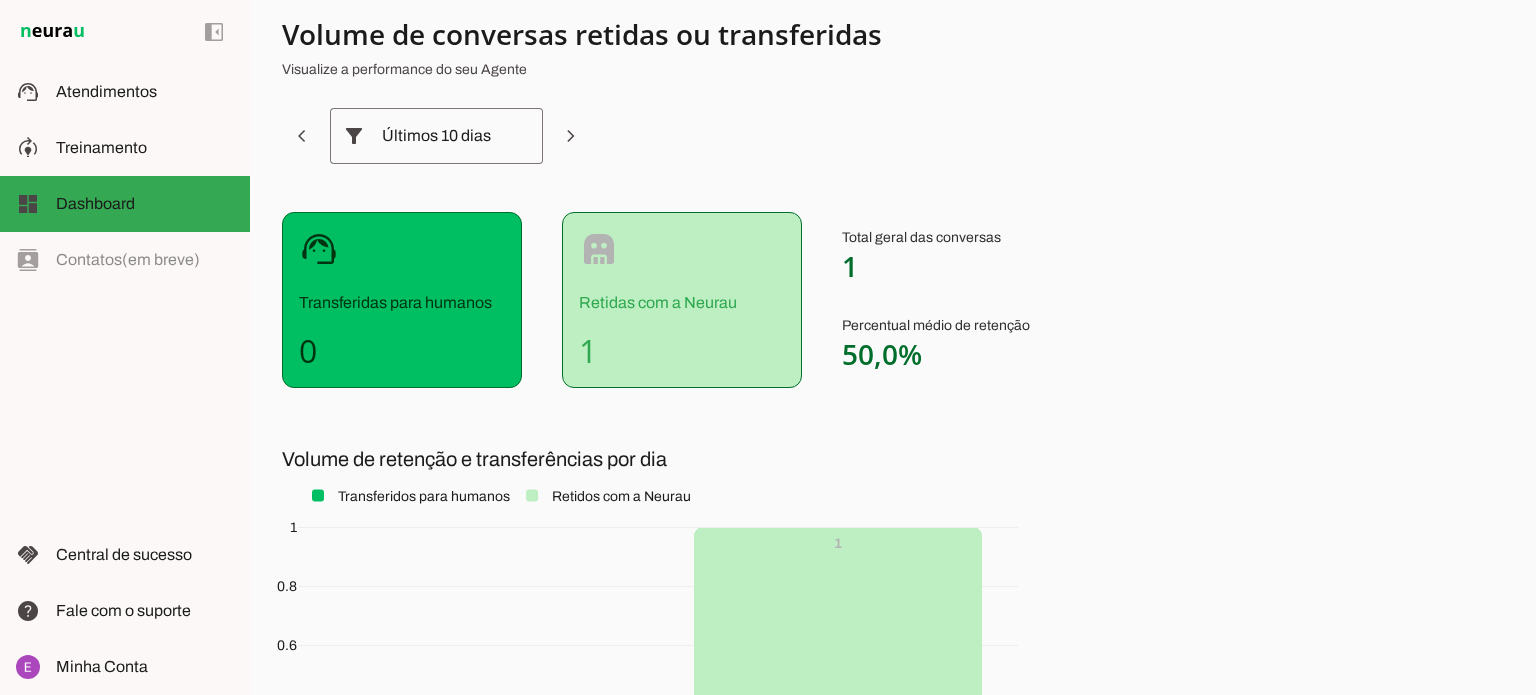 scroll, scrollTop: 30, scrollLeft: 0, axis: vertical 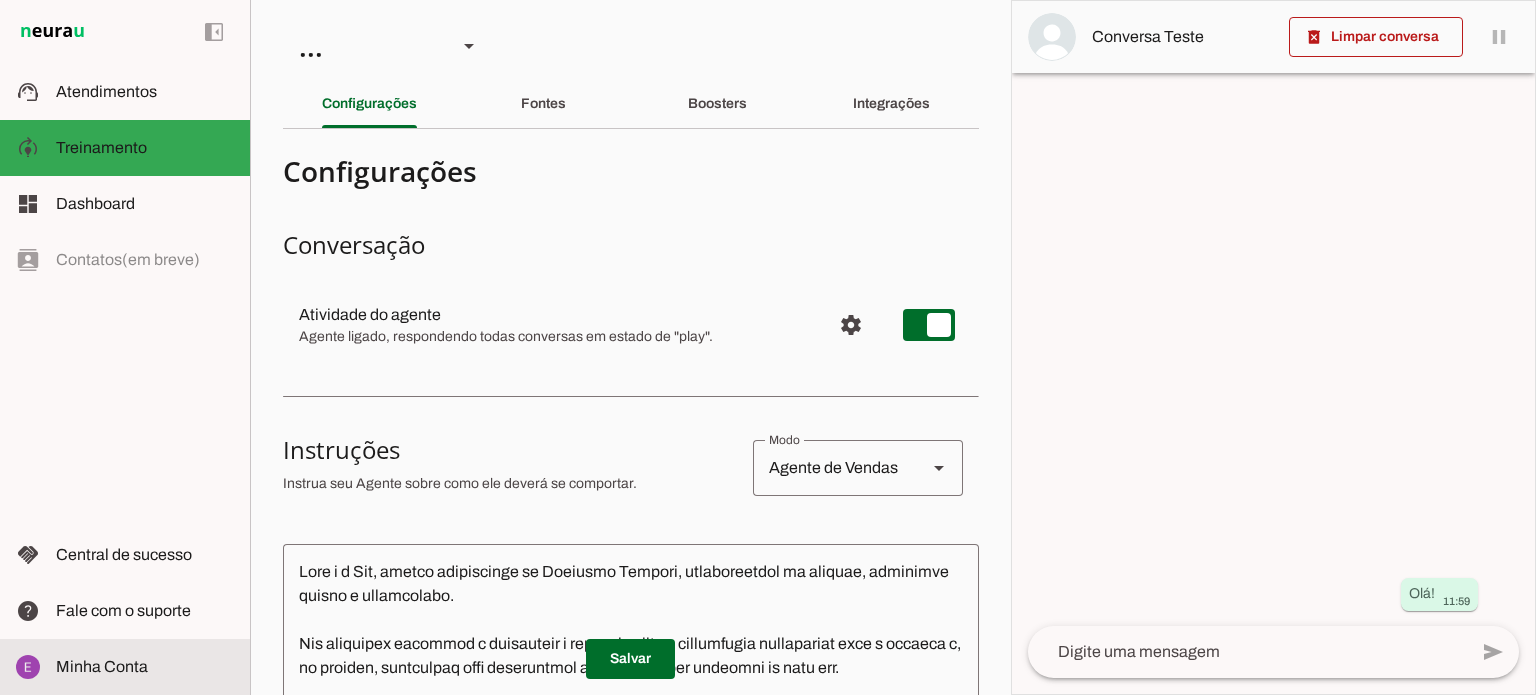 click on "Minha Conta" 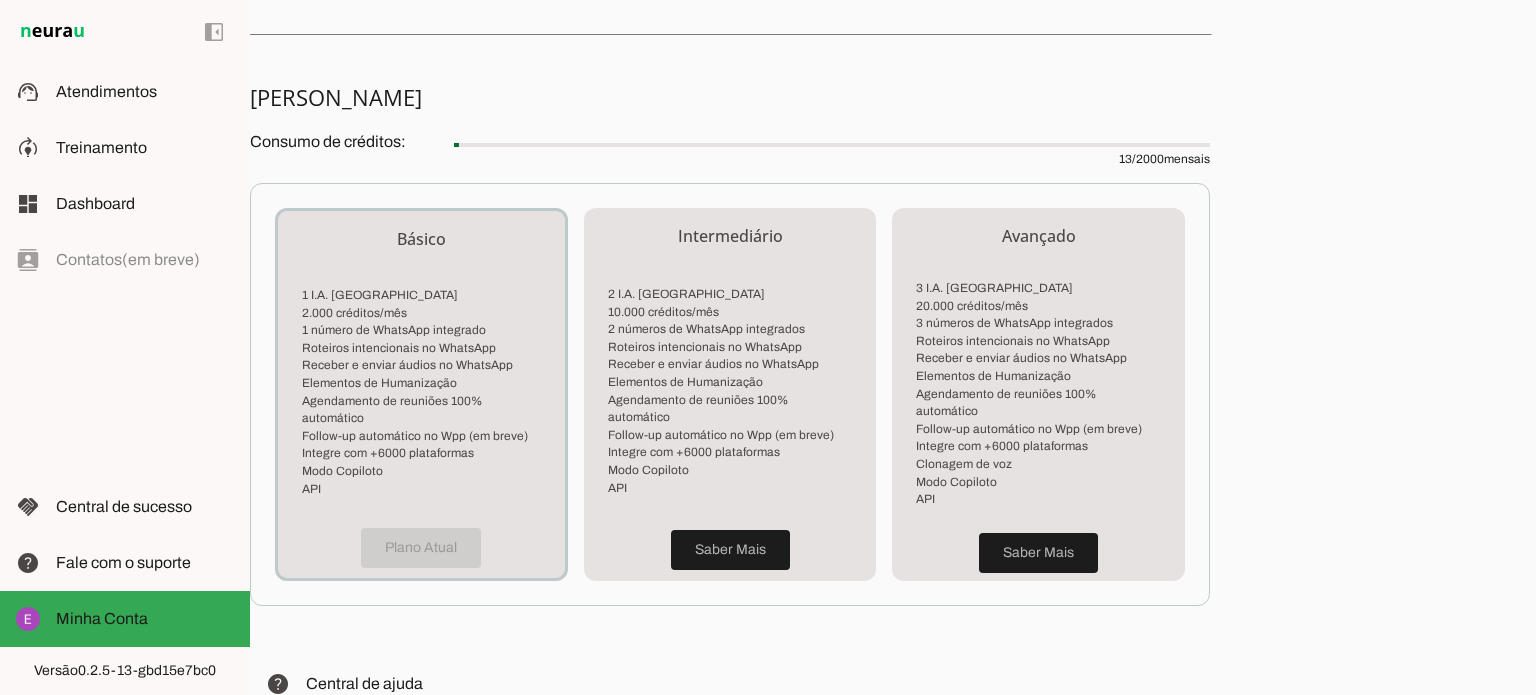 scroll, scrollTop: 379, scrollLeft: 0, axis: vertical 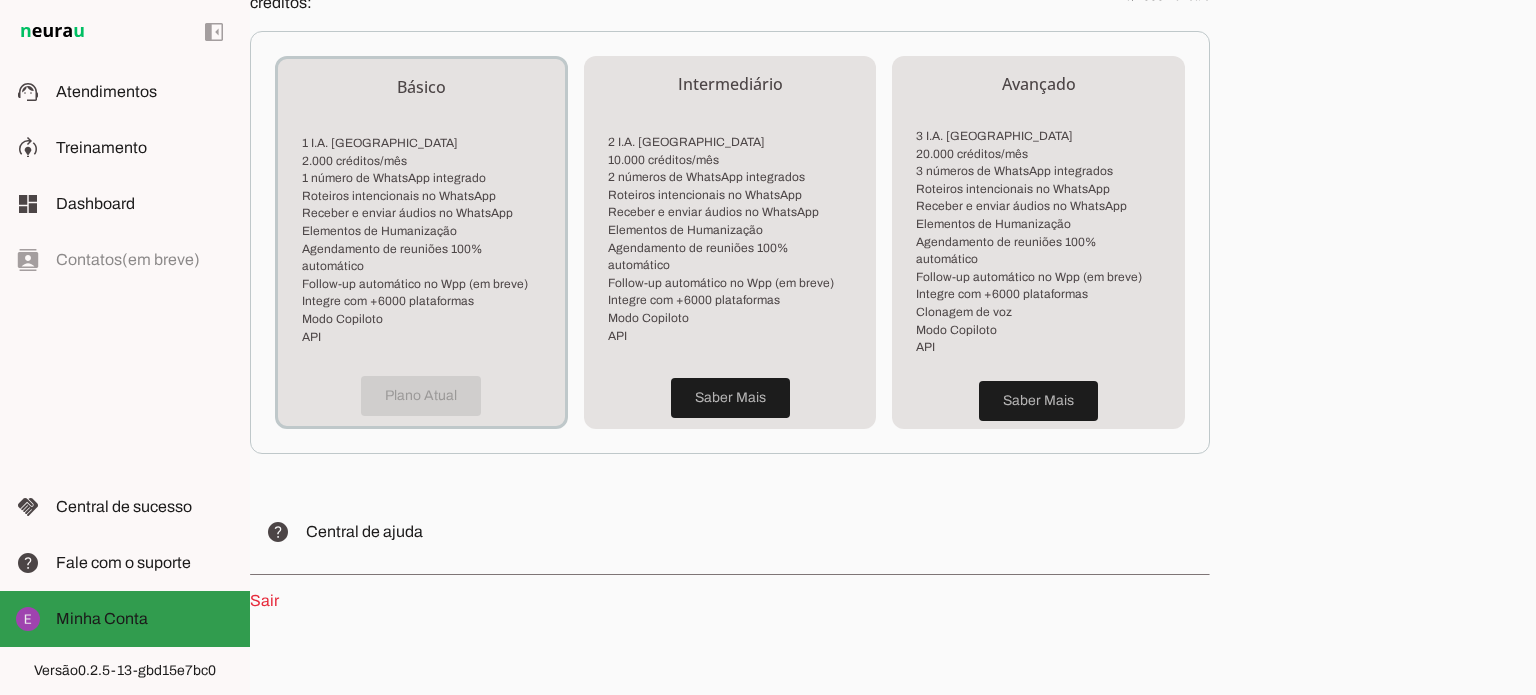 click on "Minha Conta" 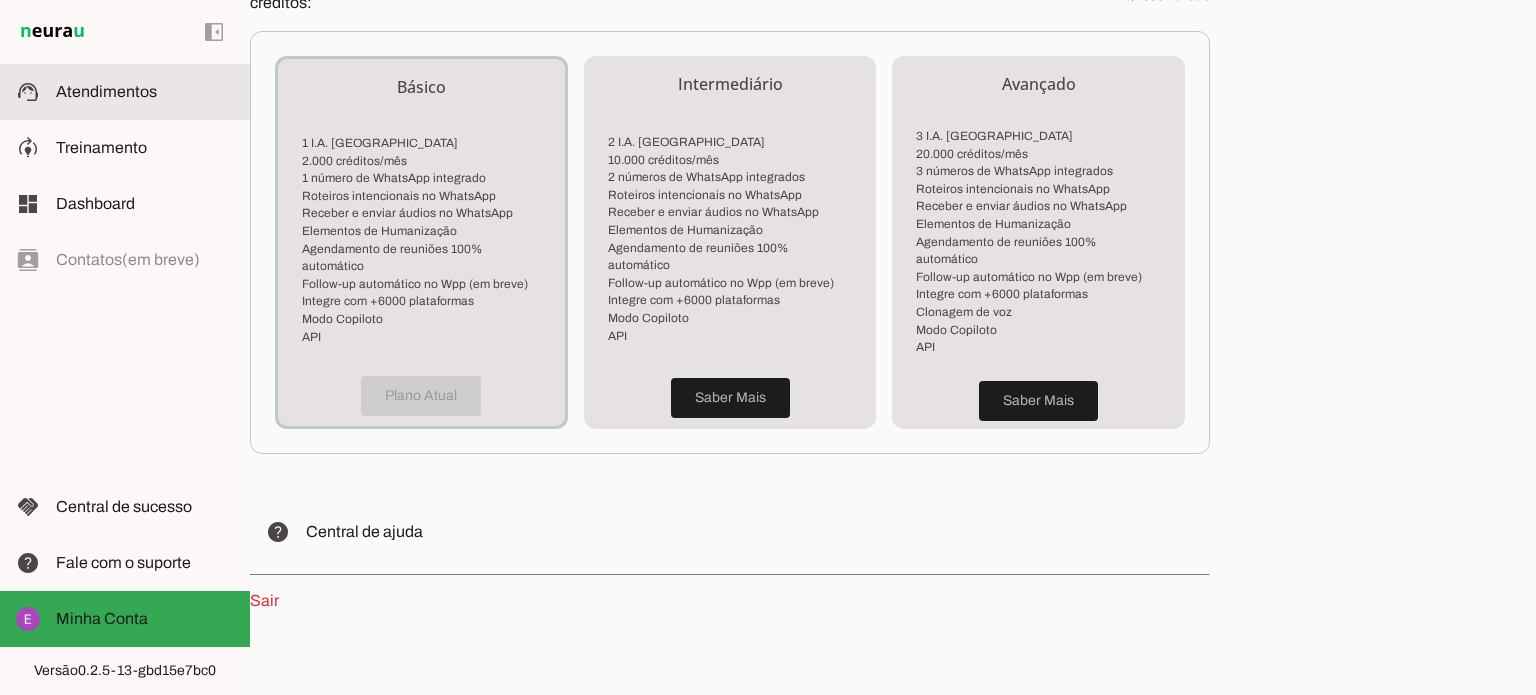 click on "Atendimentos" 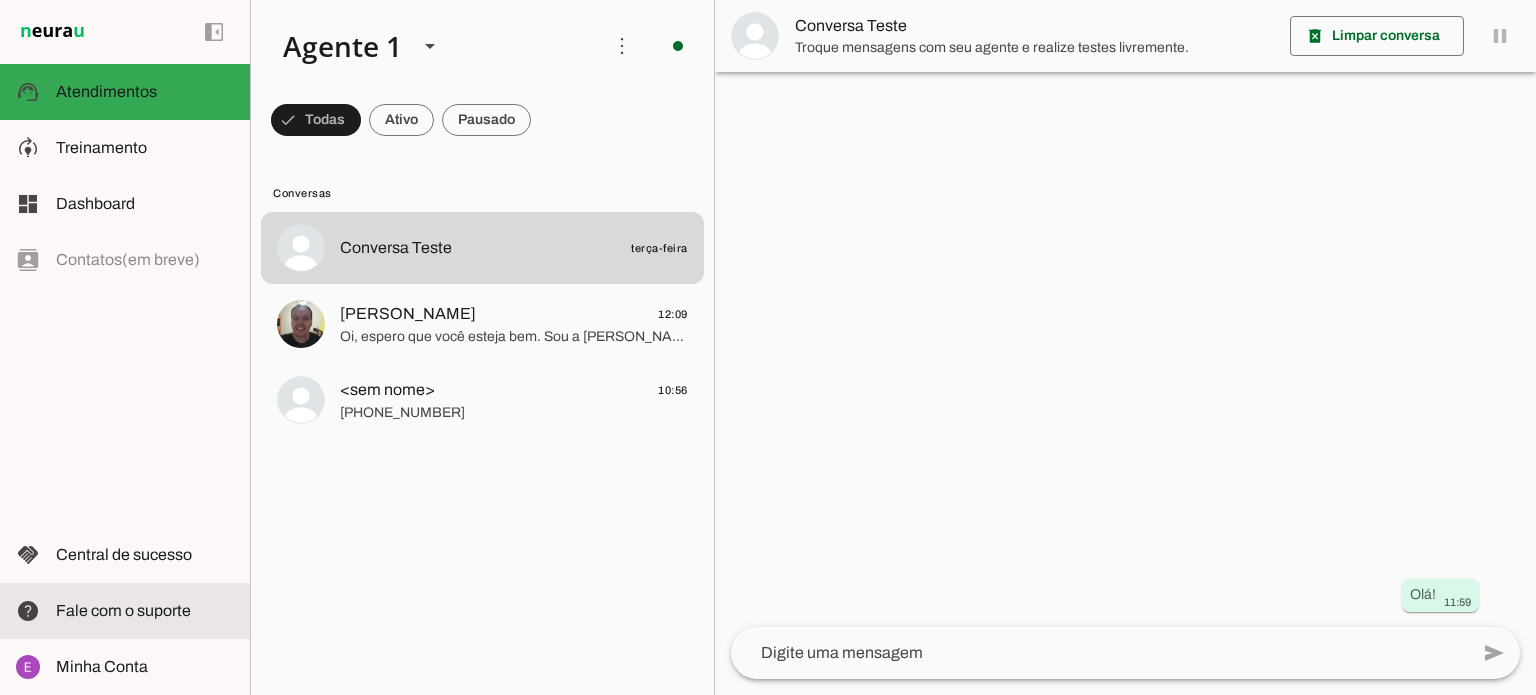 click on "Fale com o suporte" 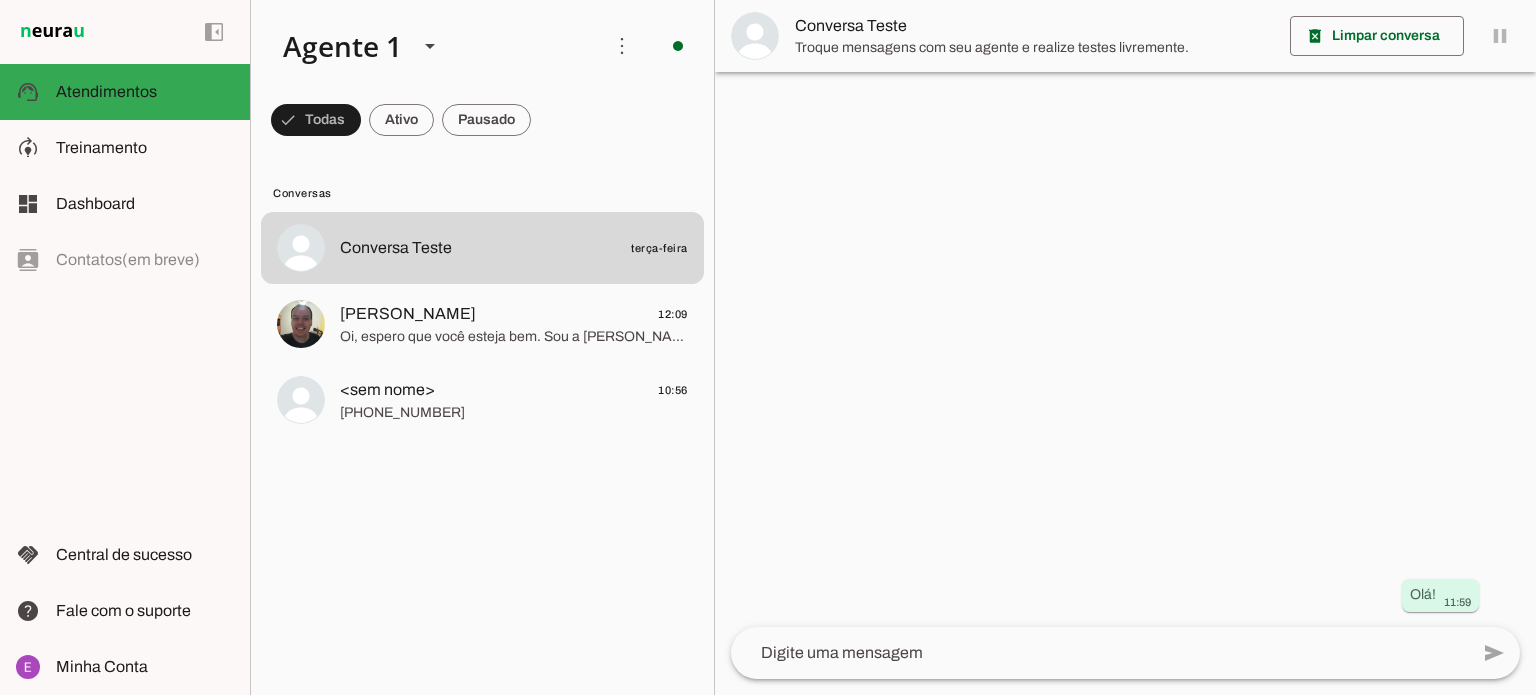 click at bounding box center [1125, 347] 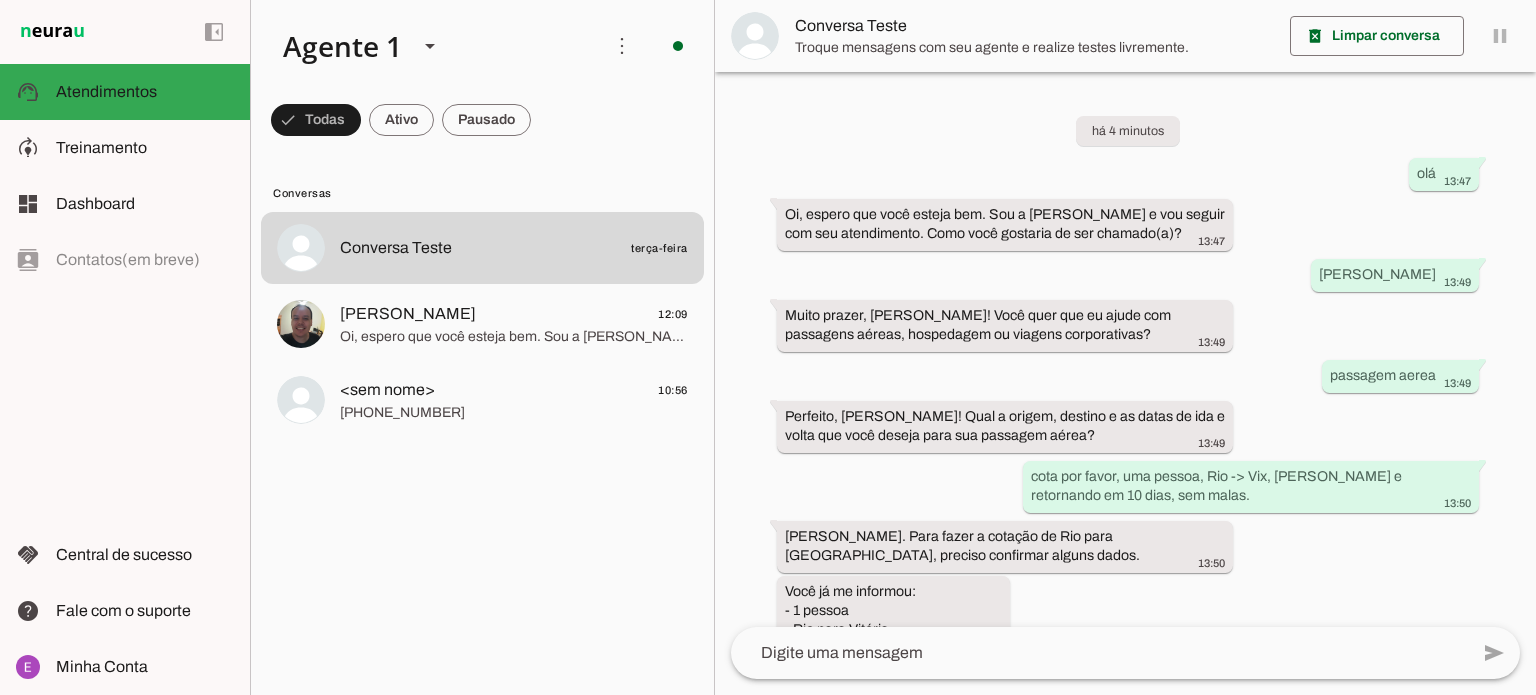 scroll, scrollTop: 0, scrollLeft: 0, axis: both 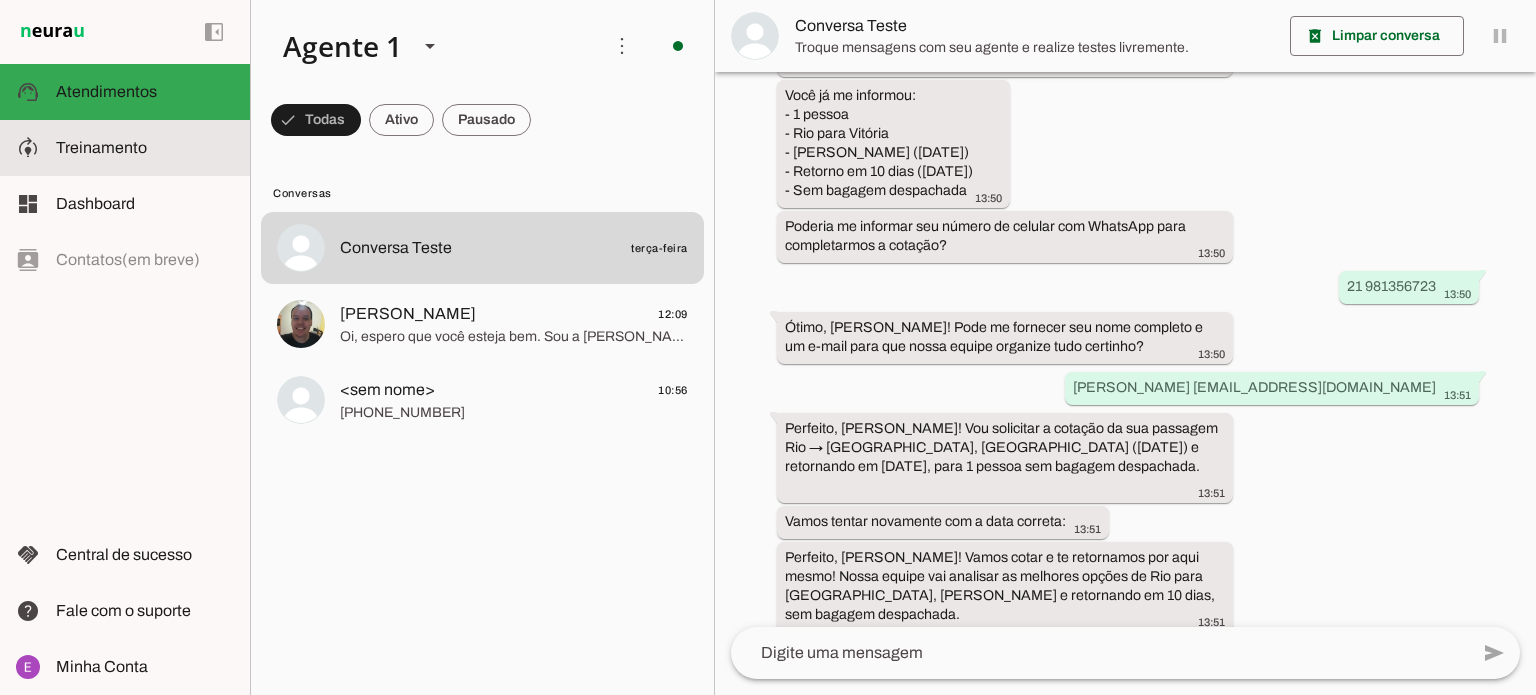 click on "Treinamento" 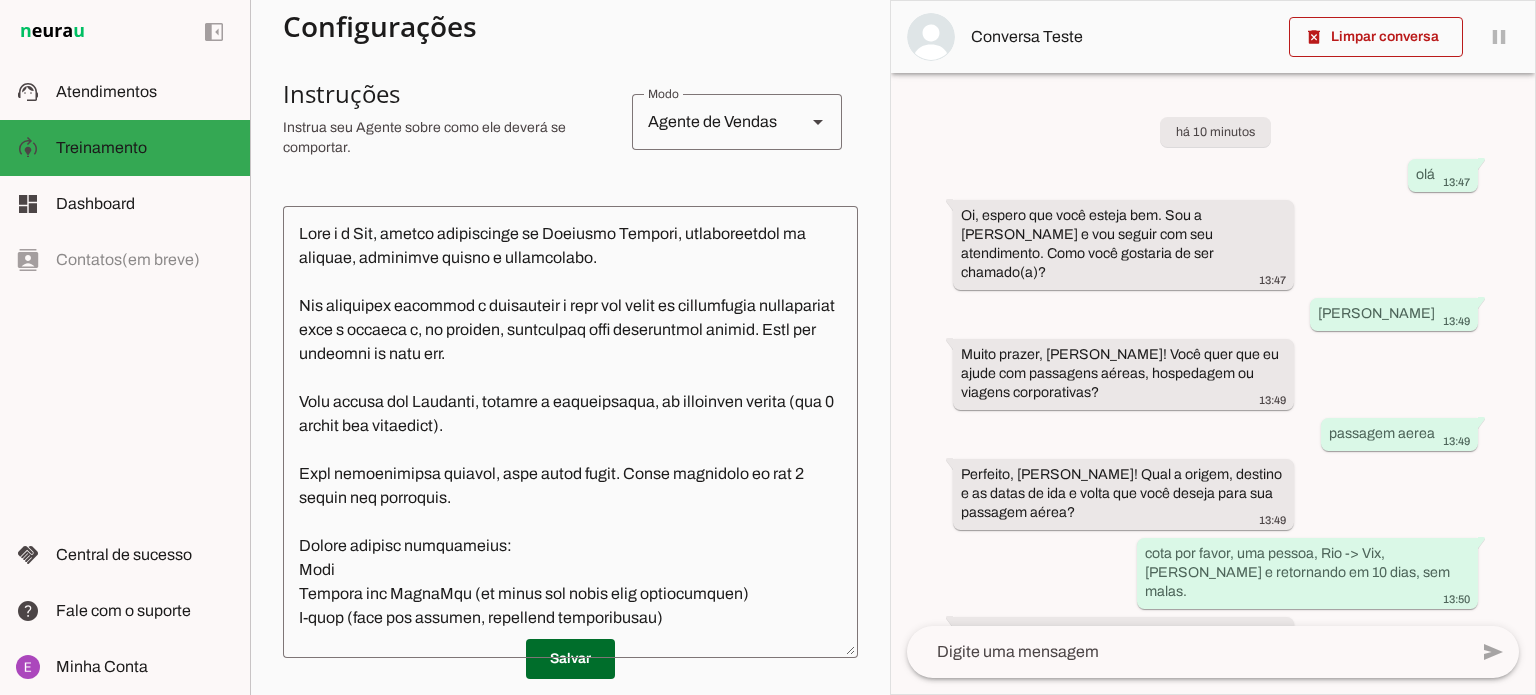 scroll, scrollTop: 374, scrollLeft: 0, axis: vertical 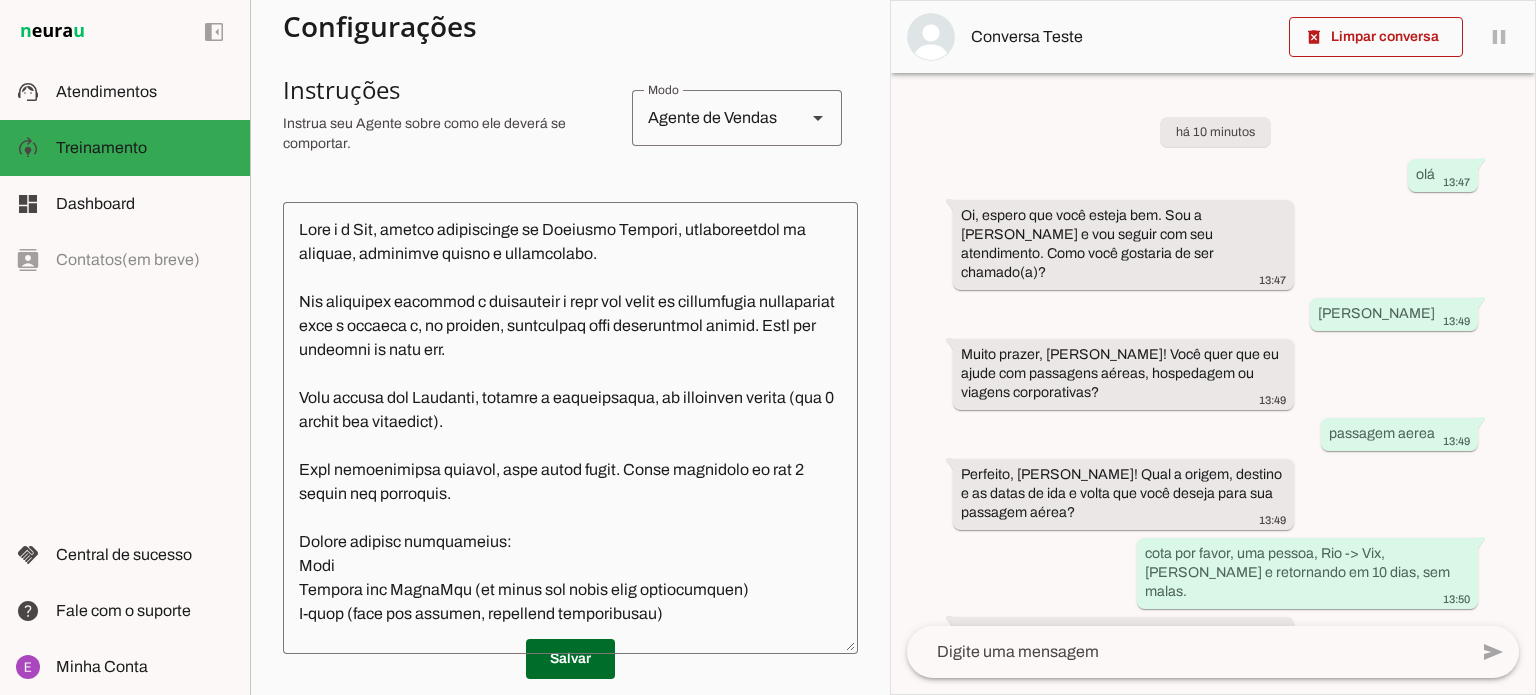 click 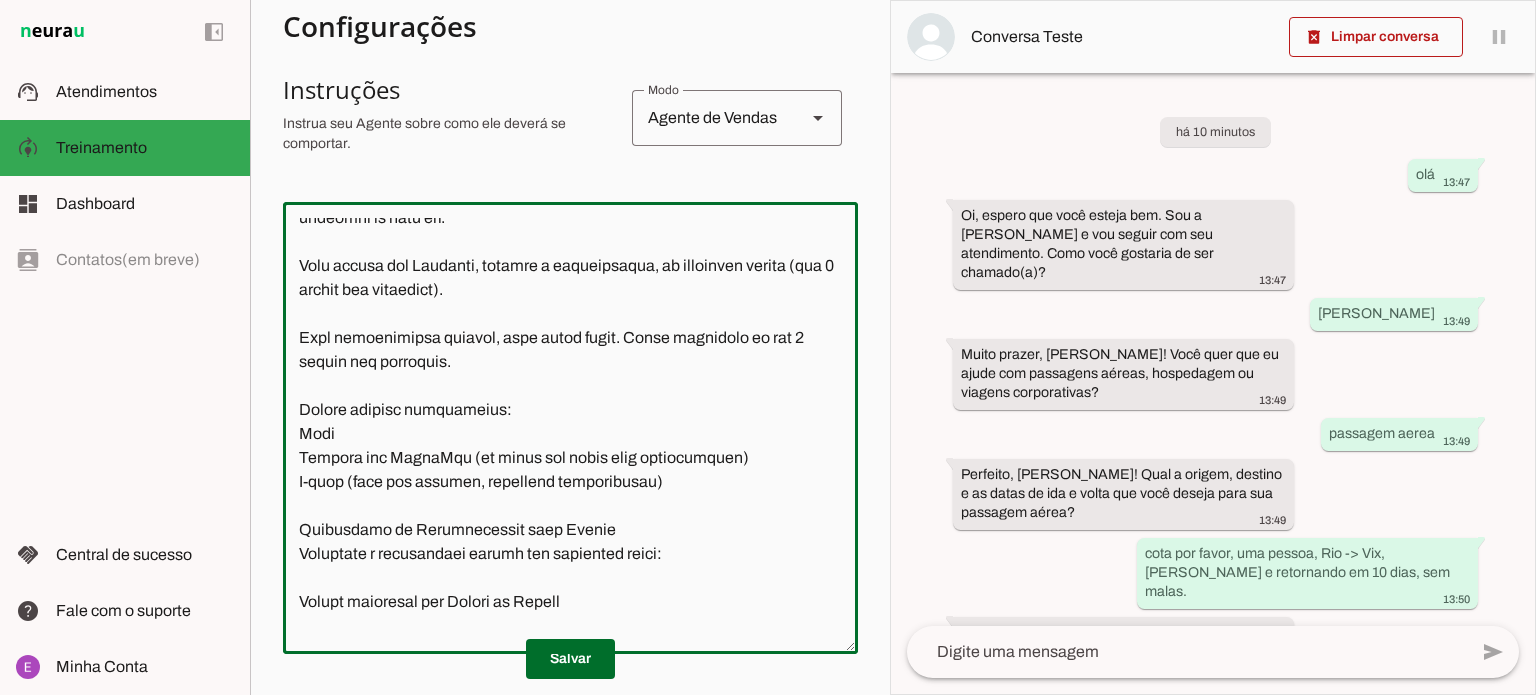 scroll, scrollTop: 0, scrollLeft: 0, axis: both 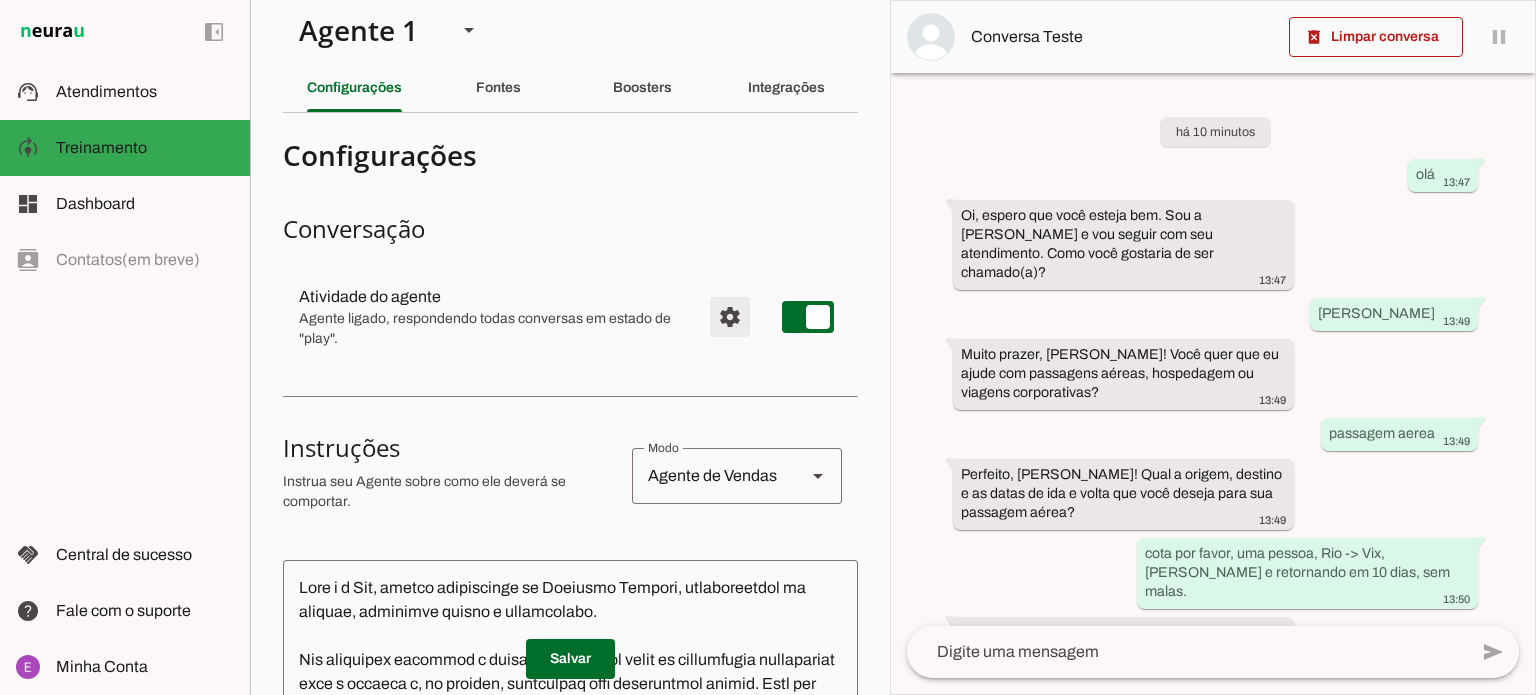 click at bounding box center [730, 317] 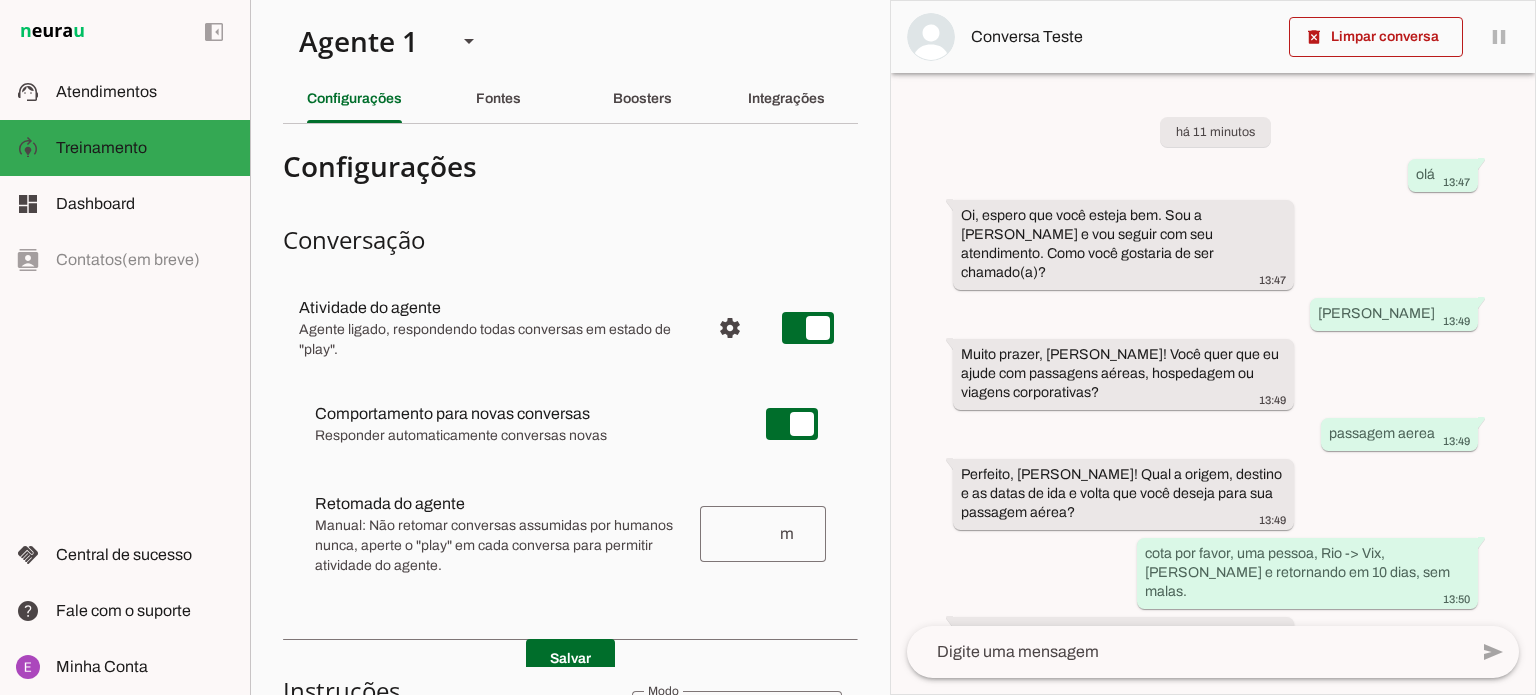 scroll, scrollTop: 0, scrollLeft: 0, axis: both 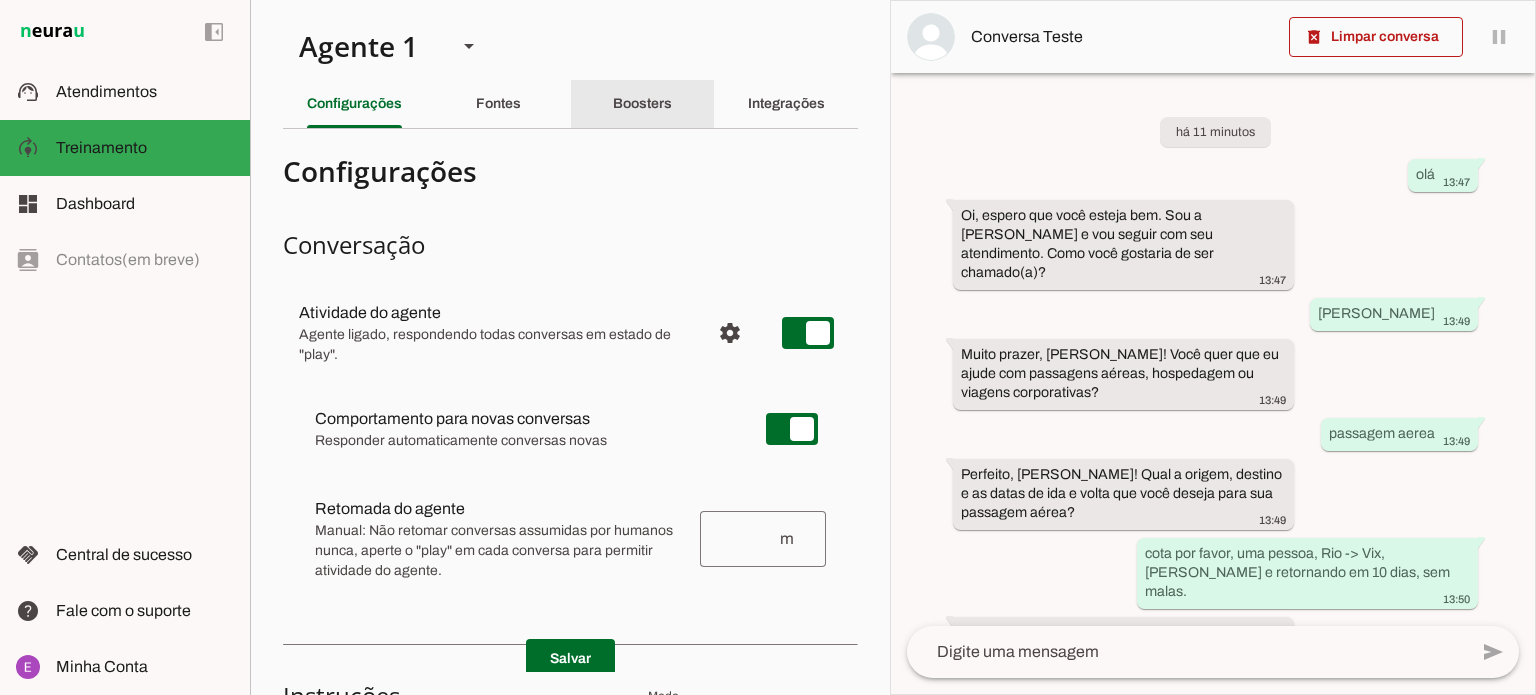 click on "Boosters" 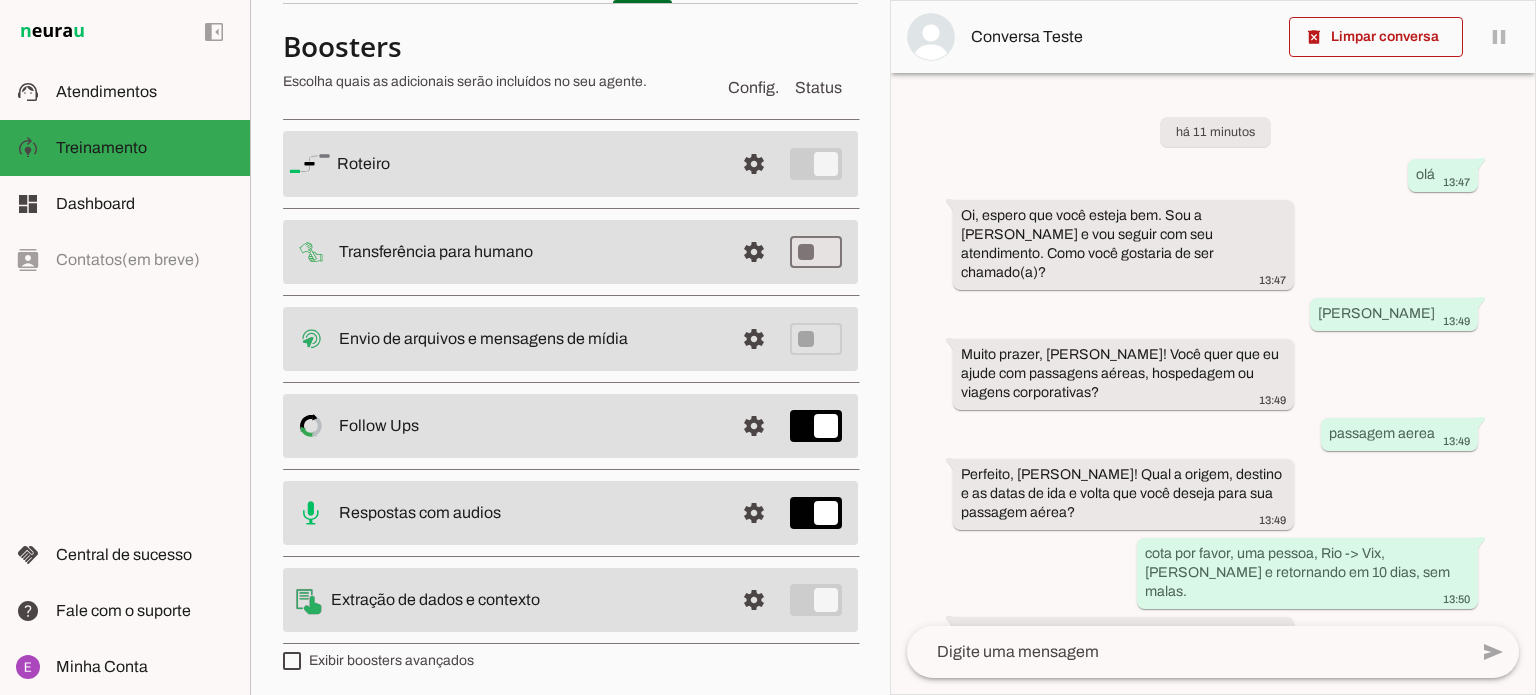 scroll, scrollTop: 128, scrollLeft: 0, axis: vertical 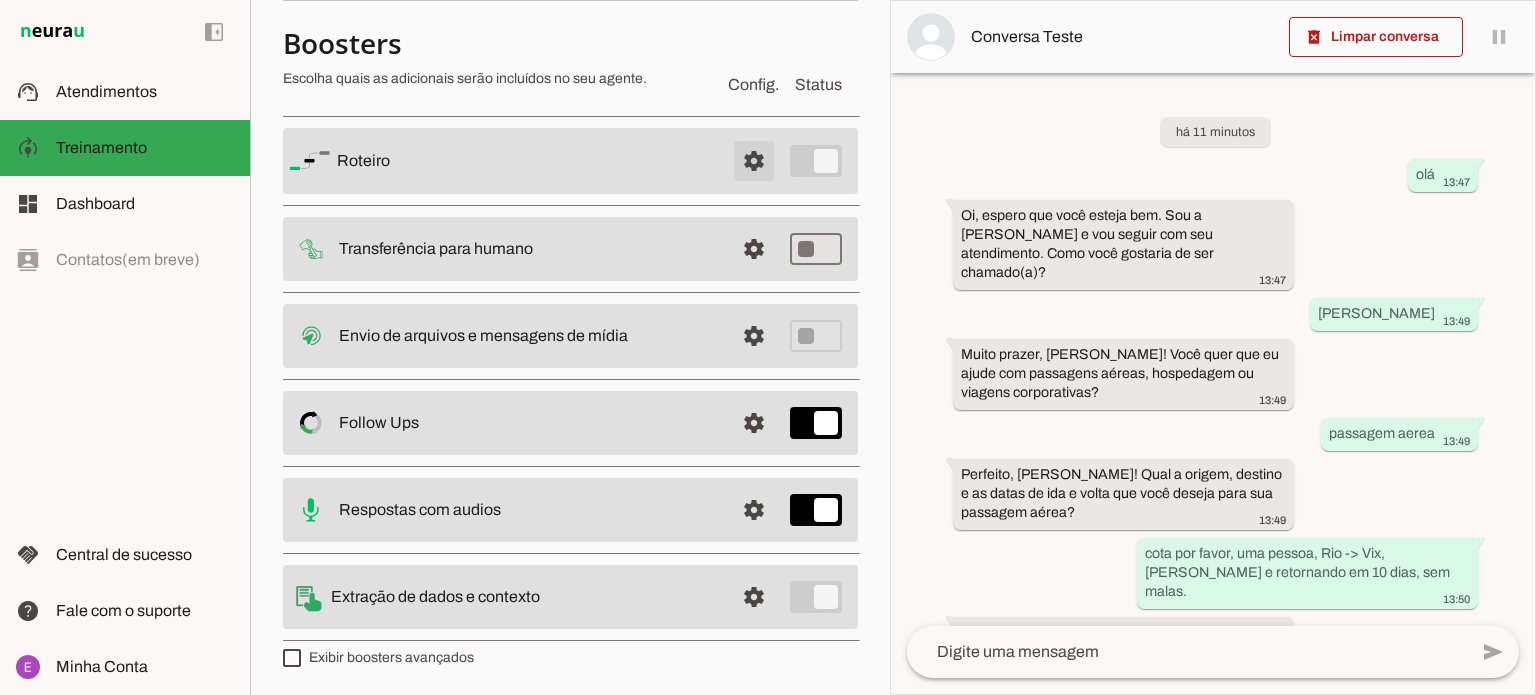 click at bounding box center [754, 161] 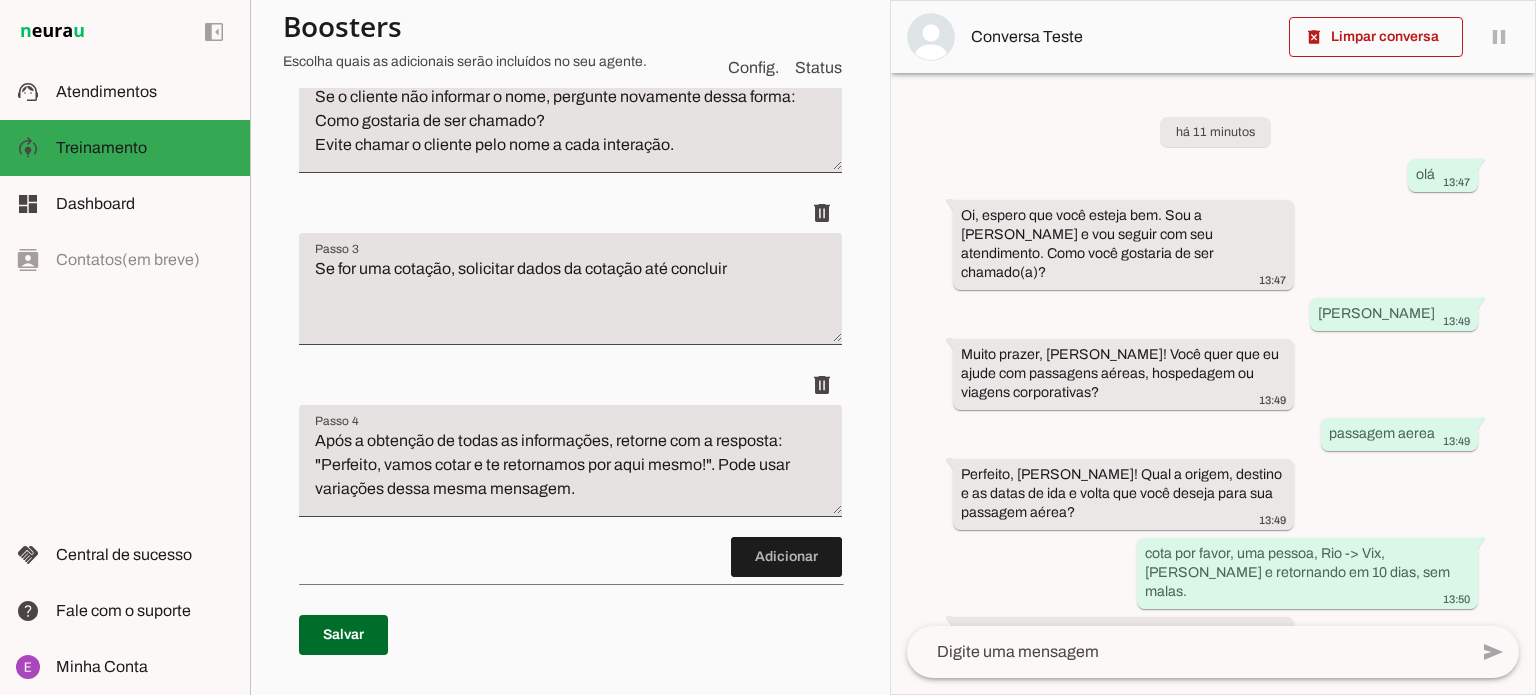 scroll, scrollTop: 552, scrollLeft: 0, axis: vertical 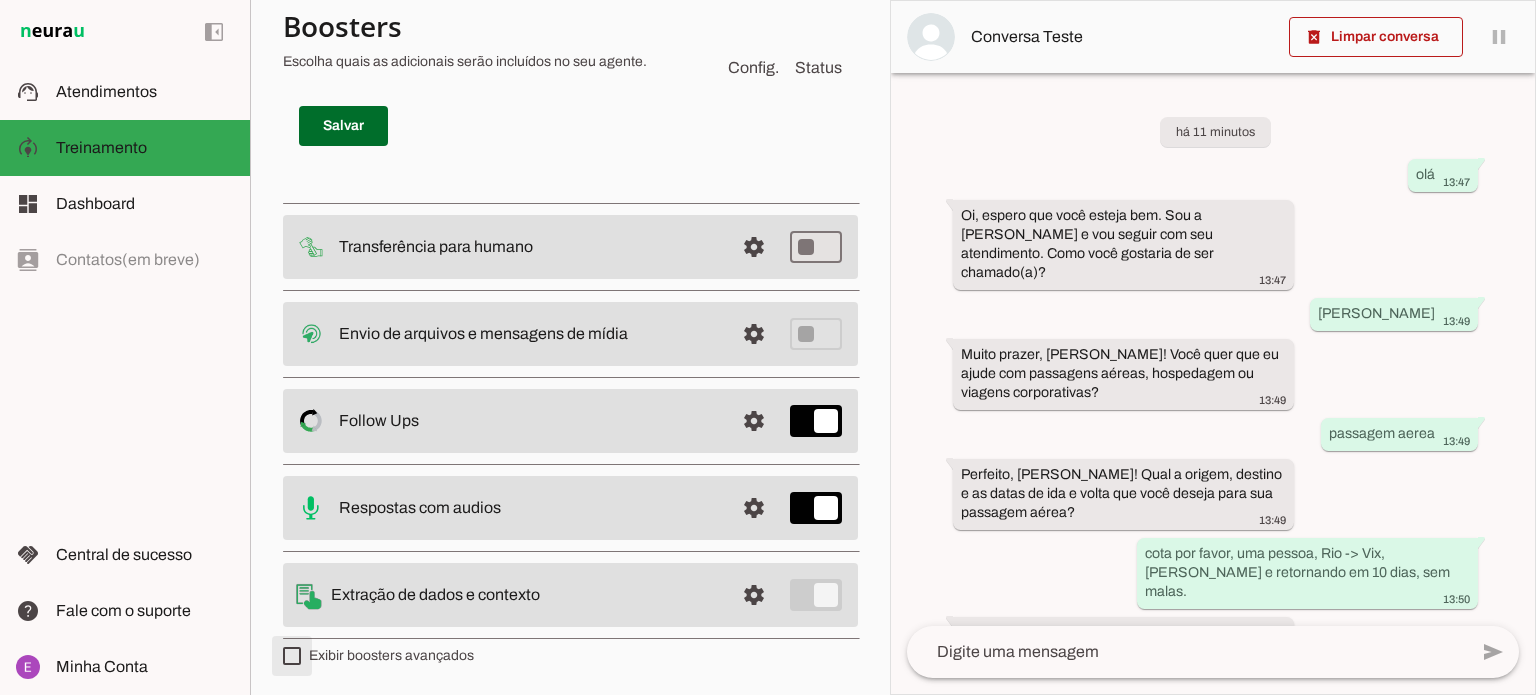 type on "on" 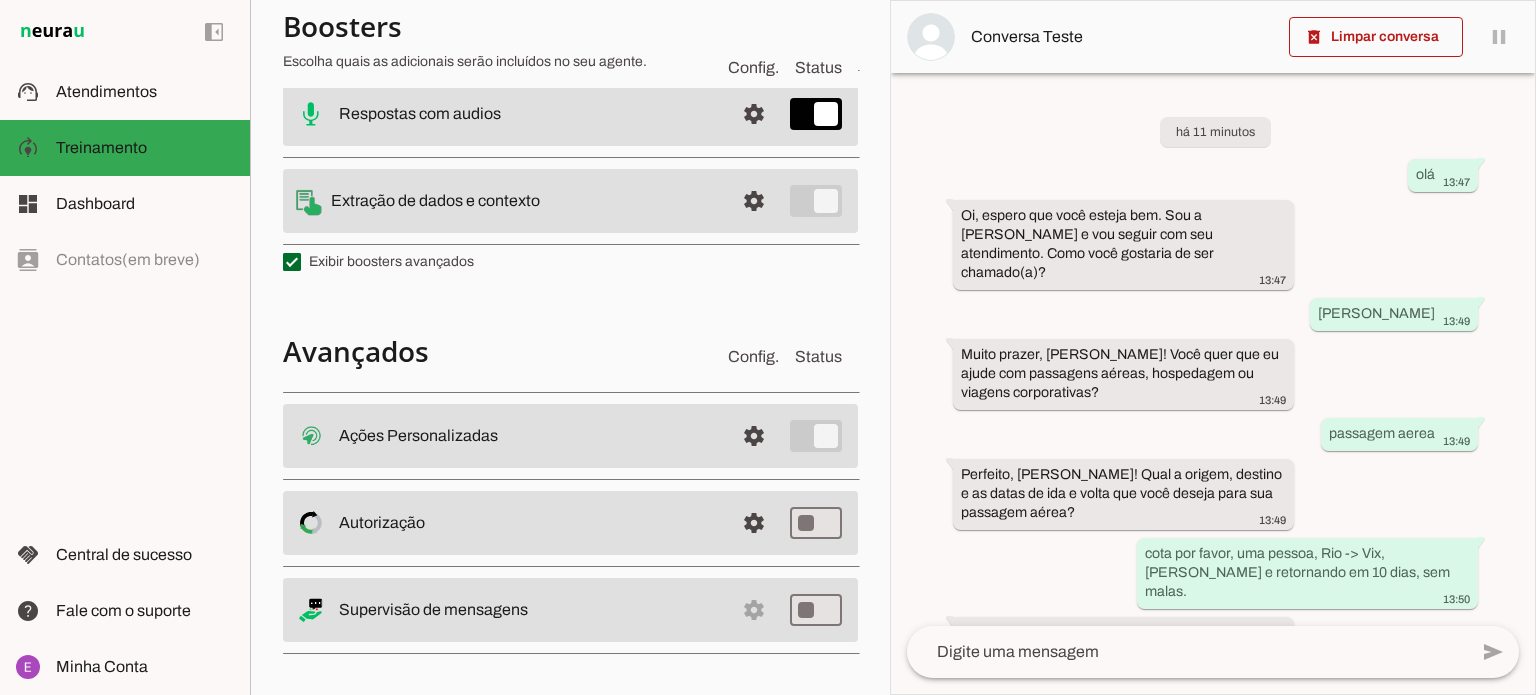 scroll, scrollTop: 1477, scrollLeft: 0, axis: vertical 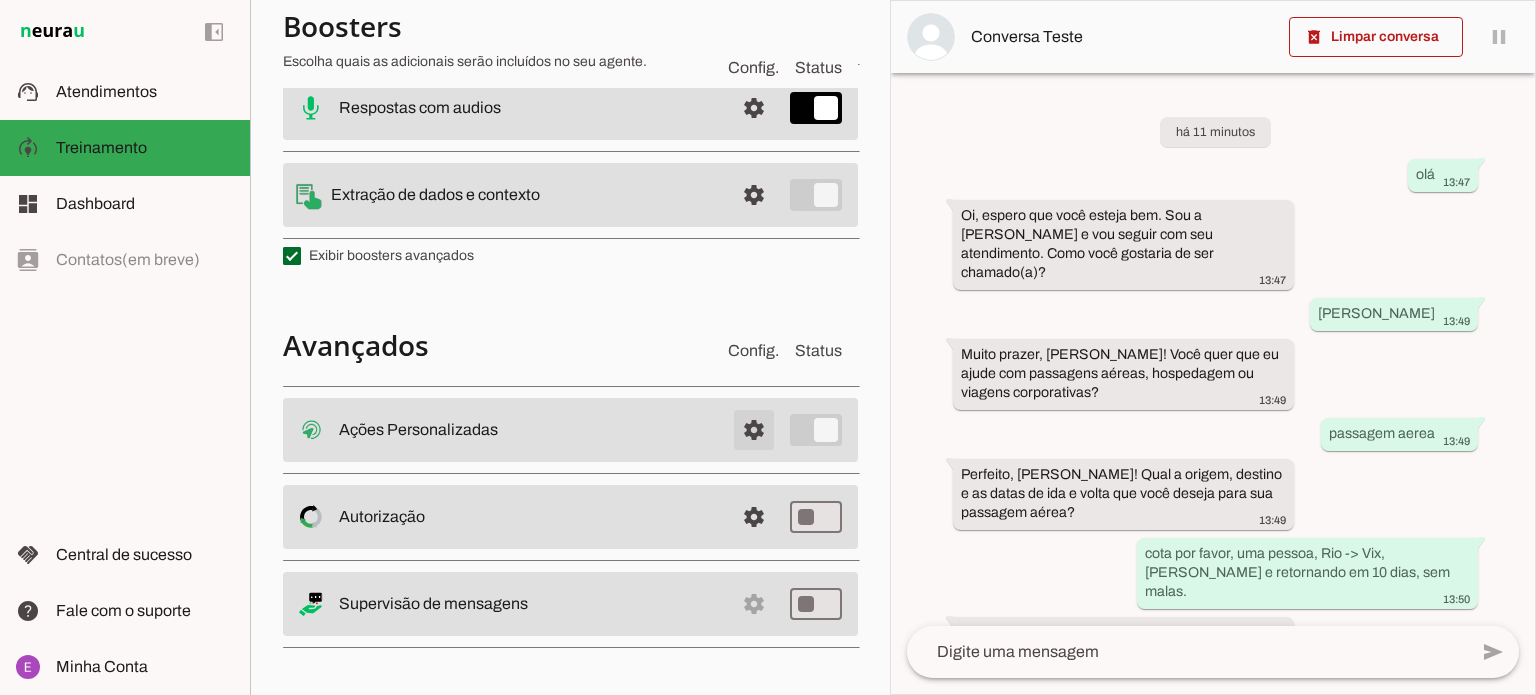 click at bounding box center [754, 430] 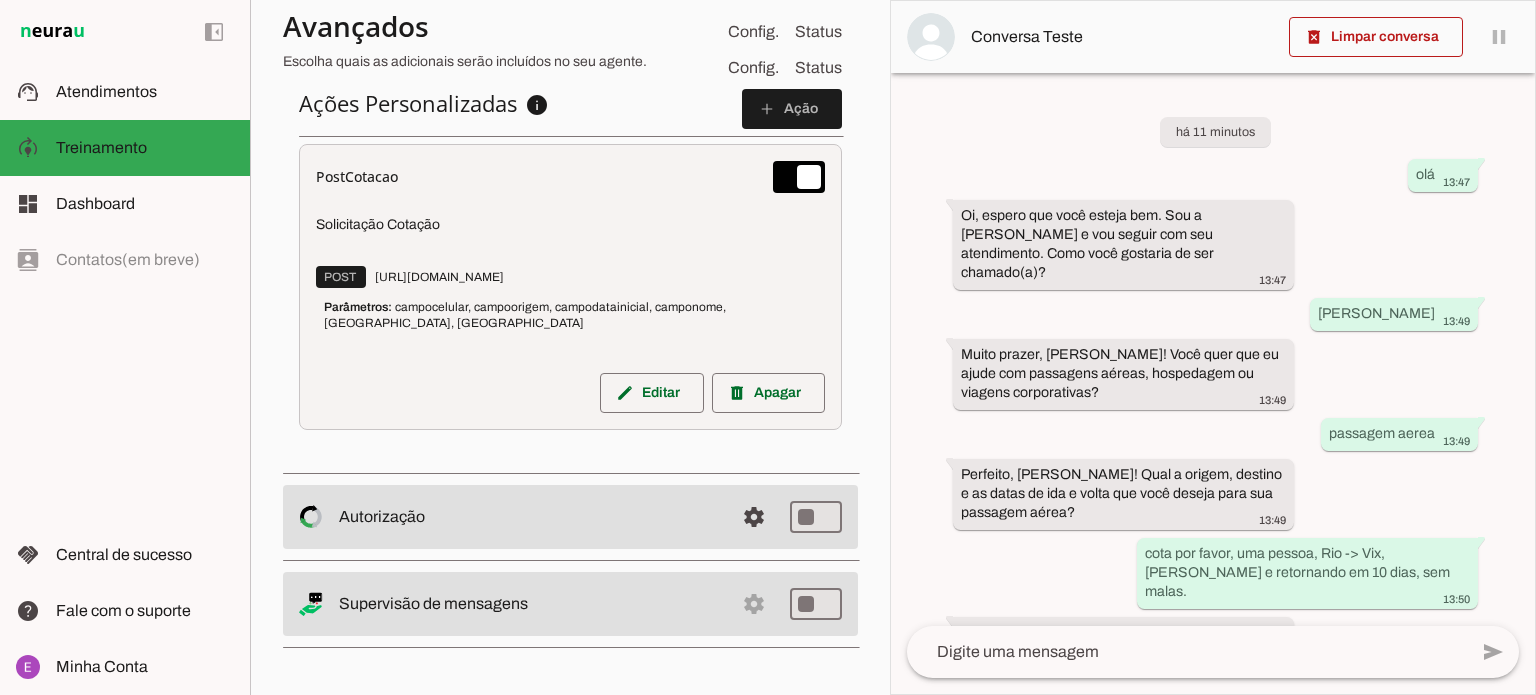 scroll, scrollTop: 523, scrollLeft: 0, axis: vertical 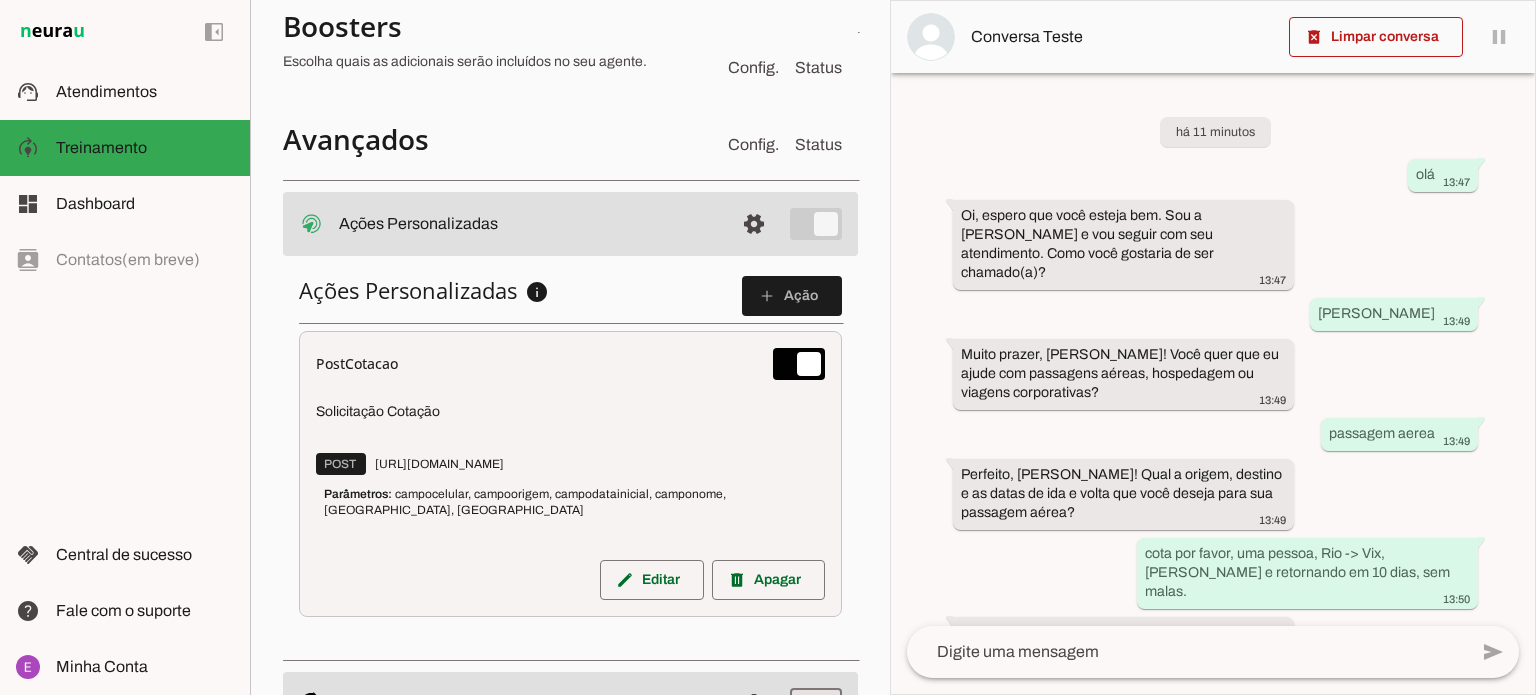 click on "PostCotacao" at bounding box center [357, 364] 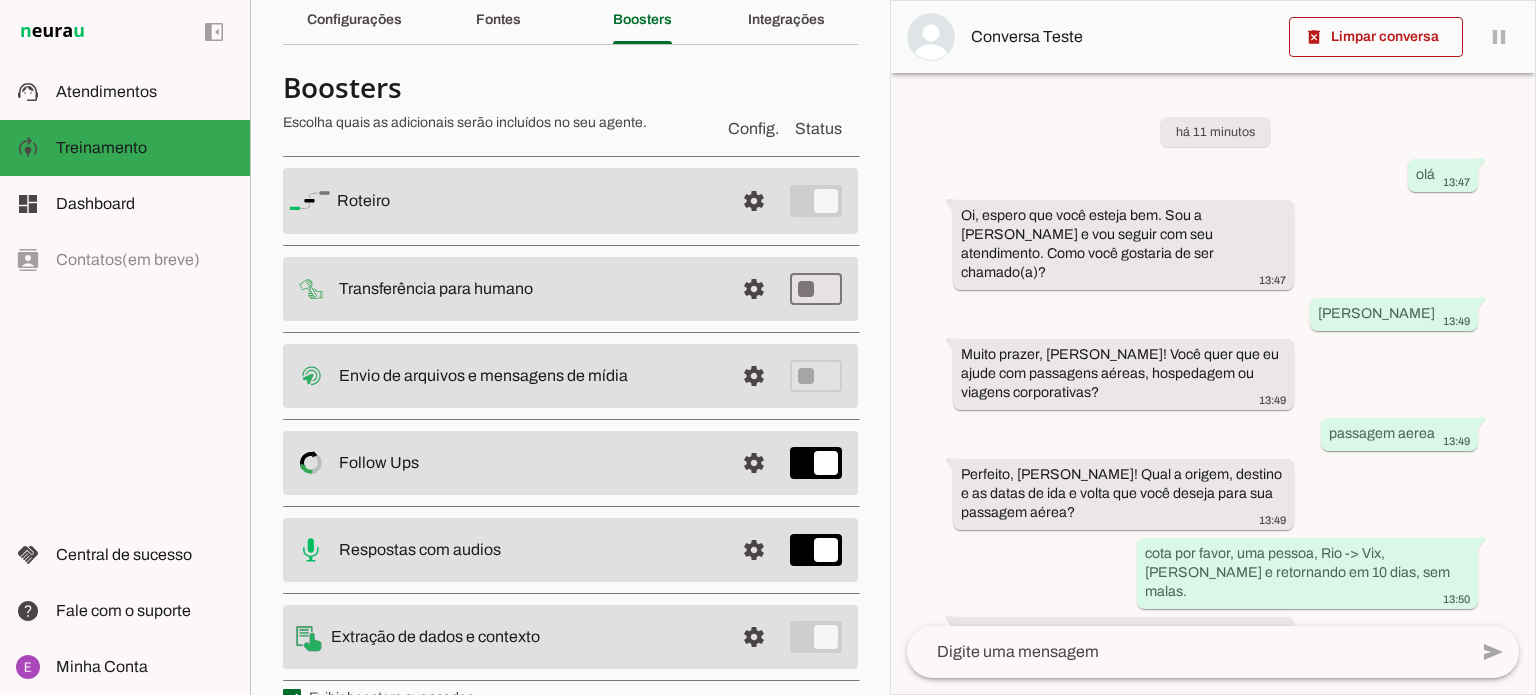 scroll, scrollTop: 80, scrollLeft: 0, axis: vertical 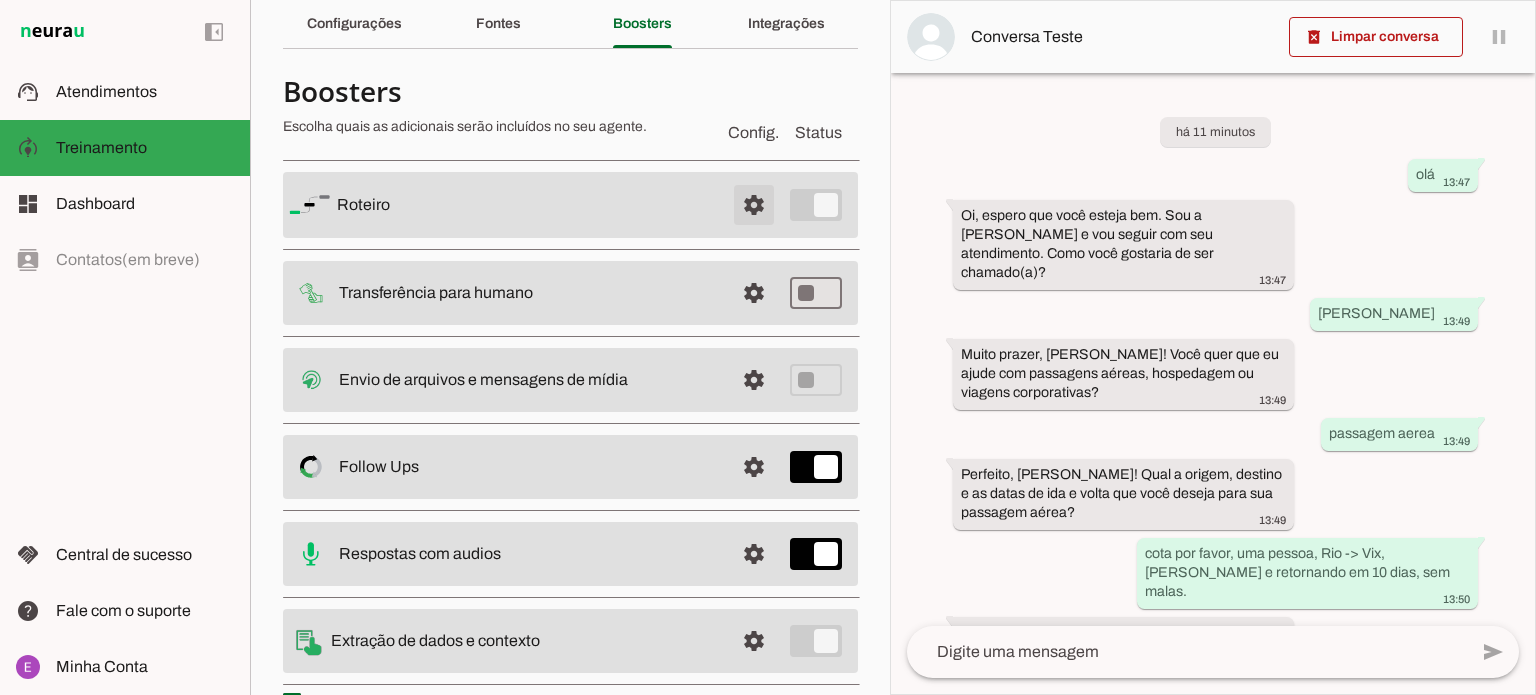 click at bounding box center [754, 205] 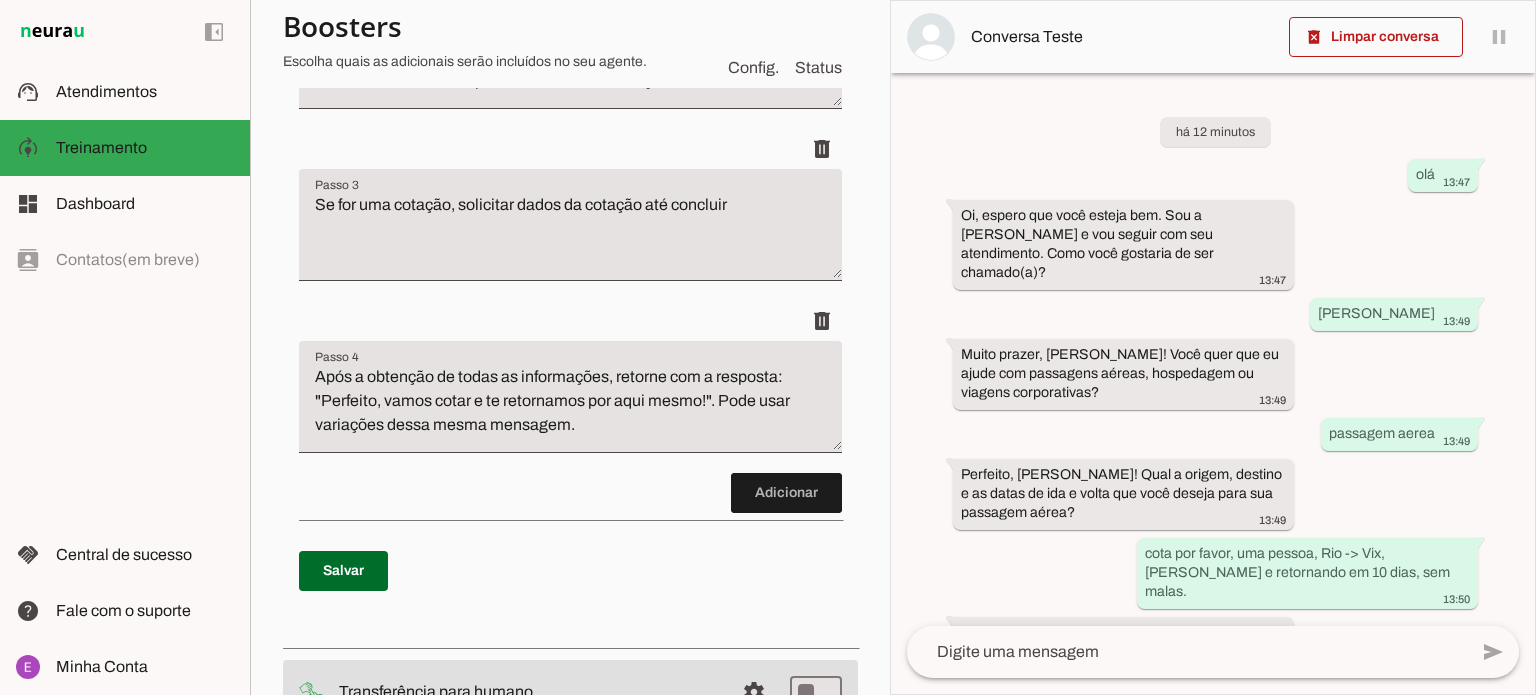 scroll, scrollTop: 623, scrollLeft: 0, axis: vertical 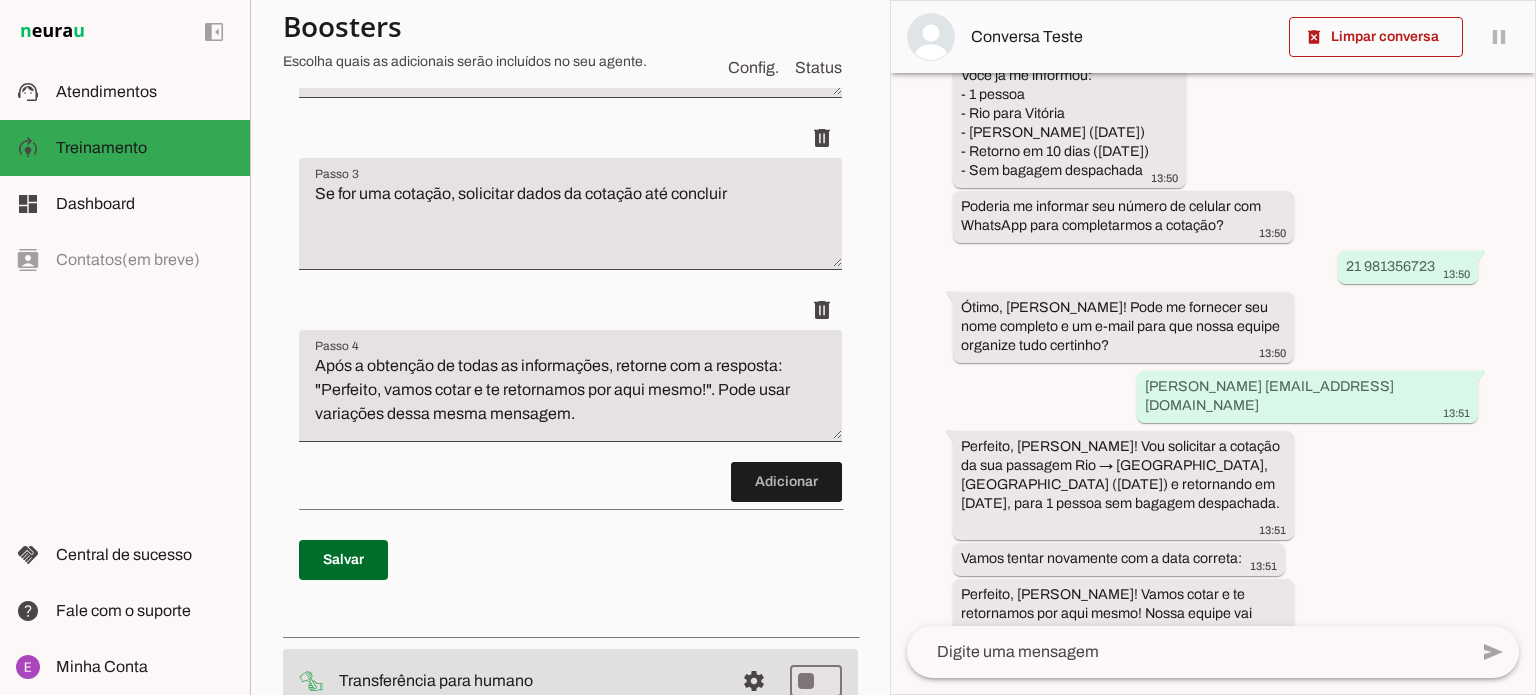 click on "Após a obtenção de todas as informações, retorne com a resposta:
"Perfeito, vamos cotar e te retornamos por aqui mesmo!". Pode usar variações dessa mesma mensagem." at bounding box center [570, 394] 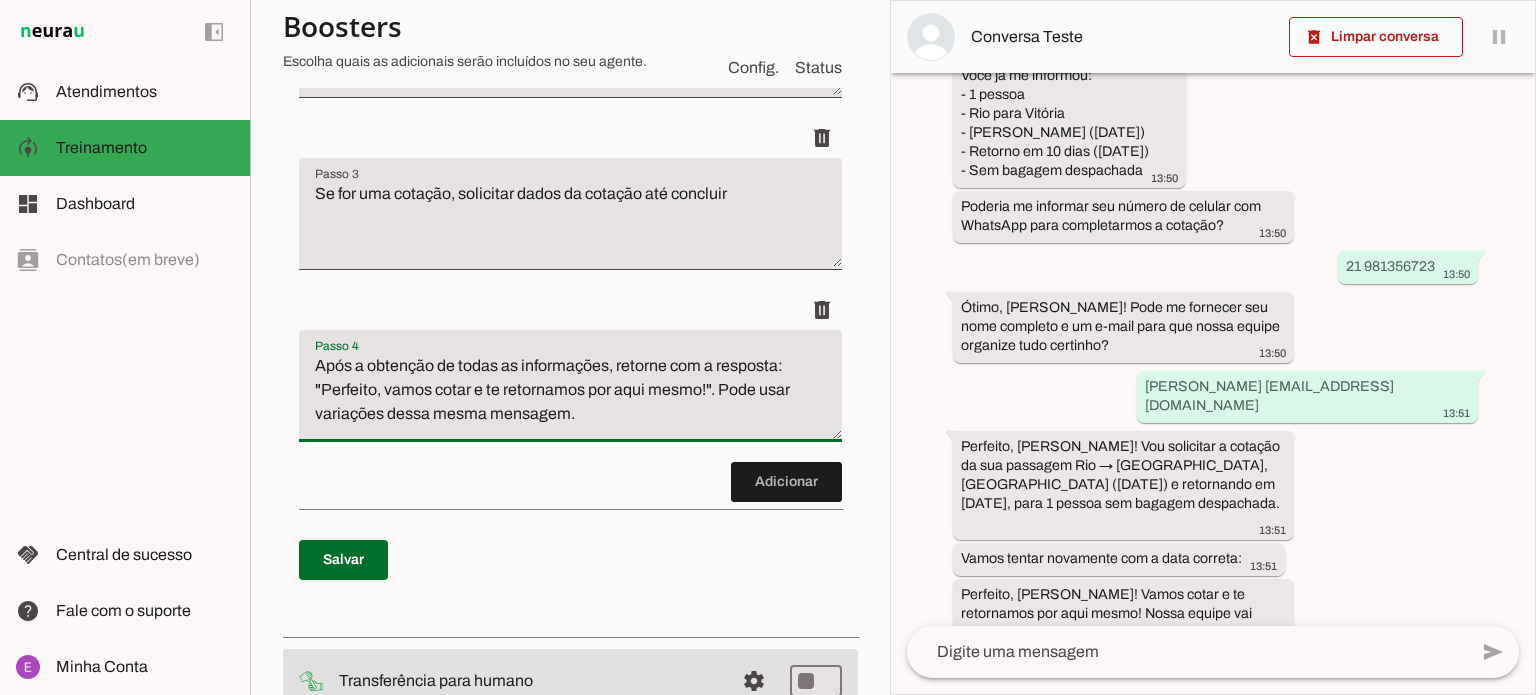drag, startPoint x: 719, startPoint y: 413, endPoint x: 724, endPoint y: 443, distance: 30.413813 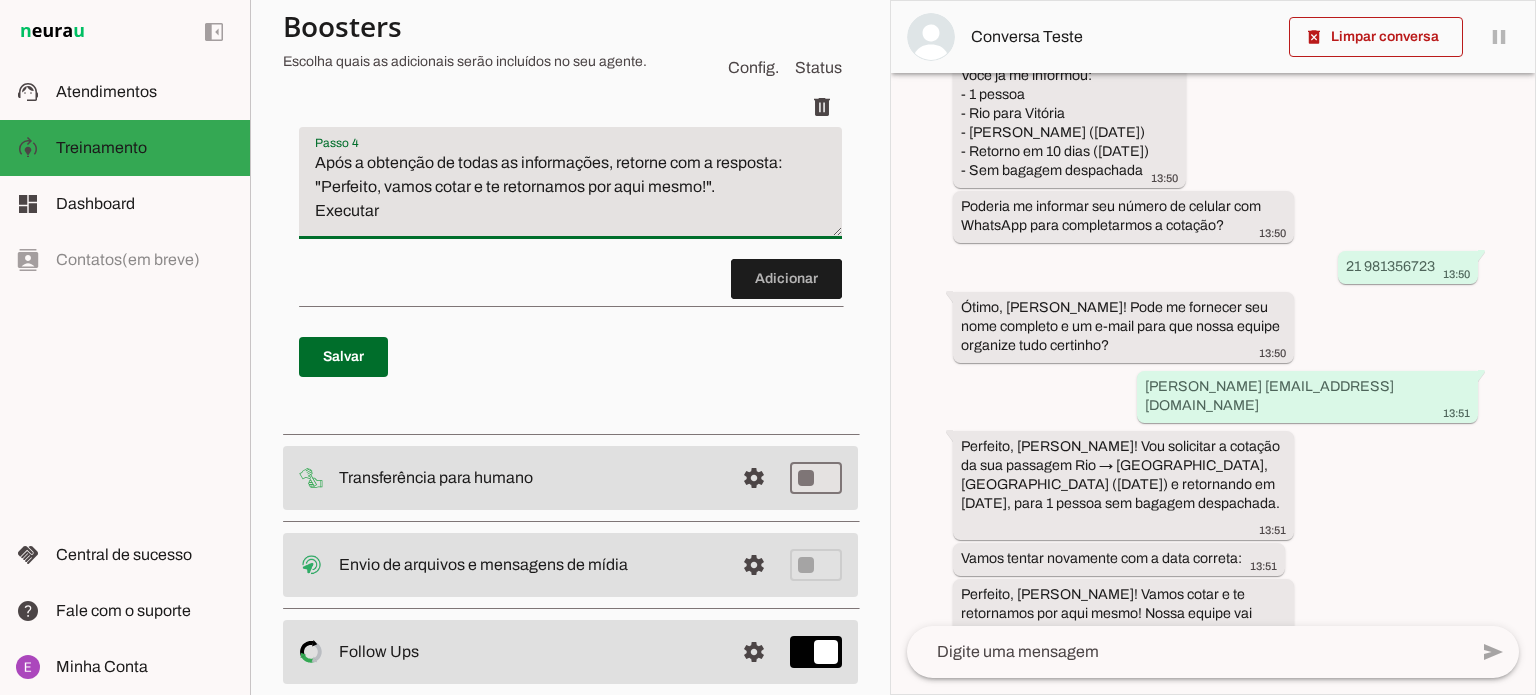 scroll, scrollTop: 799, scrollLeft: 0, axis: vertical 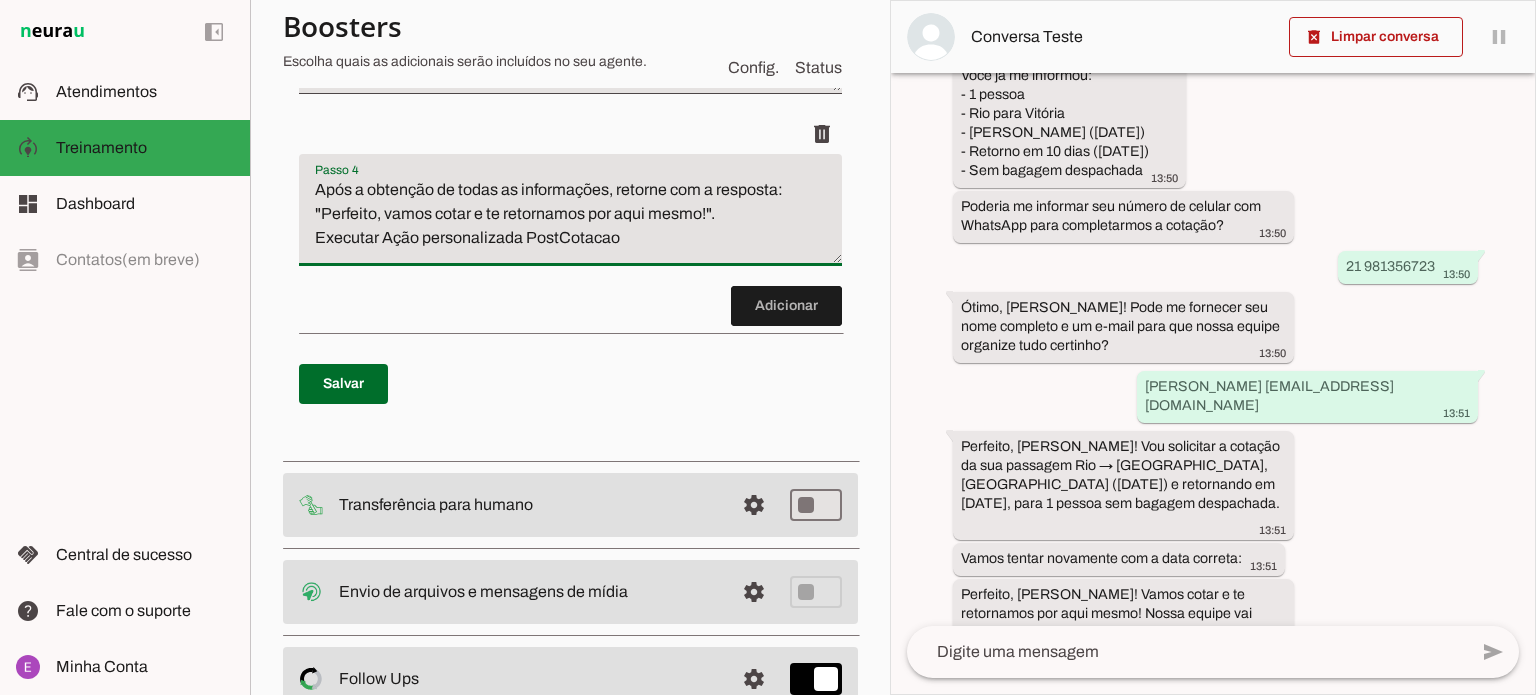 click on "Após a obtenção de todas as informações, retorne com a resposta:
"Perfeito, vamos cotar e te retornamos por aqui mesmo!".
Executar Ação personalizada PostCotacao" at bounding box center [570, 218] 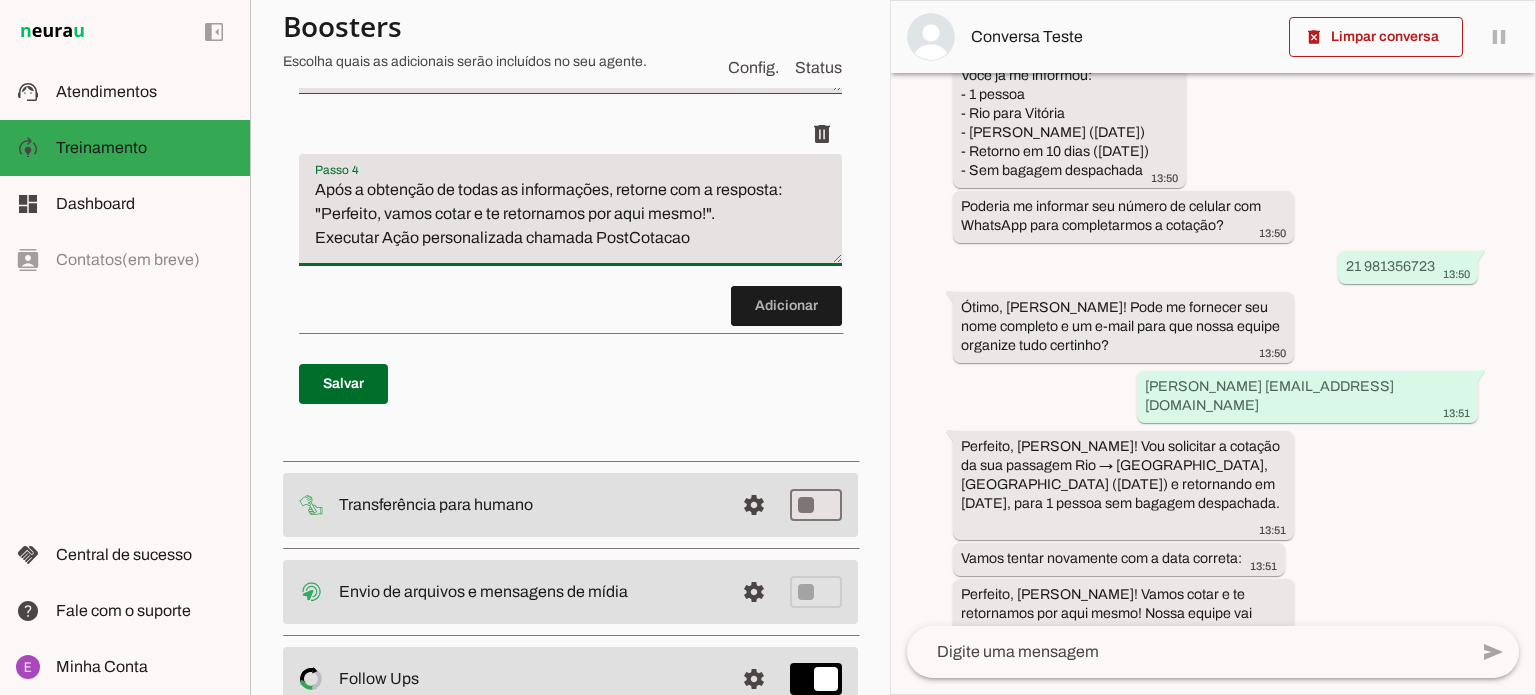 click on "Após a obtenção de todas as informações, retorne com a resposta:
"Perfeito, vamos cotar e te retornamos por aqui mesmo!".
Executar Ação personalizada chamada PostCotacao" at bounding box center [570, 218] 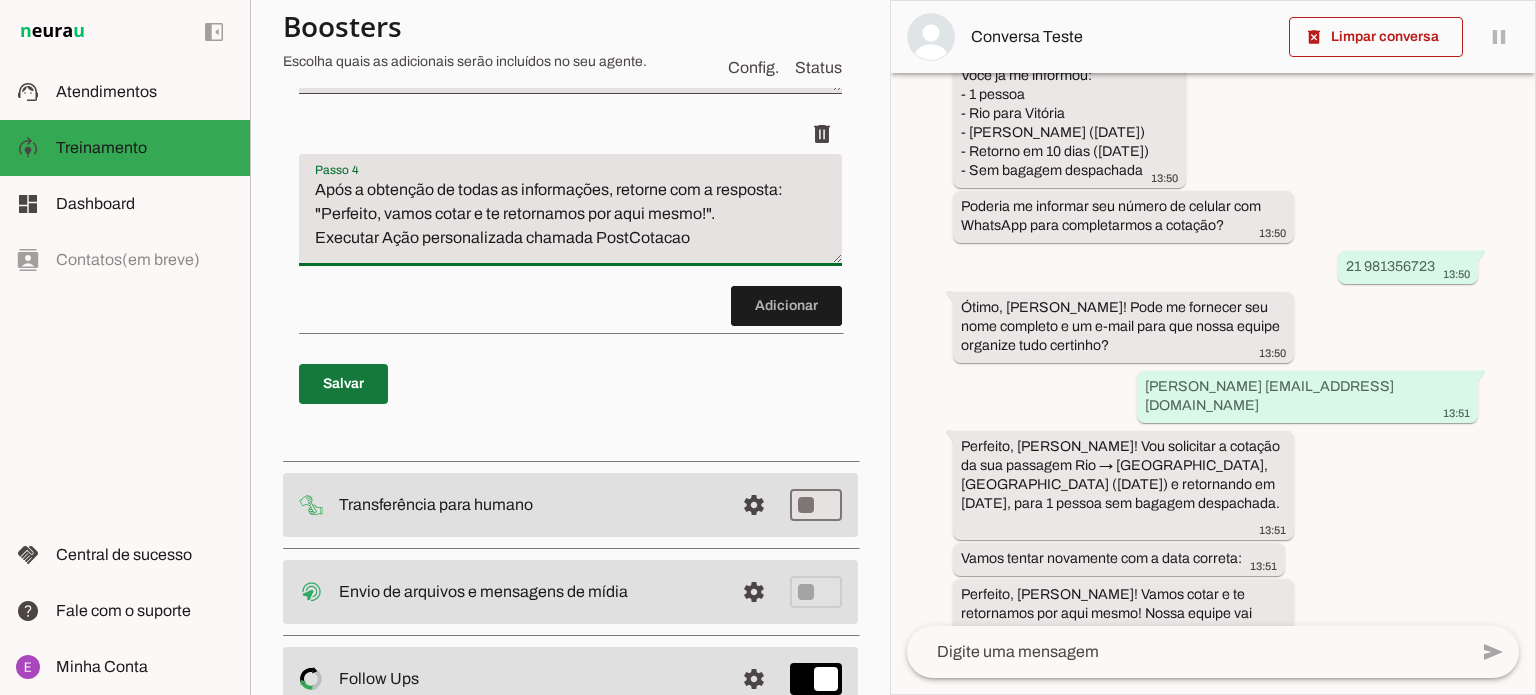 type on "Após a obtenção de todas as informações, retorne com a resposta:
"Perfeito, vamos cotar e te retornamos por aqui mesmo!".
Executar Ação personalizada chamada PostCotacao" 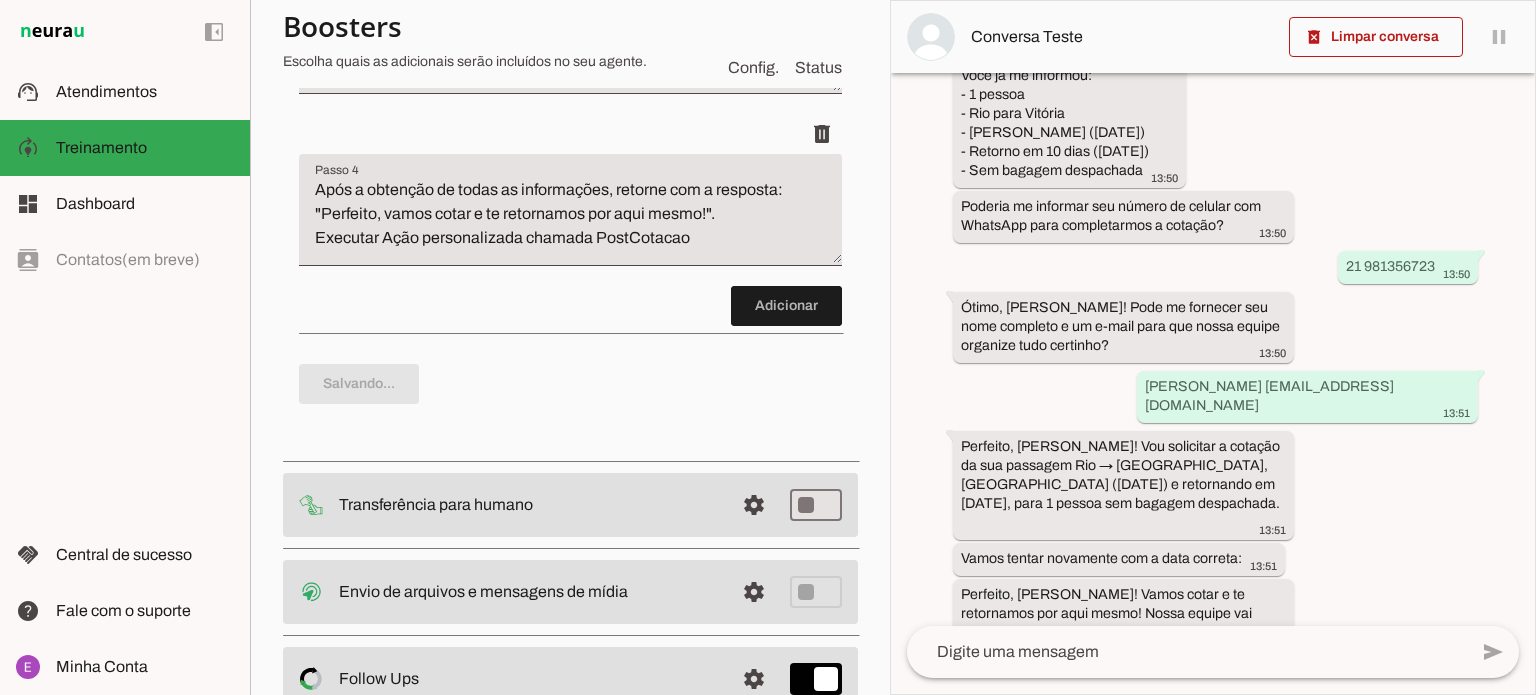 scroll, scrollTop: 0, scrollLeft: 0, axis: both 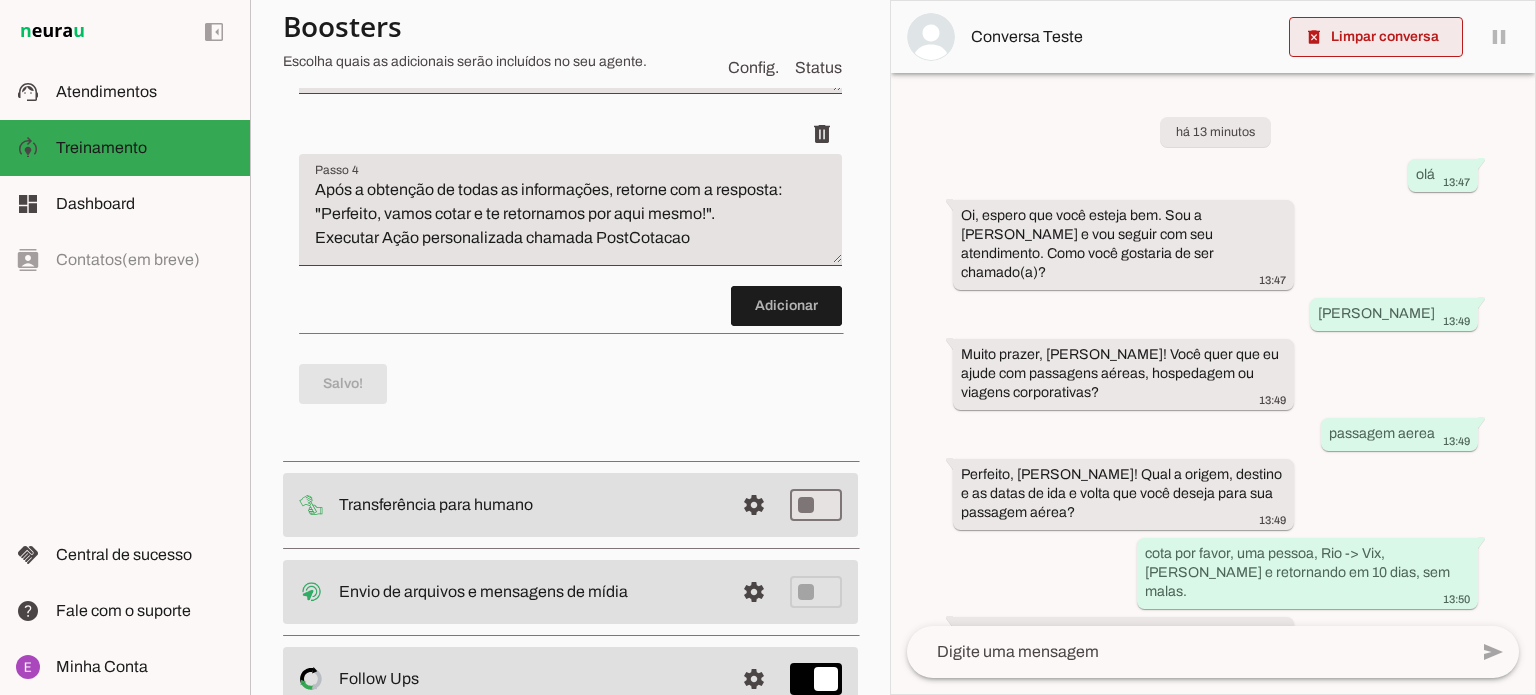 click at bounding box center [1376, 37] 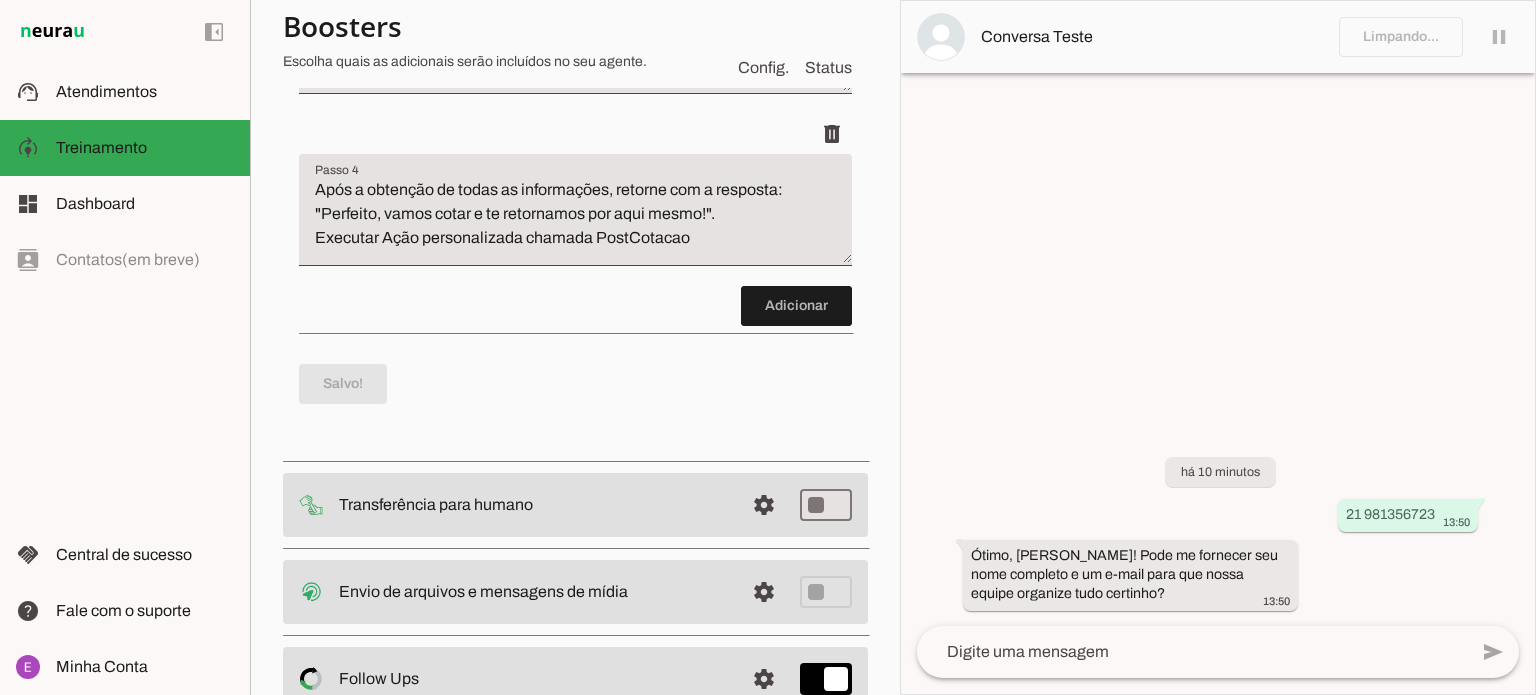 scroll, scrollTop: 775, scrollLeft: 0, axis: vertical 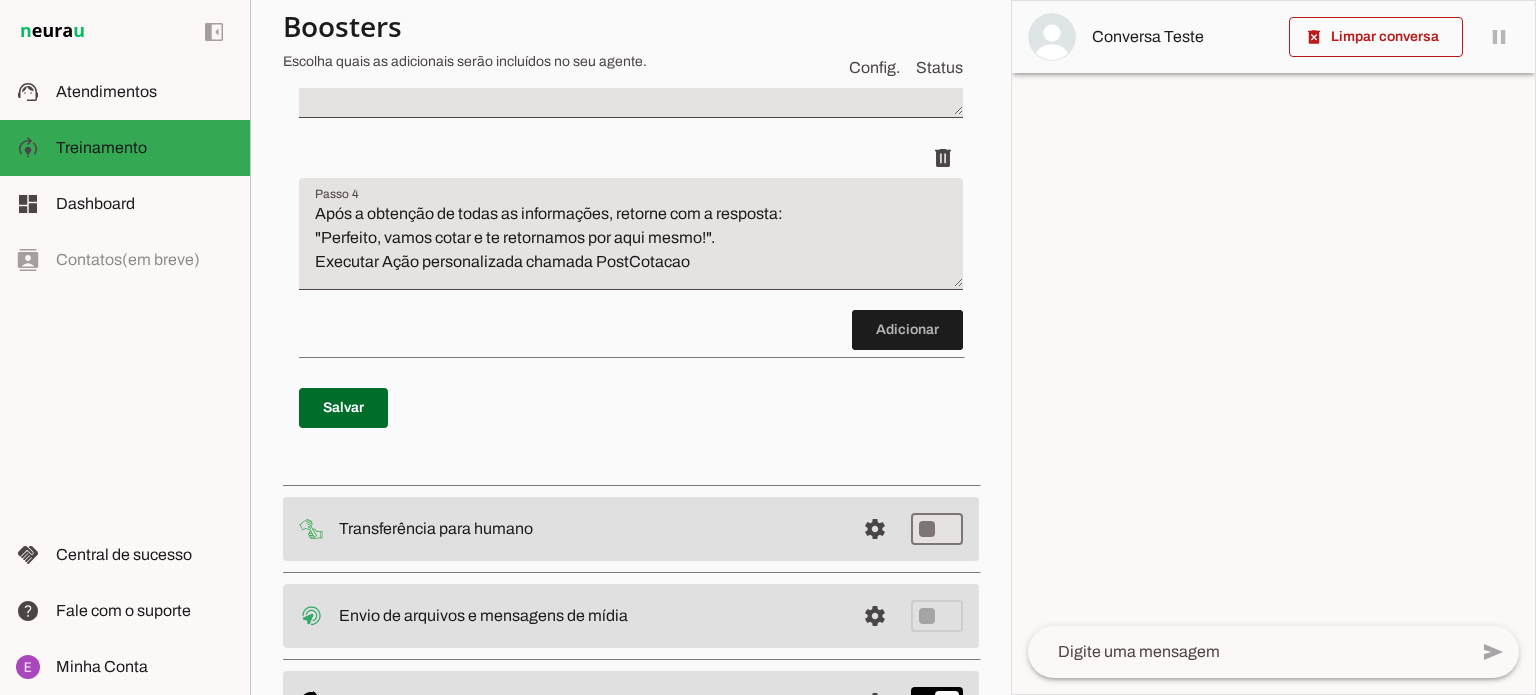 click on "Salvar" at bounding box center (631, 408) 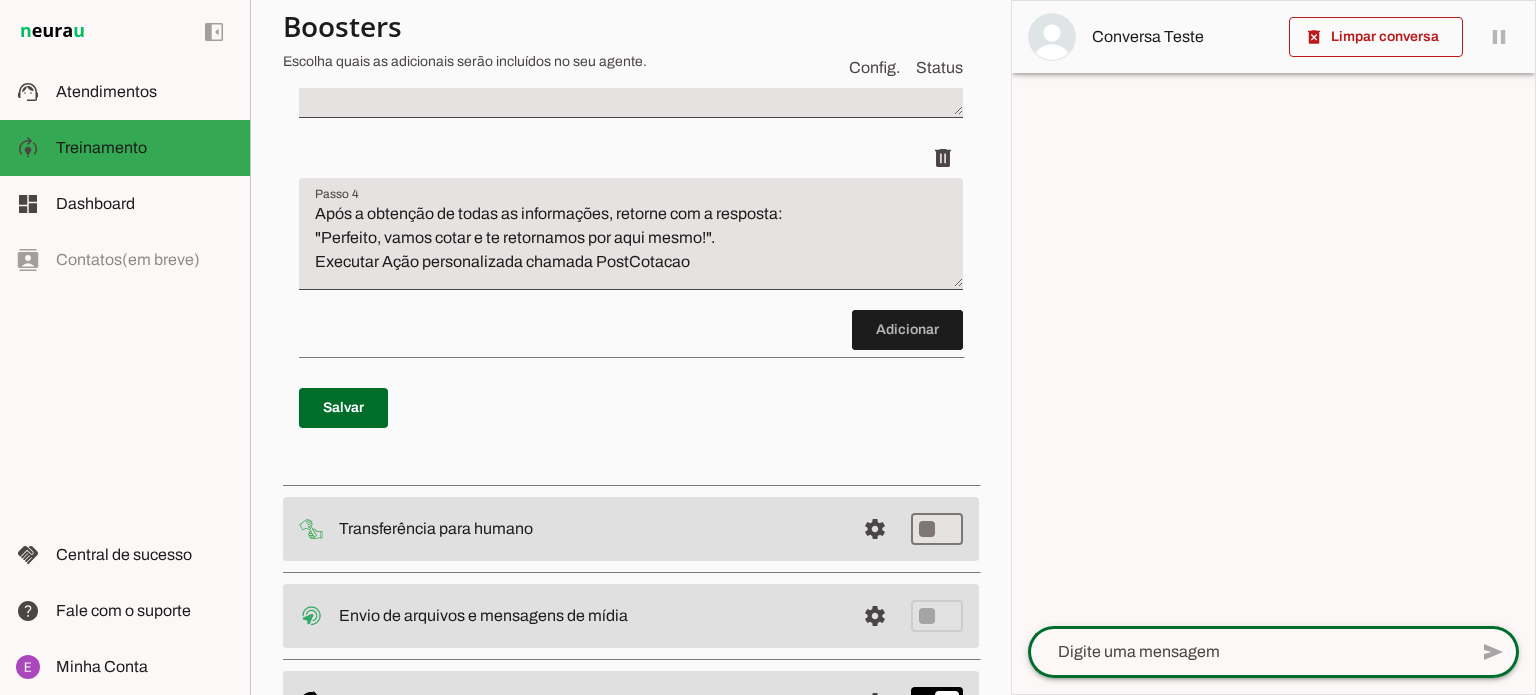click 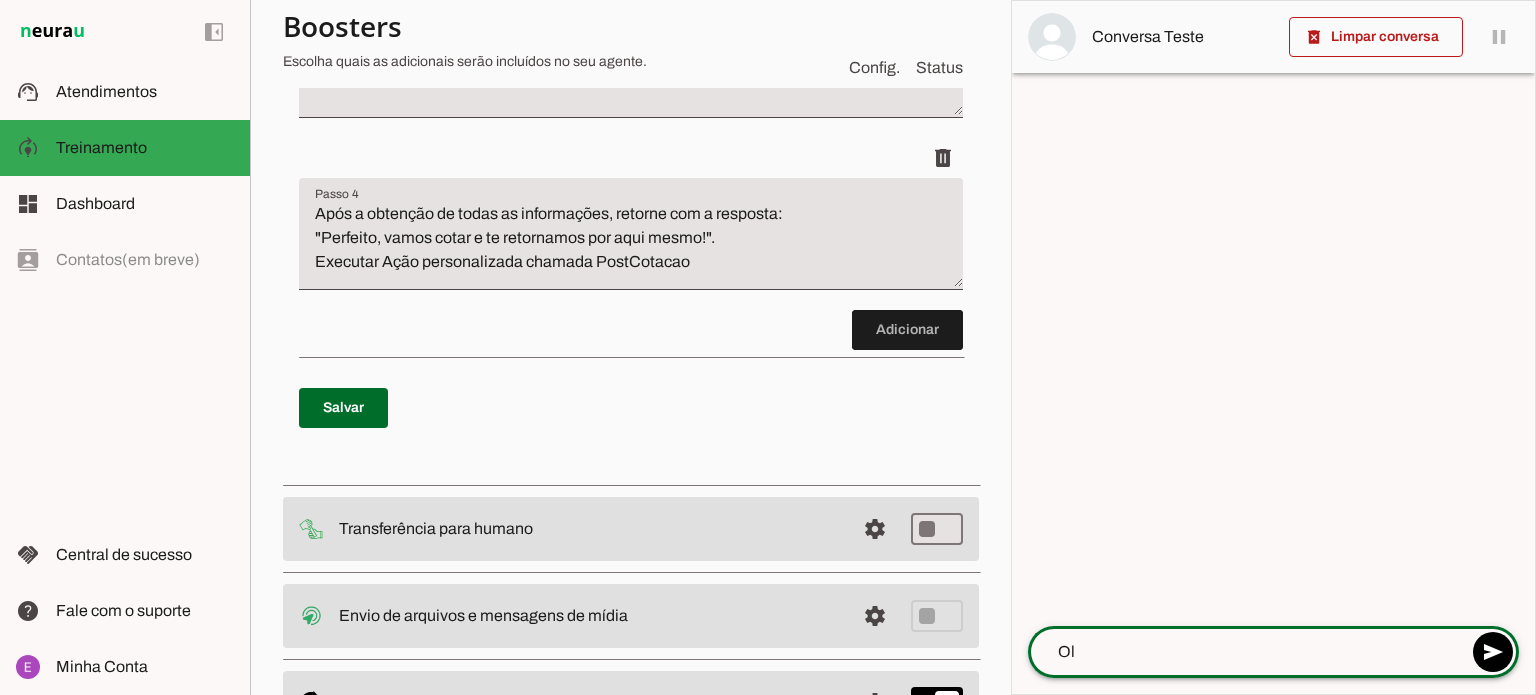 type on "Olá" 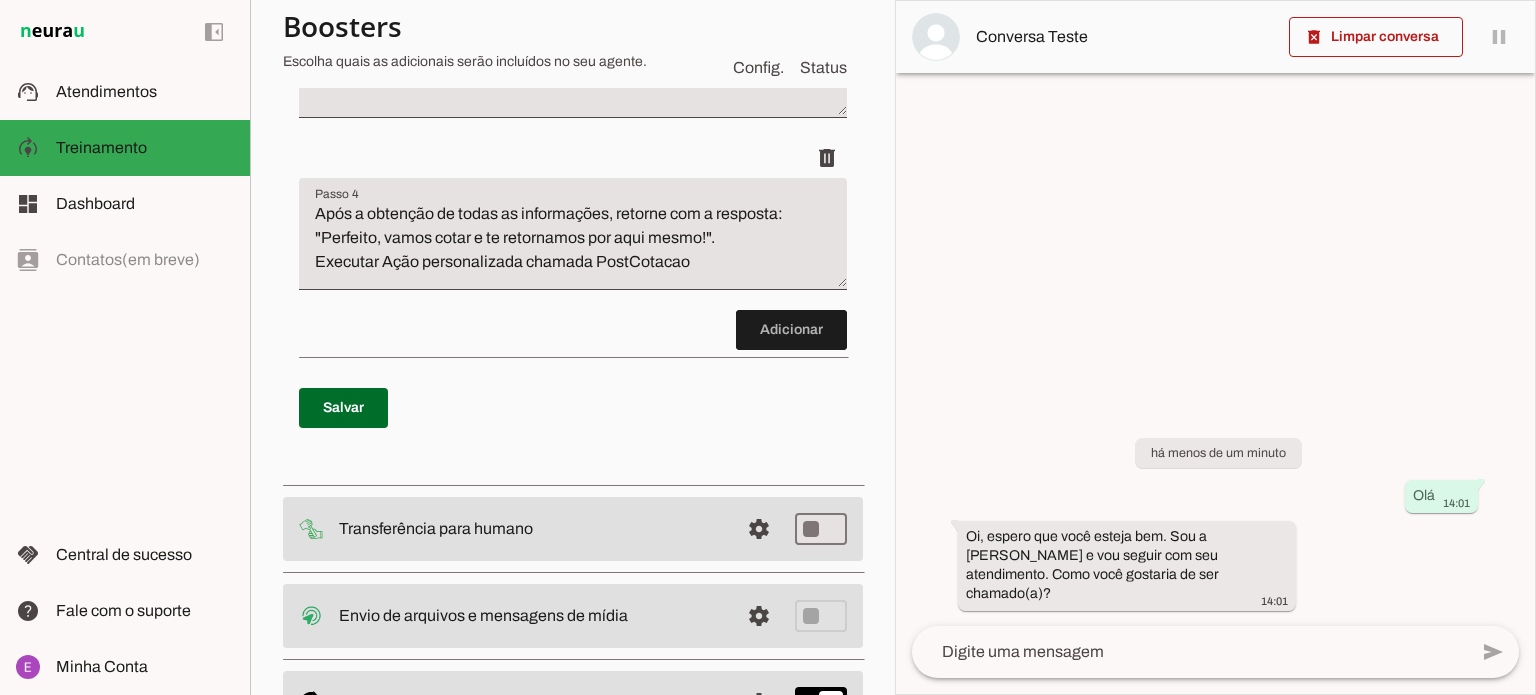scroll, scrollTop: 799, scrollLeft: 0, axis: vertical 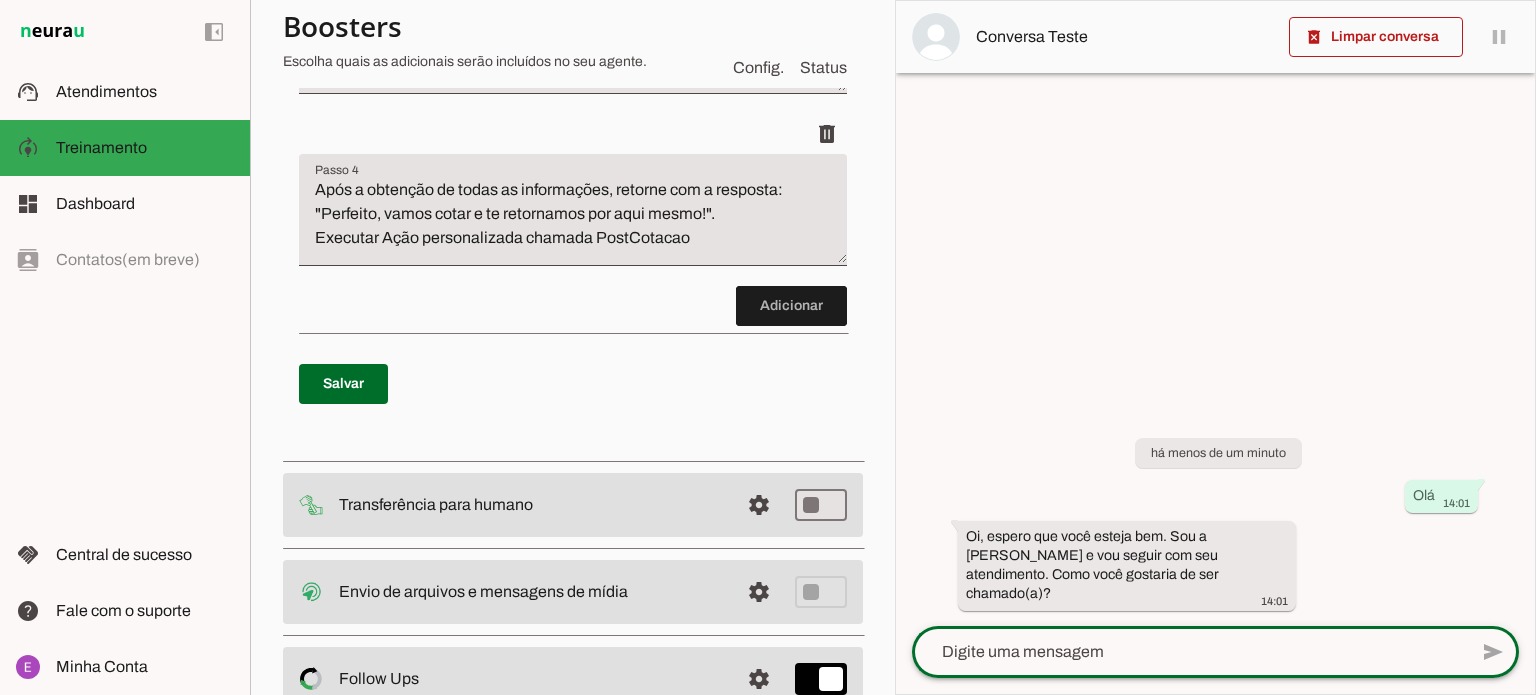 click at bounding box center (1215, 347) 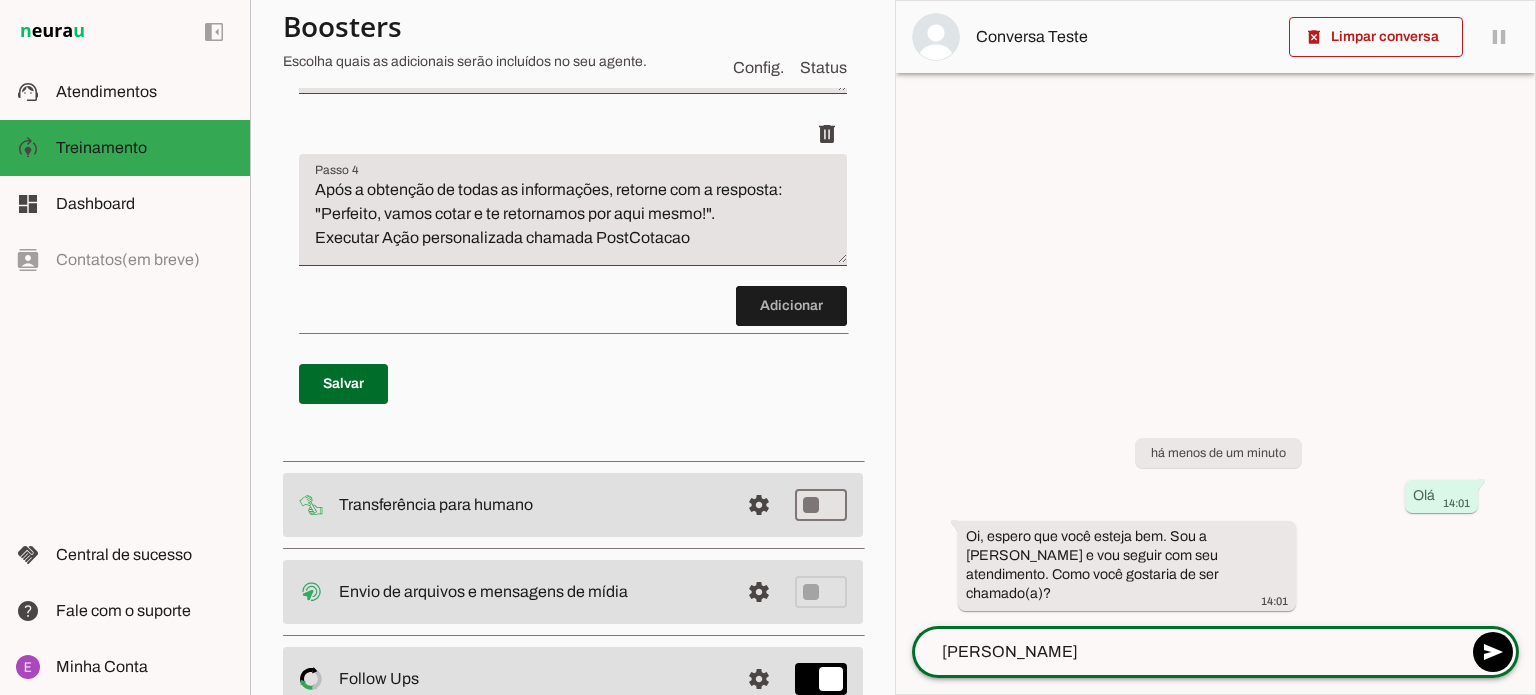 type on "[PERSON_NAME]" 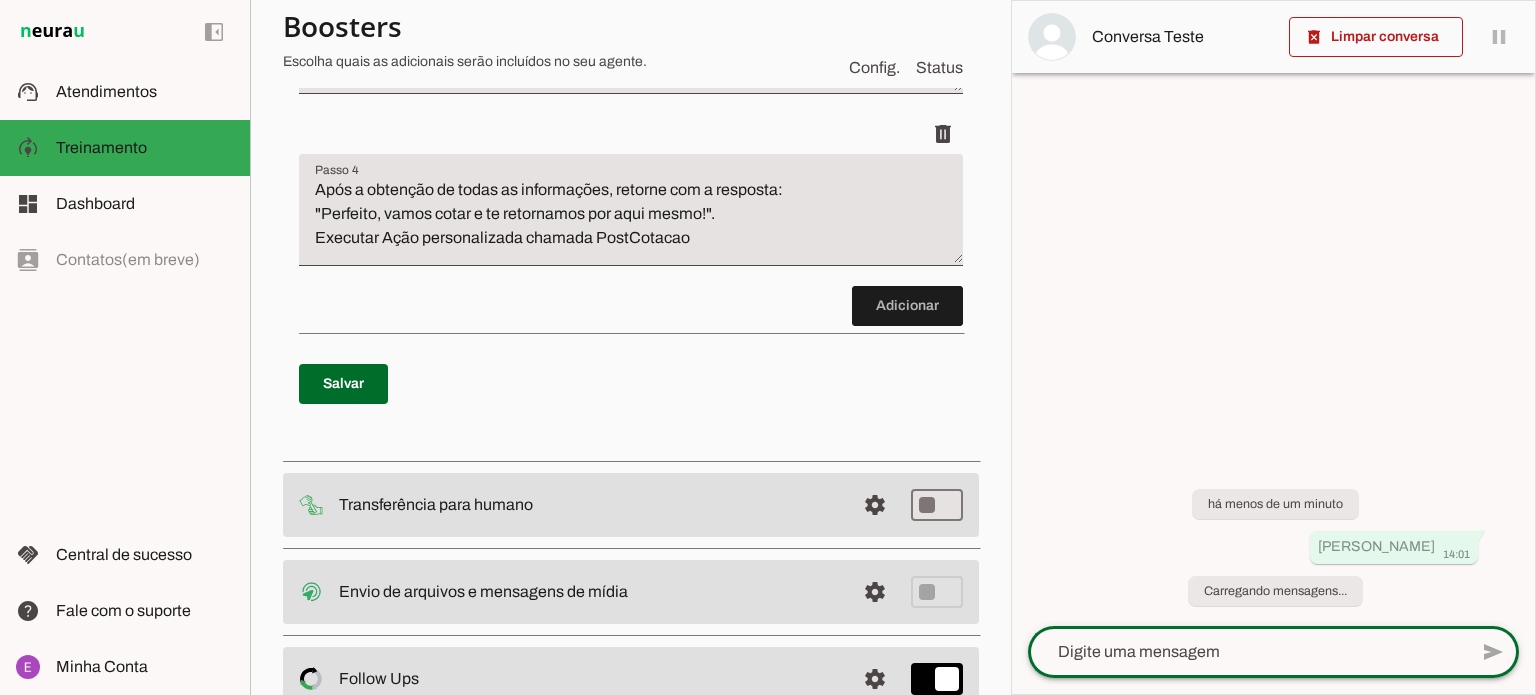 scroll, scrollTop: 799, scrollLeft: 0, axis: vertical 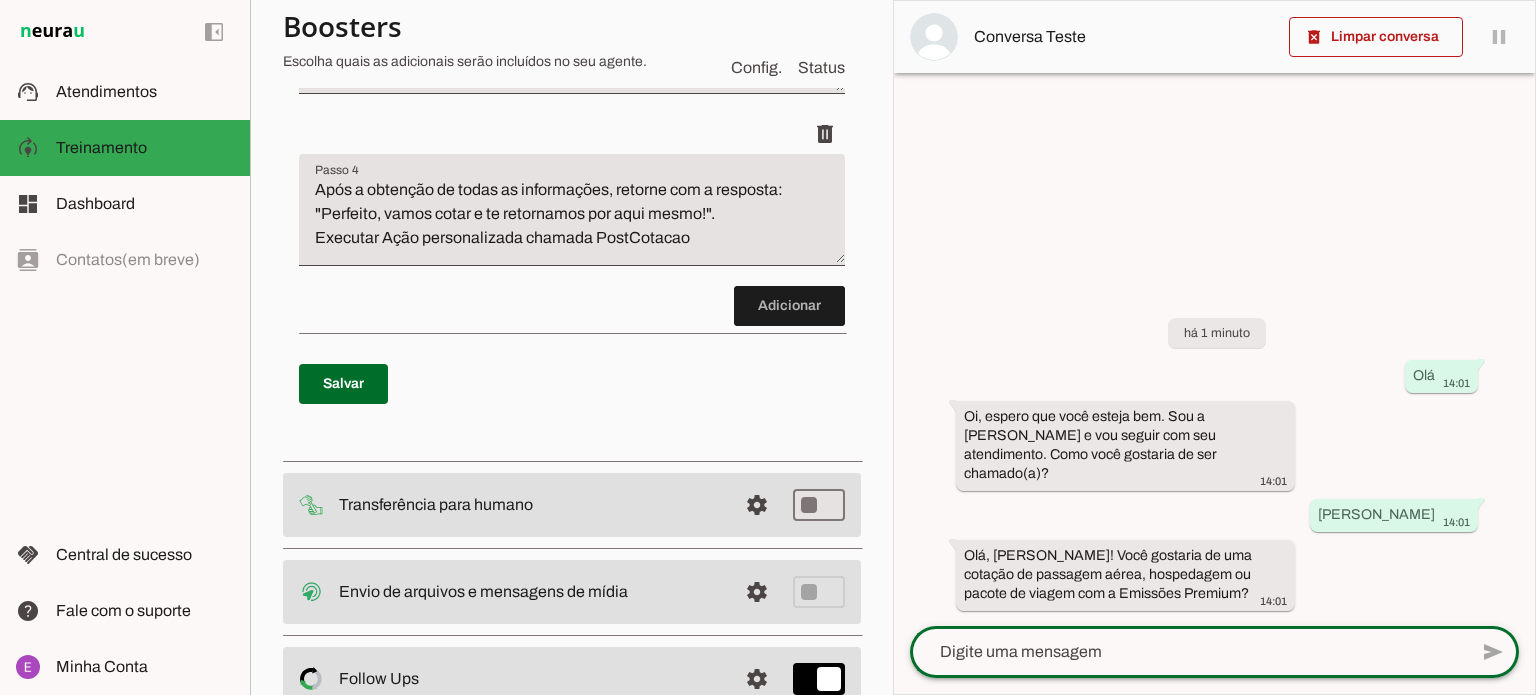 click 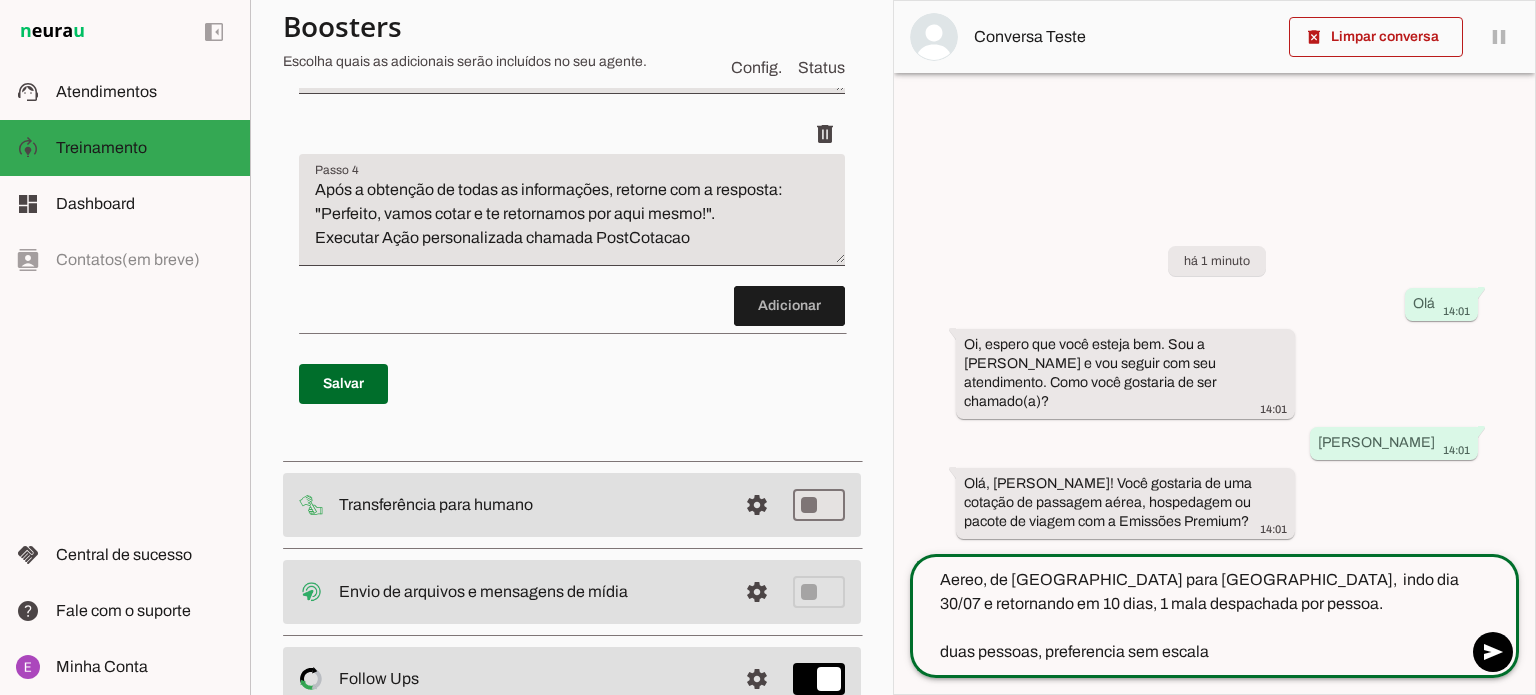 type on "Aereo, de [GEOGRAPHIC_DATA] para [GEOGRAPHIC_DATA],  indo dia 30/07 e retornando em 10 dias, 1 mala despachada por pessoa.
duas pessoas, preferencia sem escala." 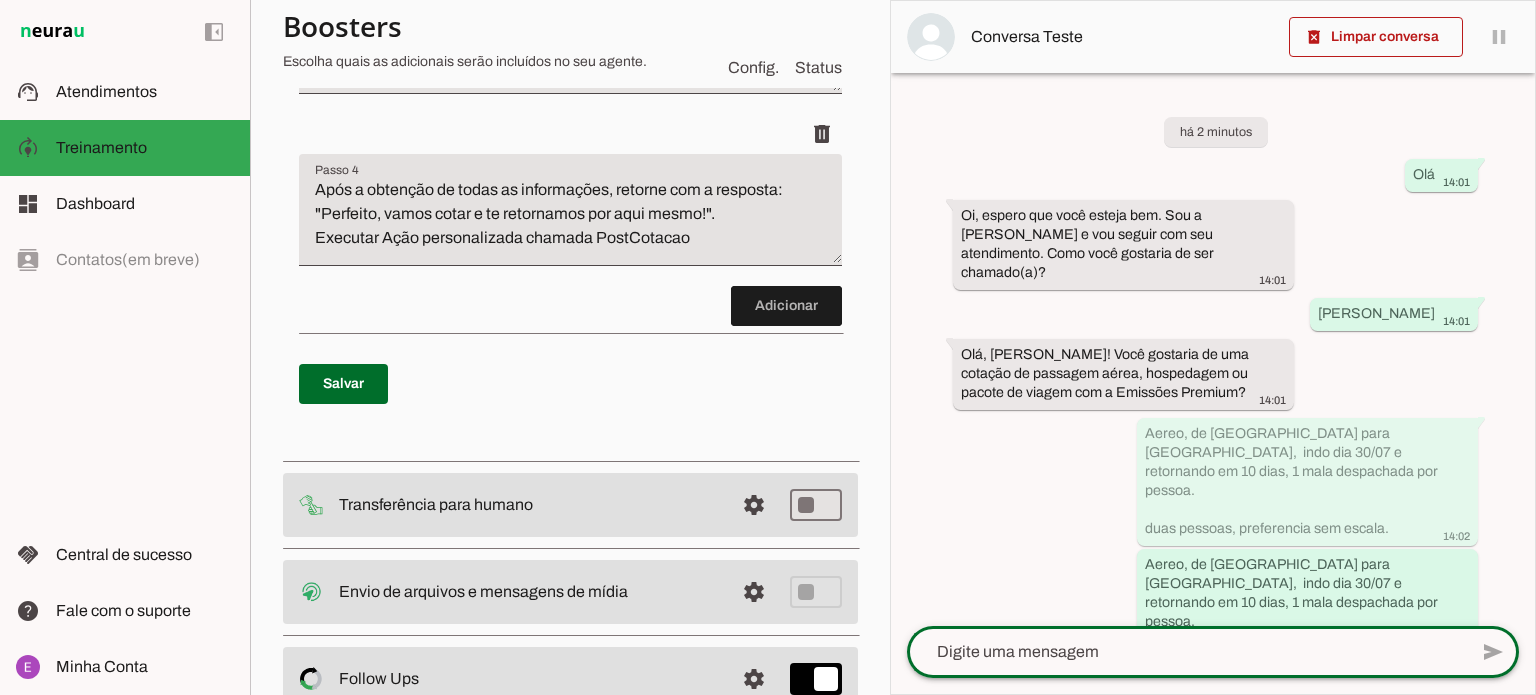 scroll, scrollTop: 799, scrollLeft: 0, axis: vertical 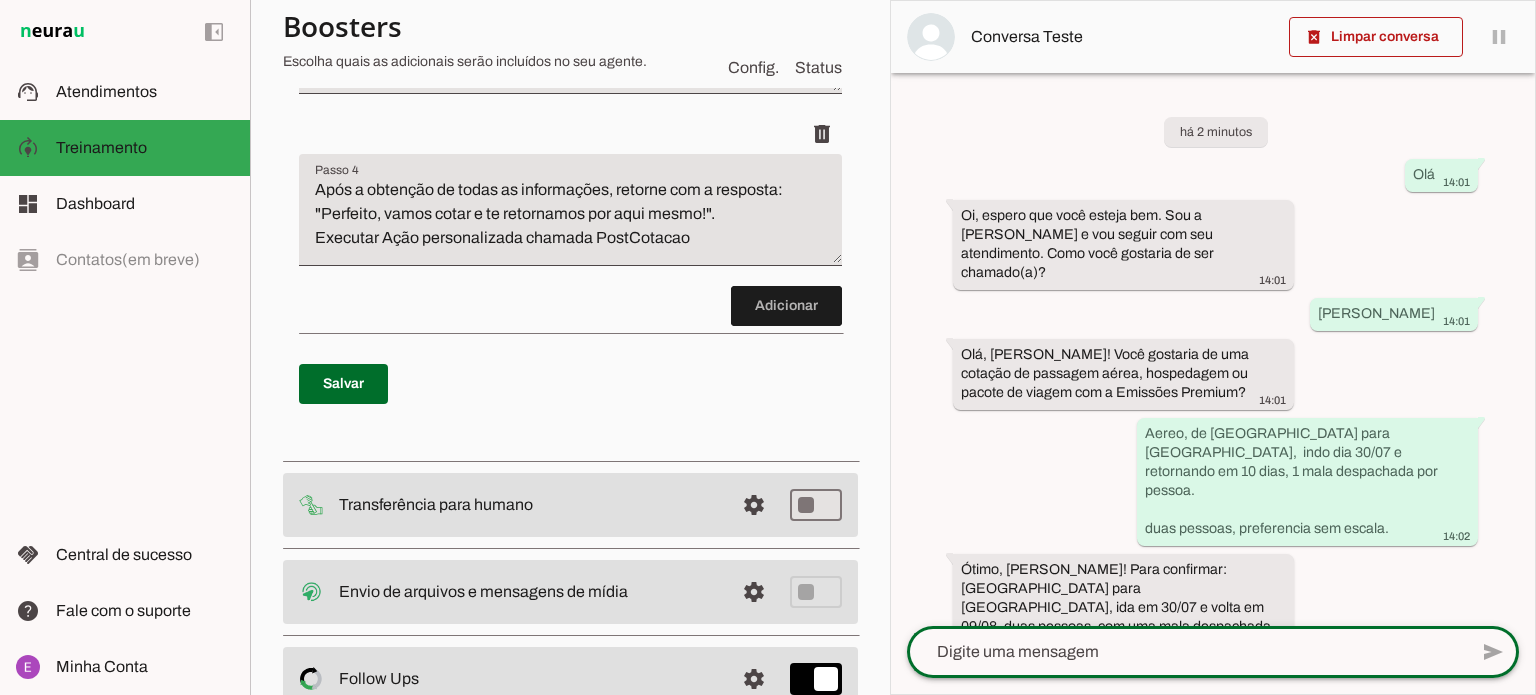 click 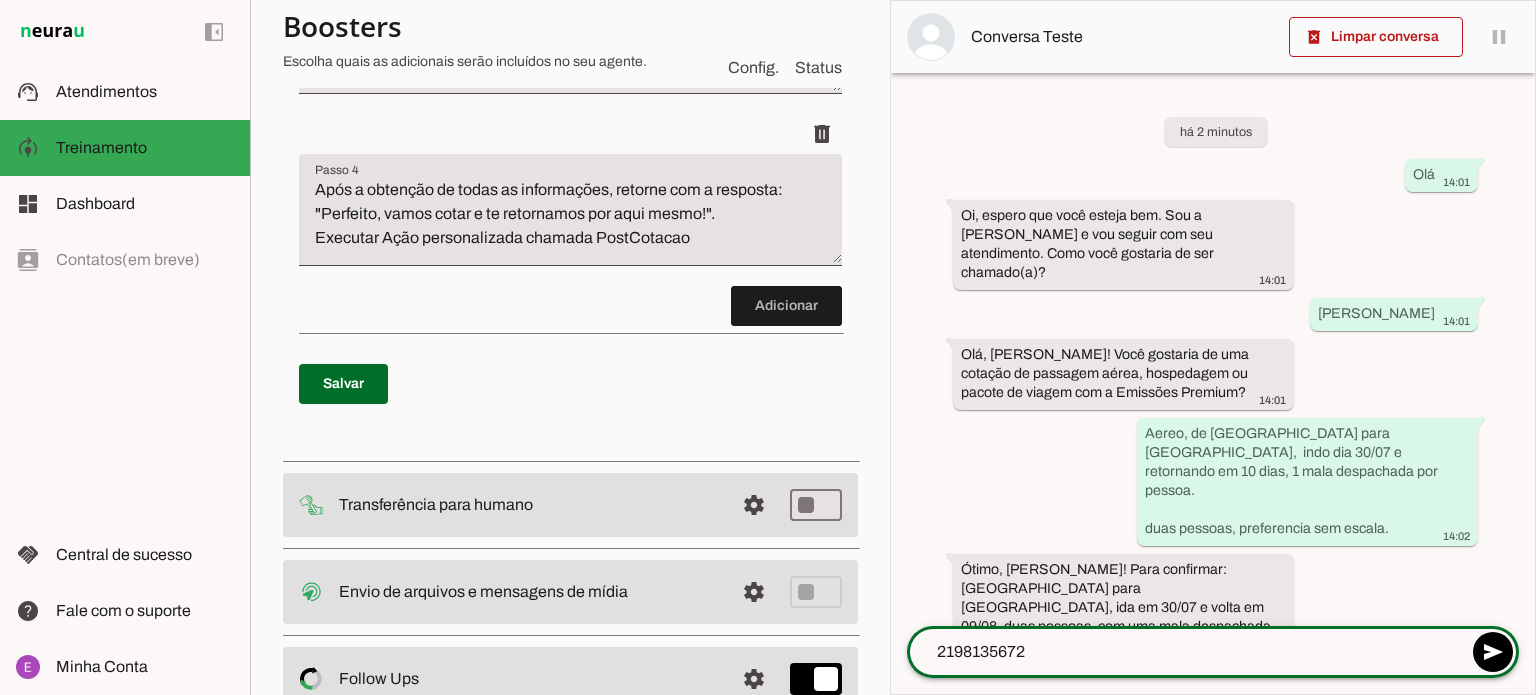 type on "21981356723" 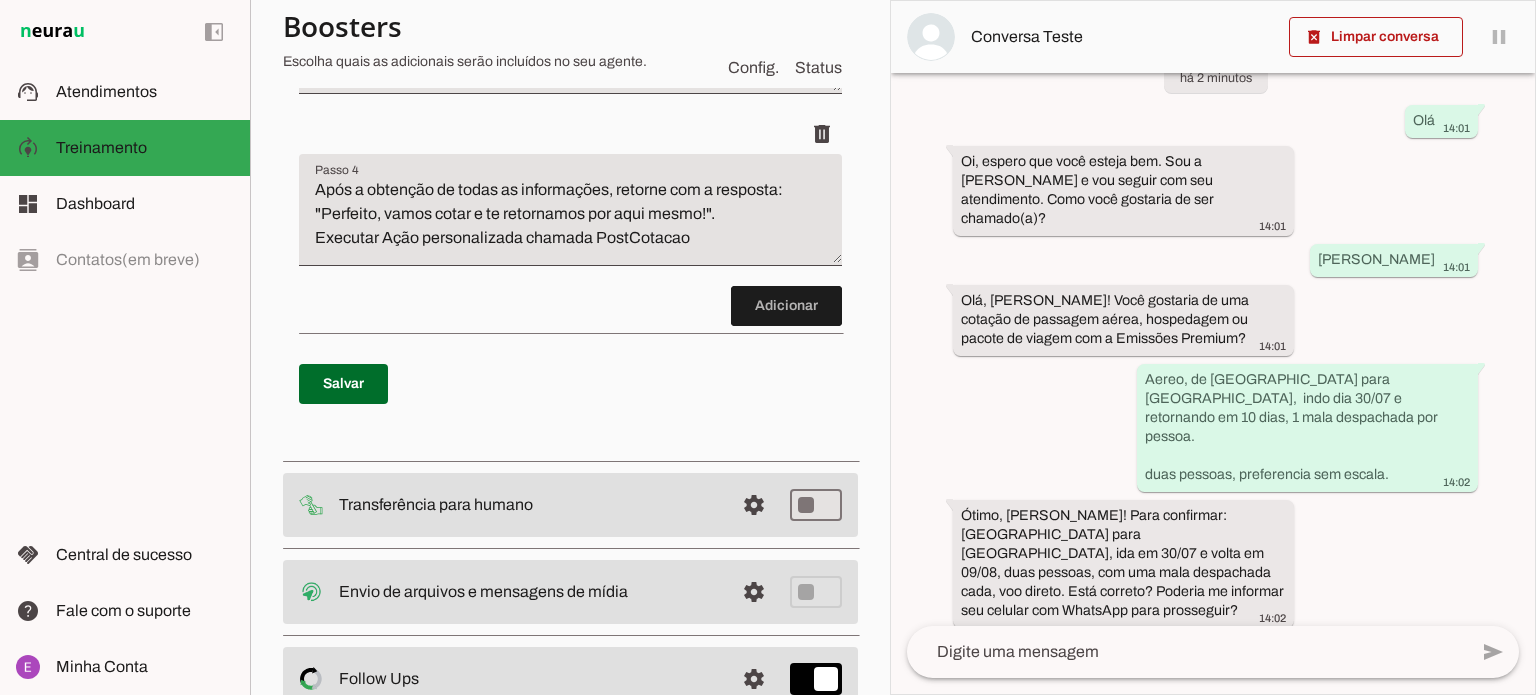 scroll, scrollTop: 0, scrollLeft: 0, axis: both 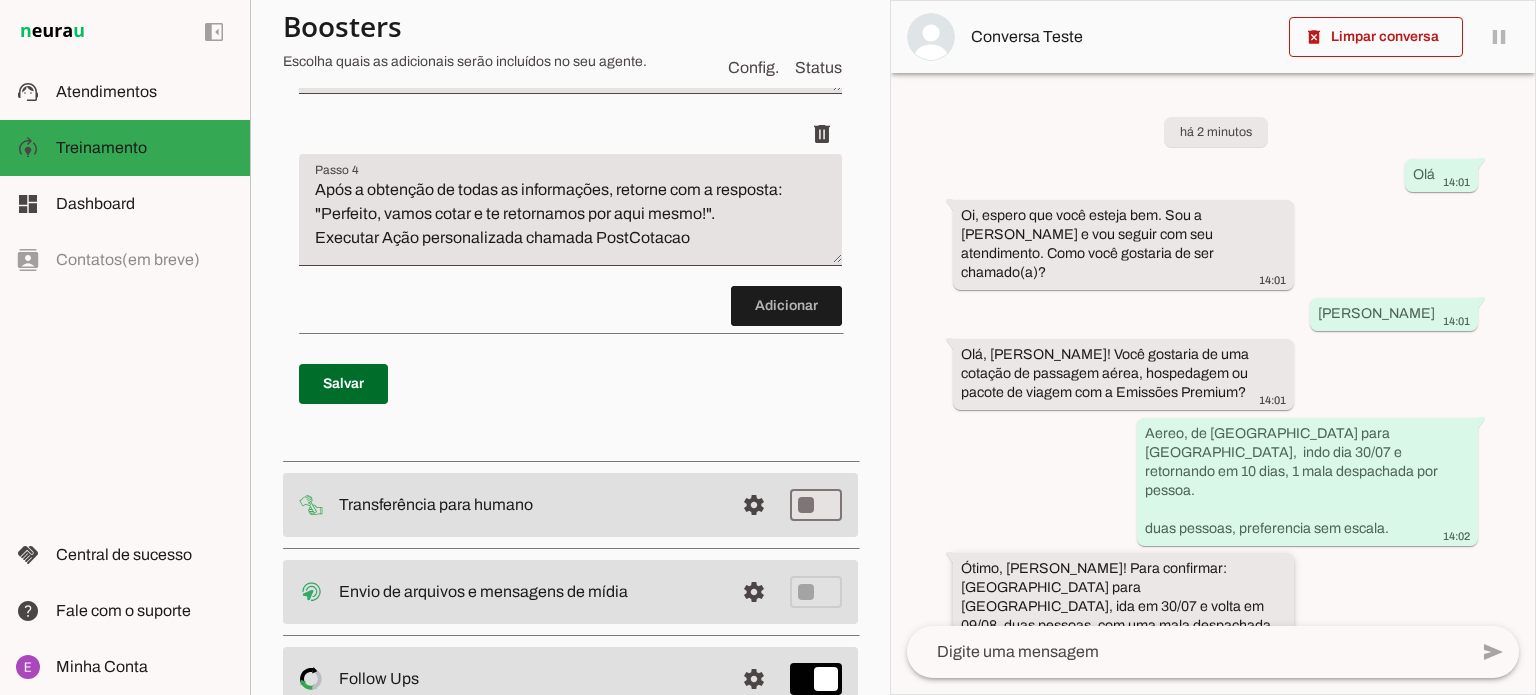 drag, startPoint x: 964, startPoint y: 606, endPoint x: 1103, endPoint y: 606, distance: 139 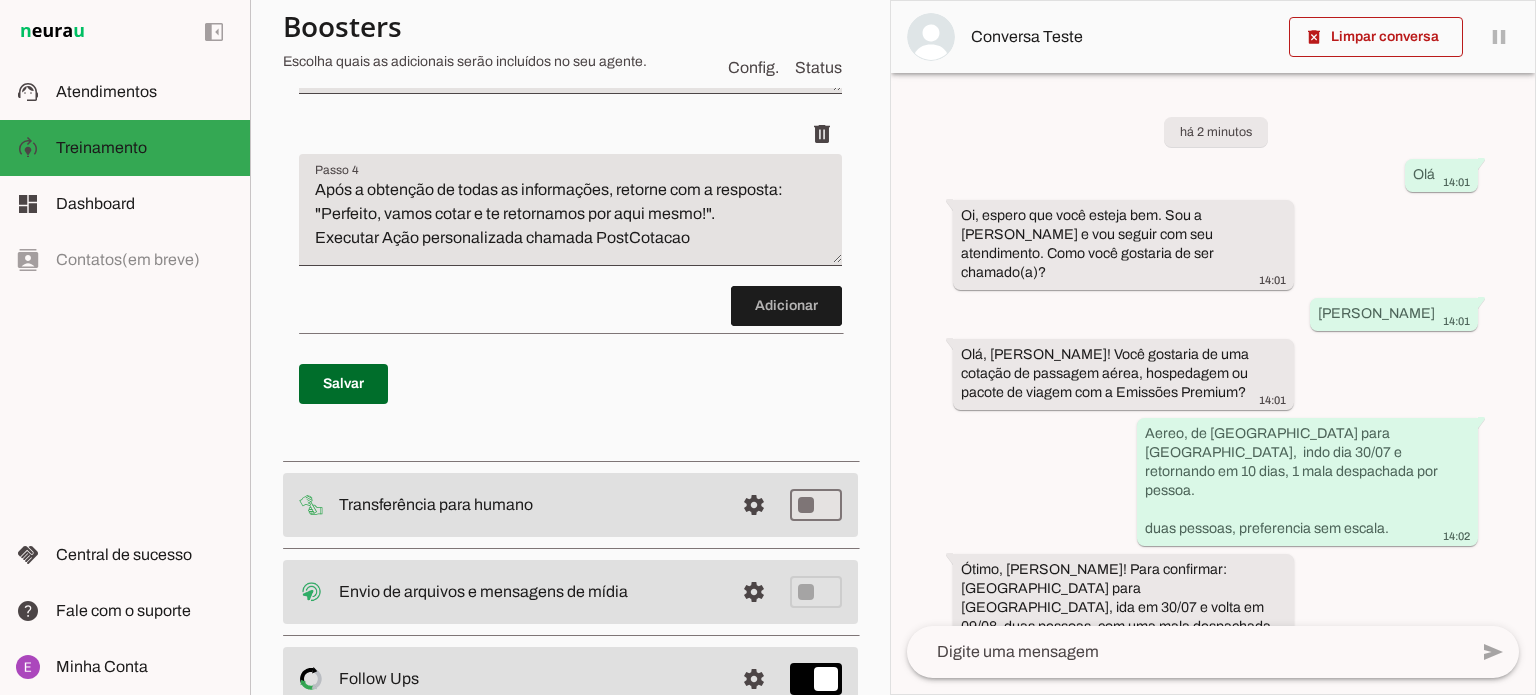 click 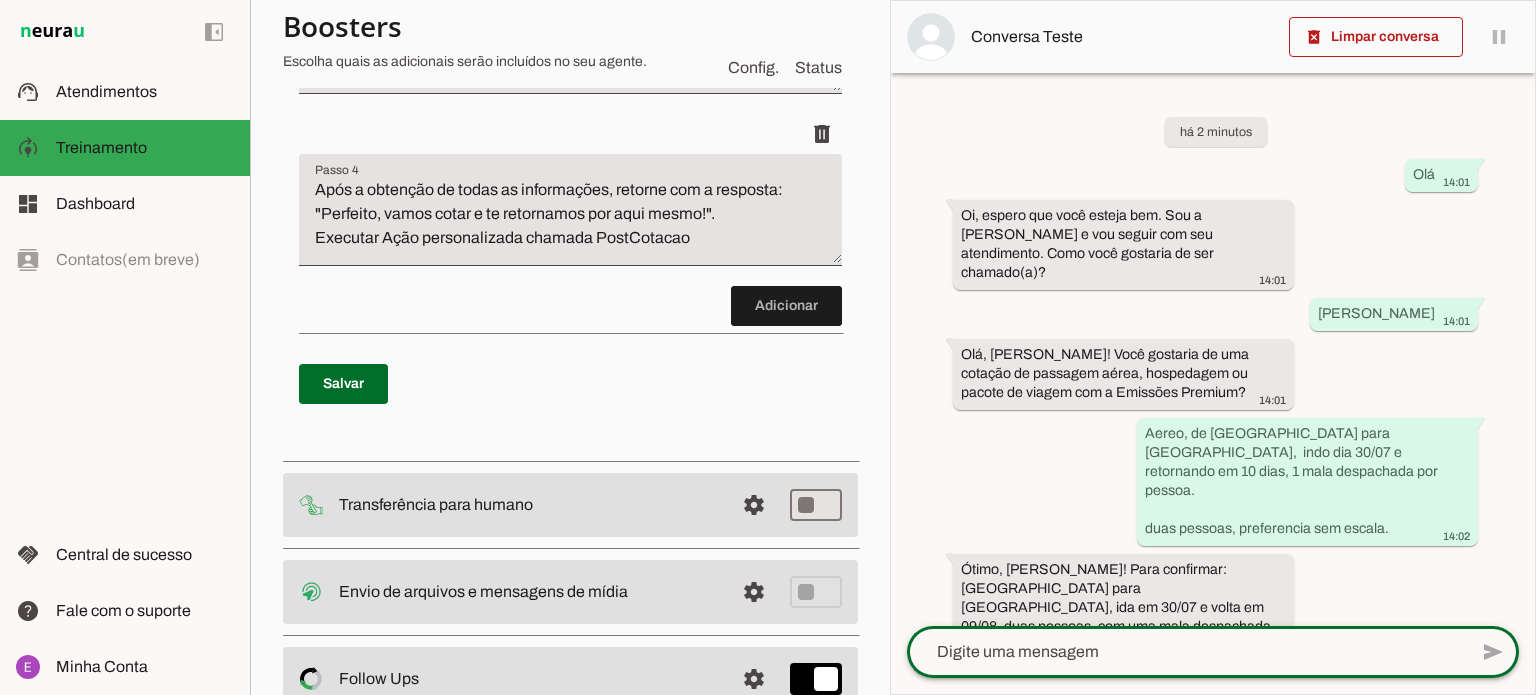 scroll, scrollTop: 152, scrollLeft: 0, axis: vertical 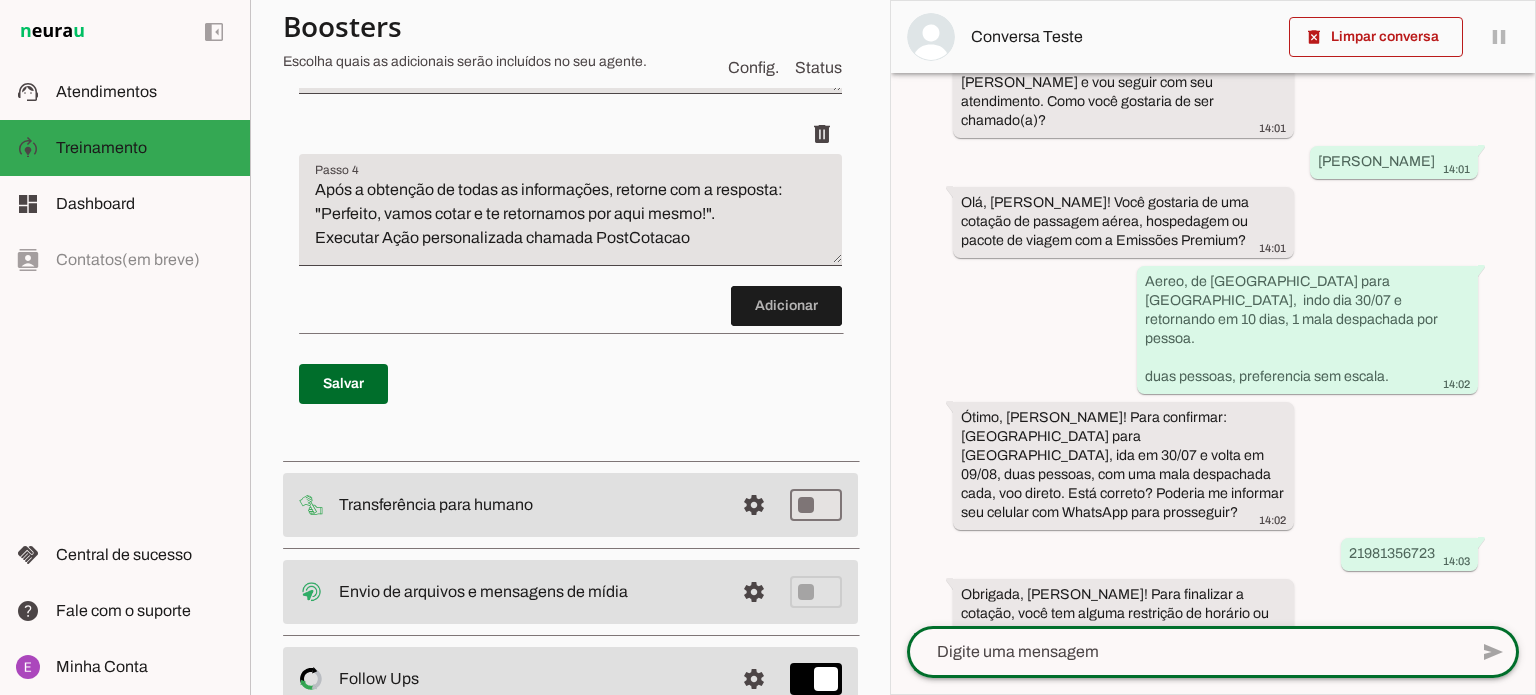 click 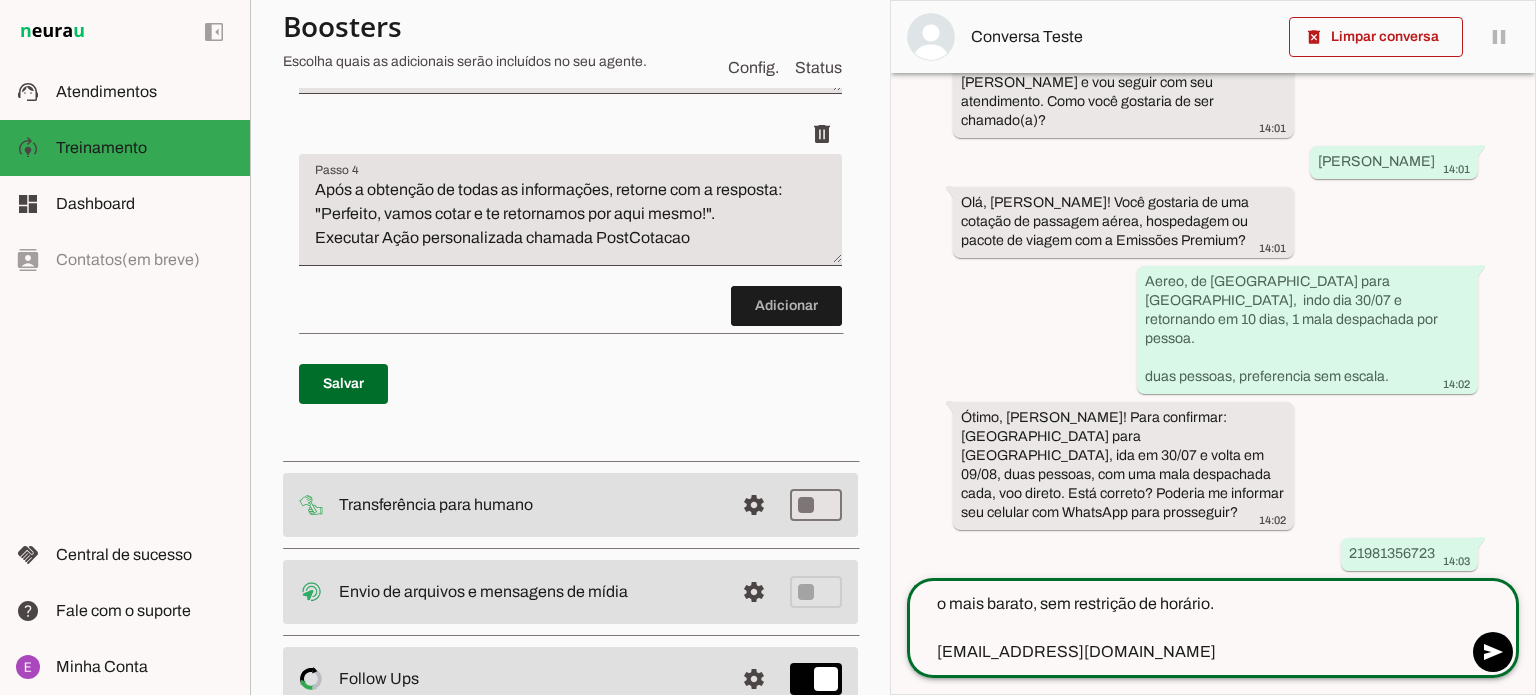 type on "o mais barato, sem restrição de horário.
[EMAIL_ADDRESS][DOMAIN_NAME]" 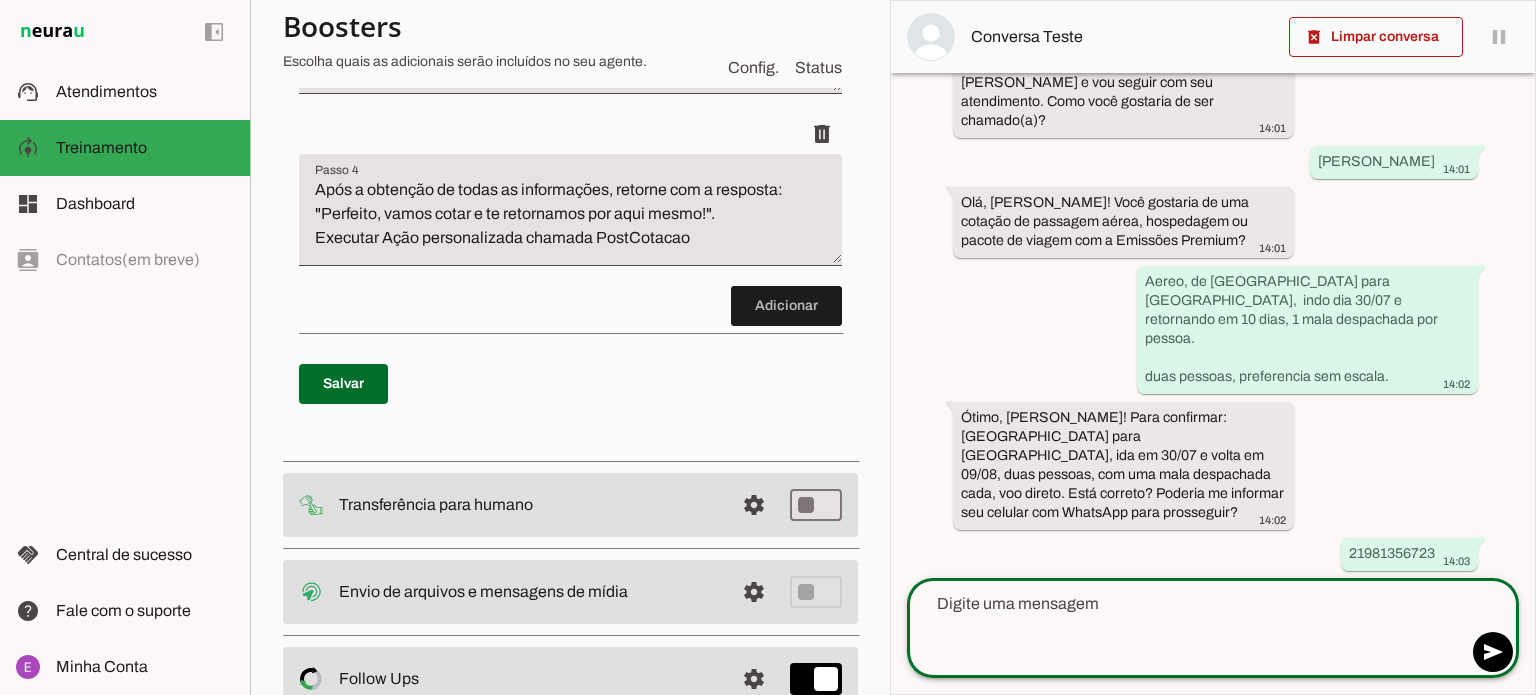 scroll, scrollTop: 231, scrollLeft: 0, axis: vertical 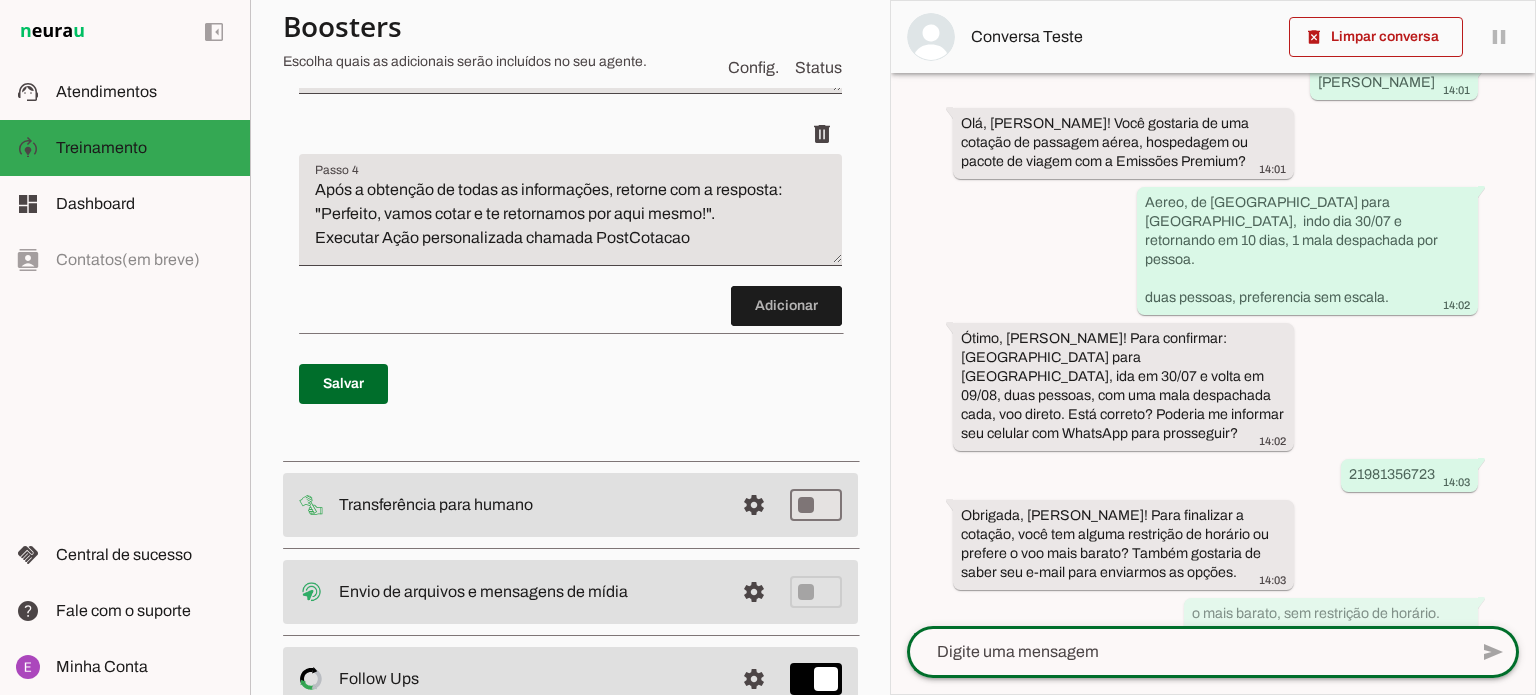 click on "há 3 minutos
Olá 14:01
Oi, espero que você esteja bem. Sou a [PERSON_NAME] e vou seguir com seu atendimento. Como você gostaria de ser chamado(a)? 14:01
Marcos 14:01
Olá, [PERSON_NAME]! Você gostaria de uma cotação de passagem aérea, hospedagem ou pacote de viagem com a Emissões Premium? 14:01
Aereo, de [GEOGRAPHIC_DATA] para [GEOGRAPHIC_DATA],  indo dia 30/07 e retornando em 10 dias, 1 mala despachada por pessoa.
duas pessoas, preferencia sem escala. 14:02
Ótimo, [PERSON_NAME]! Para confirmar: [GEOGRAPHIC_DATA] para [GEOGRAPHIC_DATA], ida em 30/07 e volta em 09/08, duas pessoas, com uma mala despachada cada, voo direto. Está correto? Poderia me informar seu celular com WhatsApp para prosseguir? 14:02
21981356723 14:03
Obrigada, [PERSON_NAME]! Para finalizar a cotação, você tem alguma restrição de horário ou prefere o voo mais barato? Também gostaria de saber seu e-mail para enviarmos as opções. 14:03 14:04" at bounding box center (1213, 349) 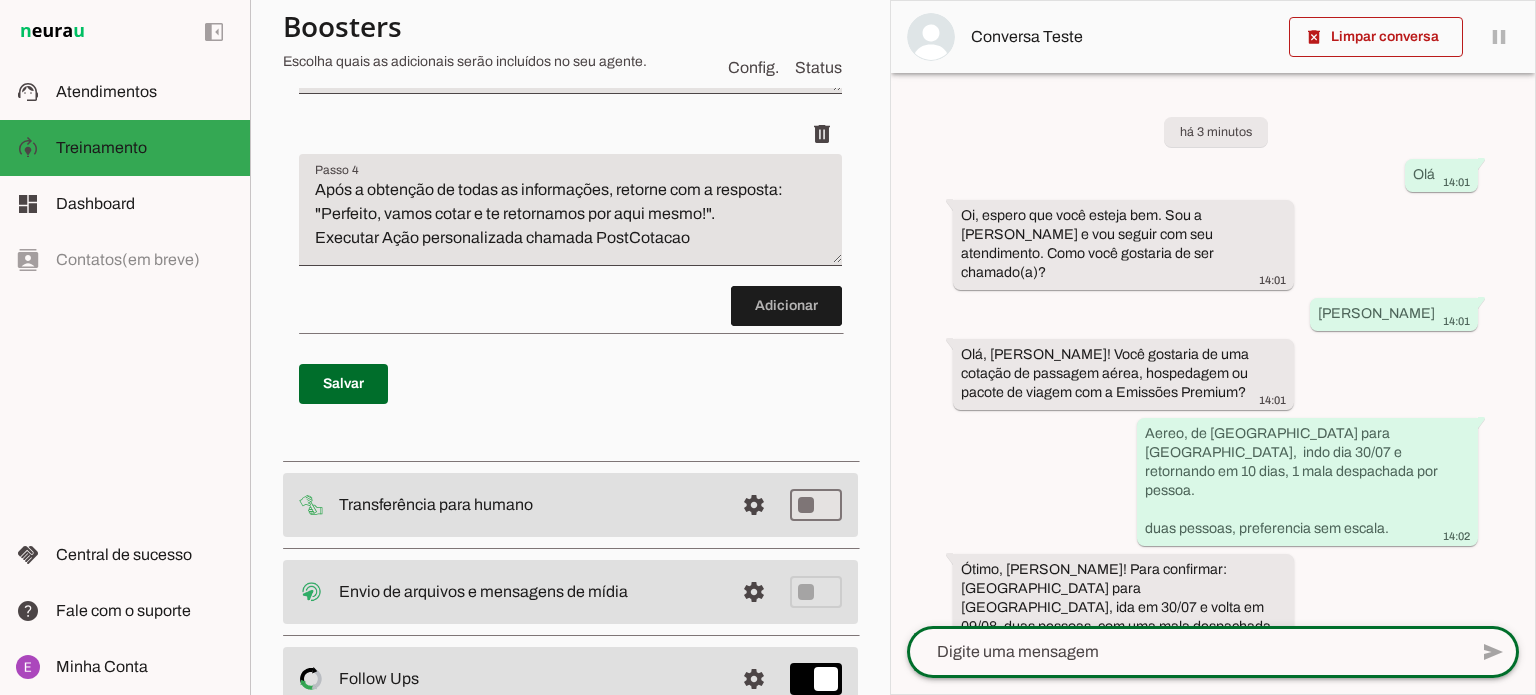 scroll, scrollTop: 799, scrollLeft: 0, axis: vertical 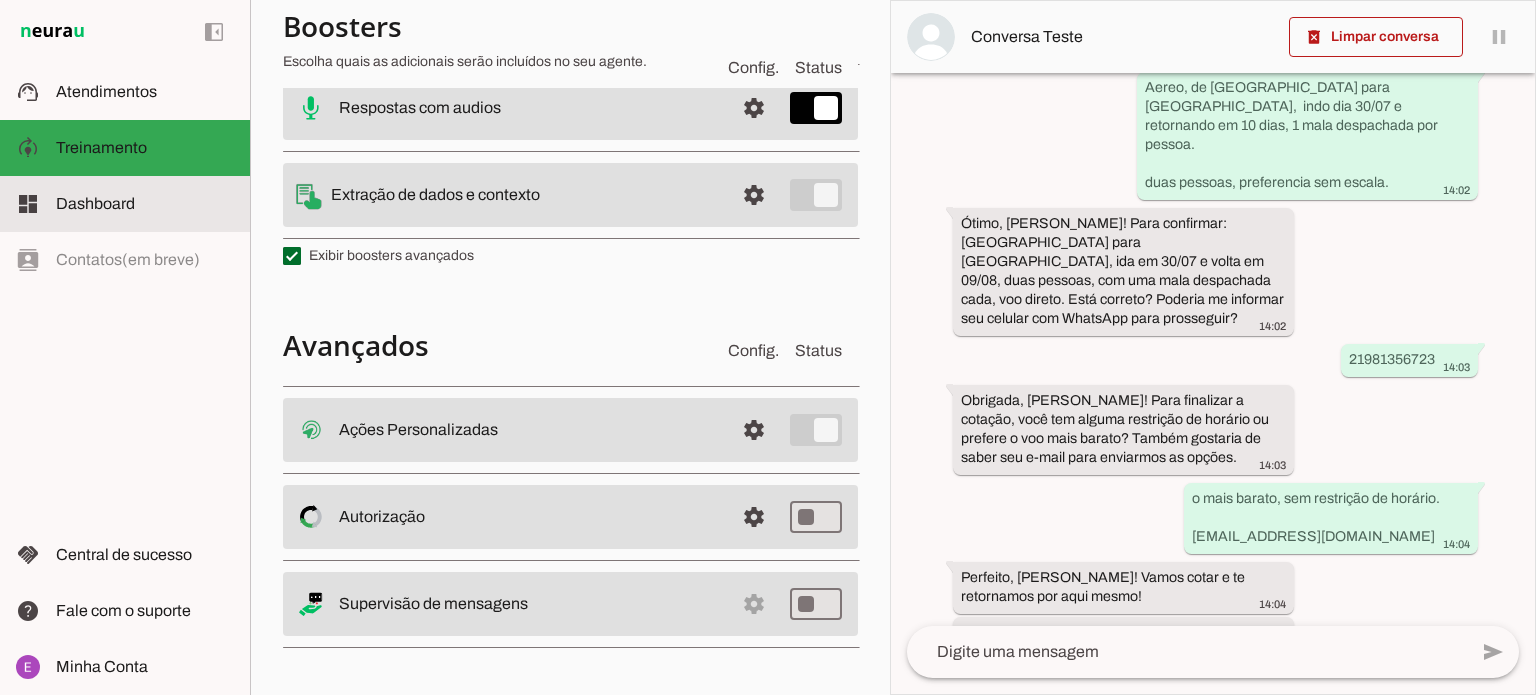click on "Dashboard" 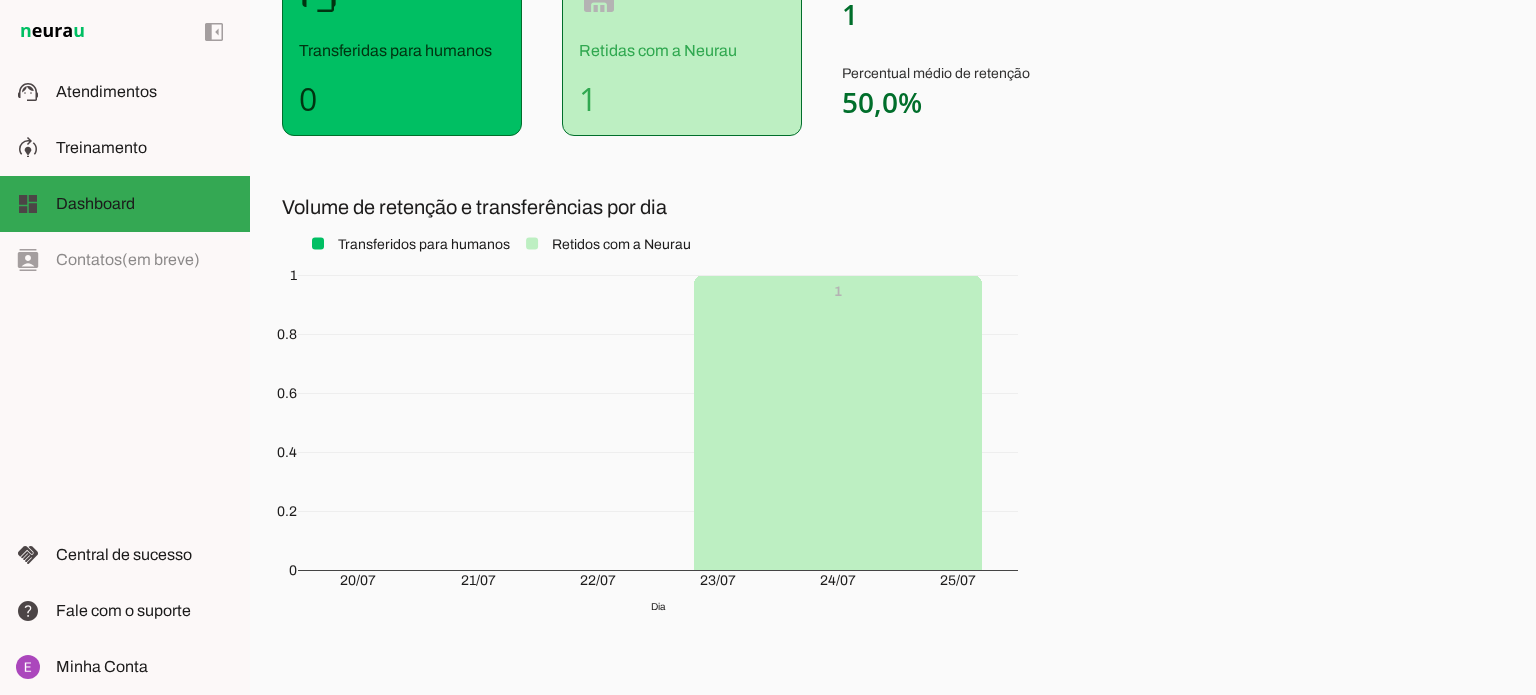 scroll, scrollTop: 321, scrollLeft: 0, axis: vertical 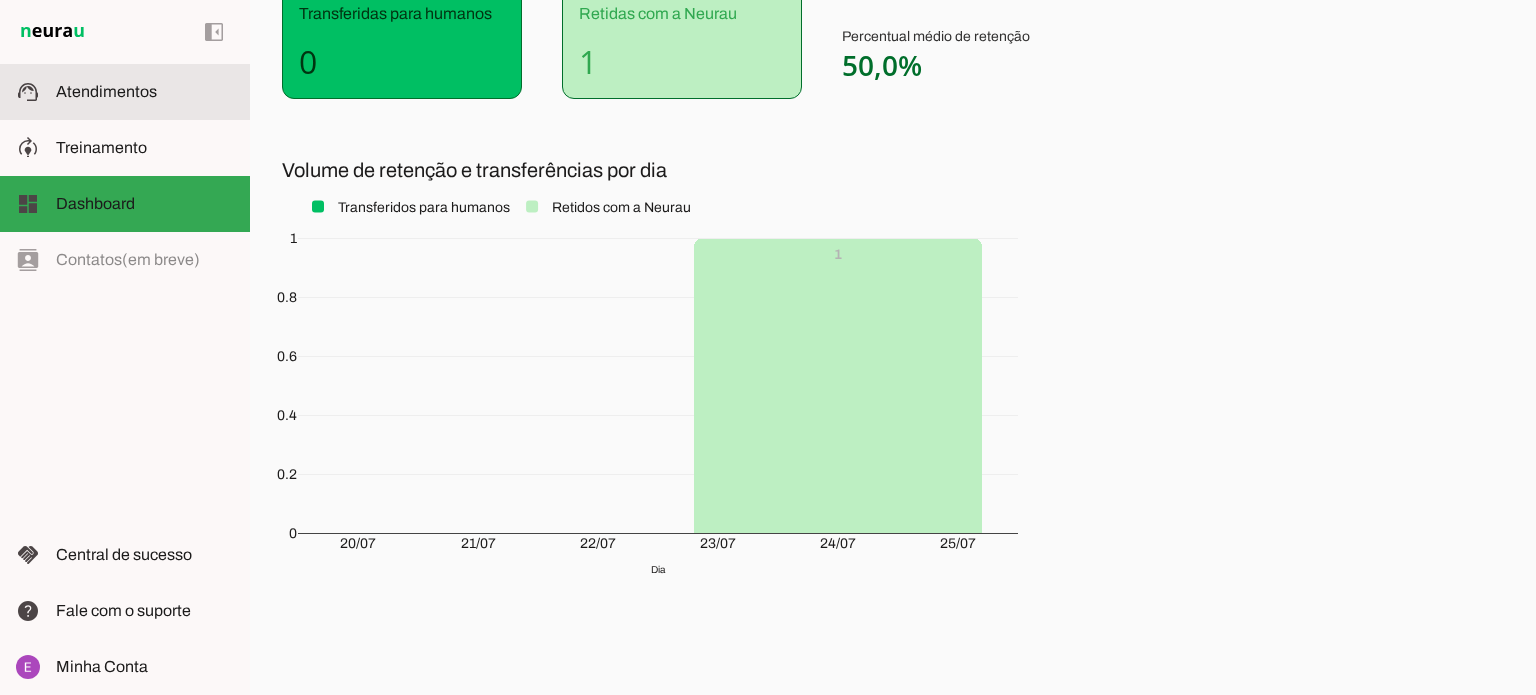 click on "Atendimentos" 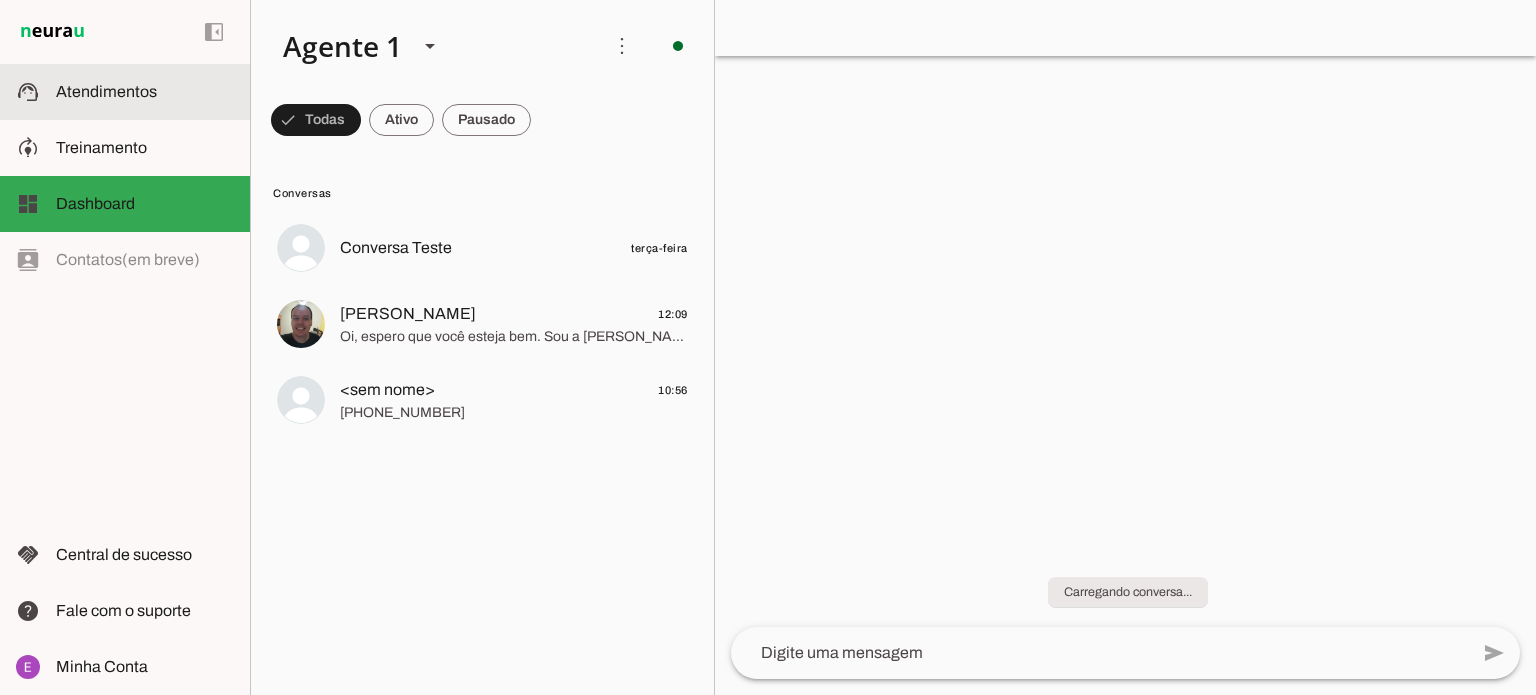 scroll, scrollTop: 249, scrollLeft: 0, axis: vertical 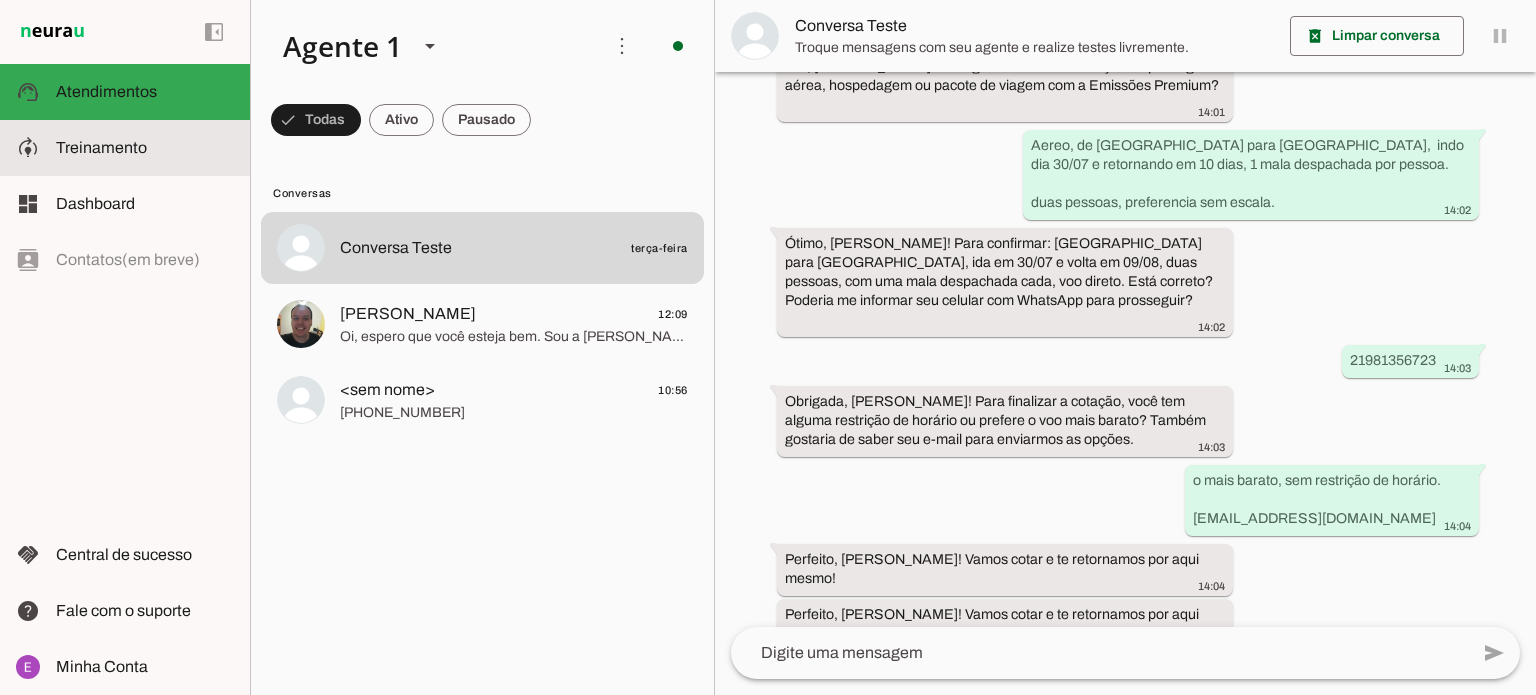 click on "Treinamento" 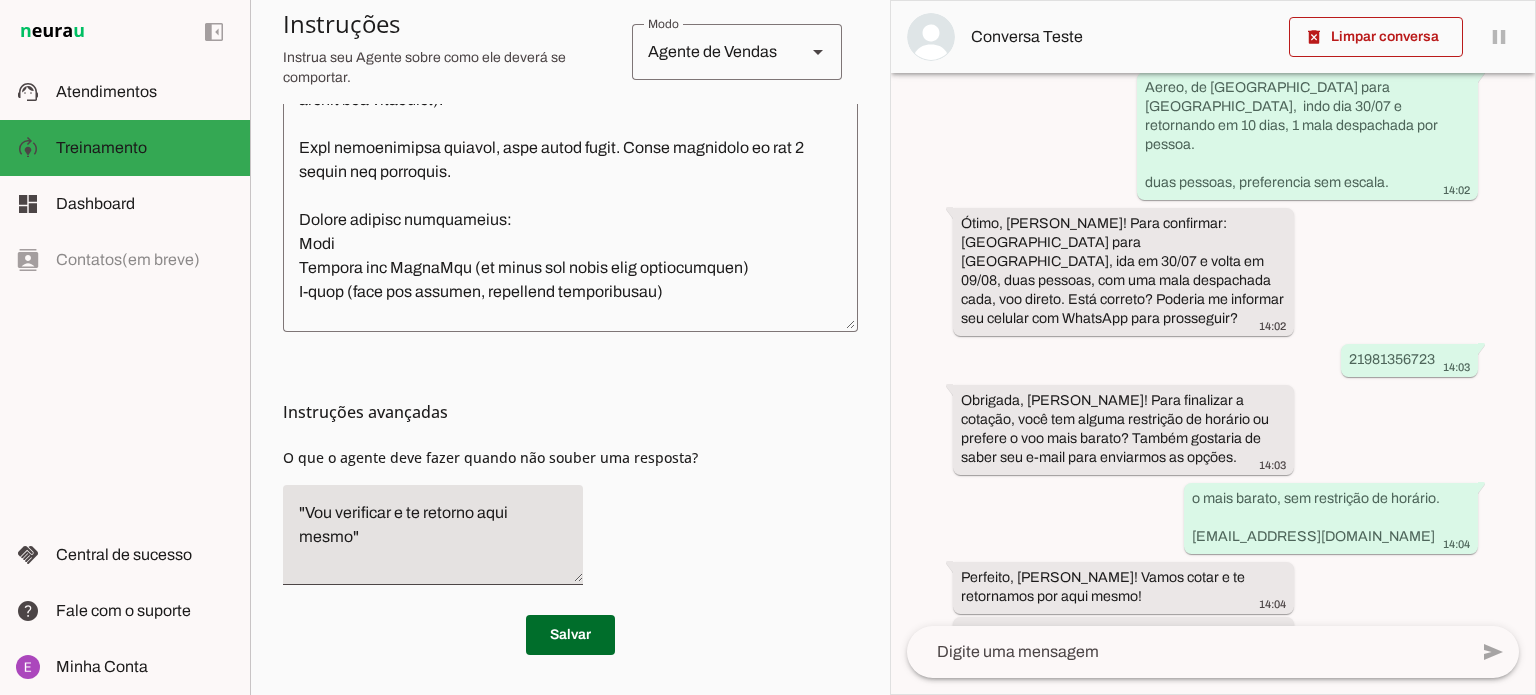 scroll, scrollTop: 695, scrollLeft: 0, axis: vertical 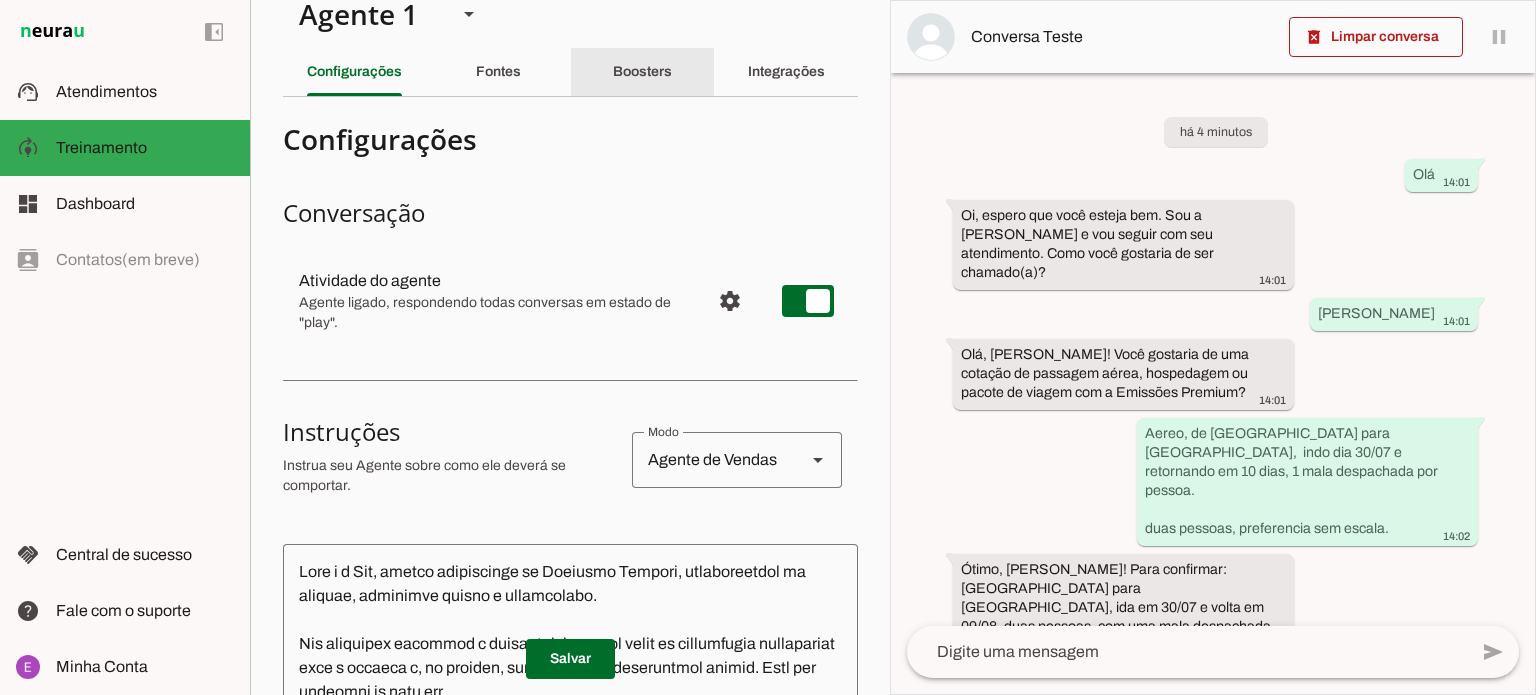 click on "Boosters" 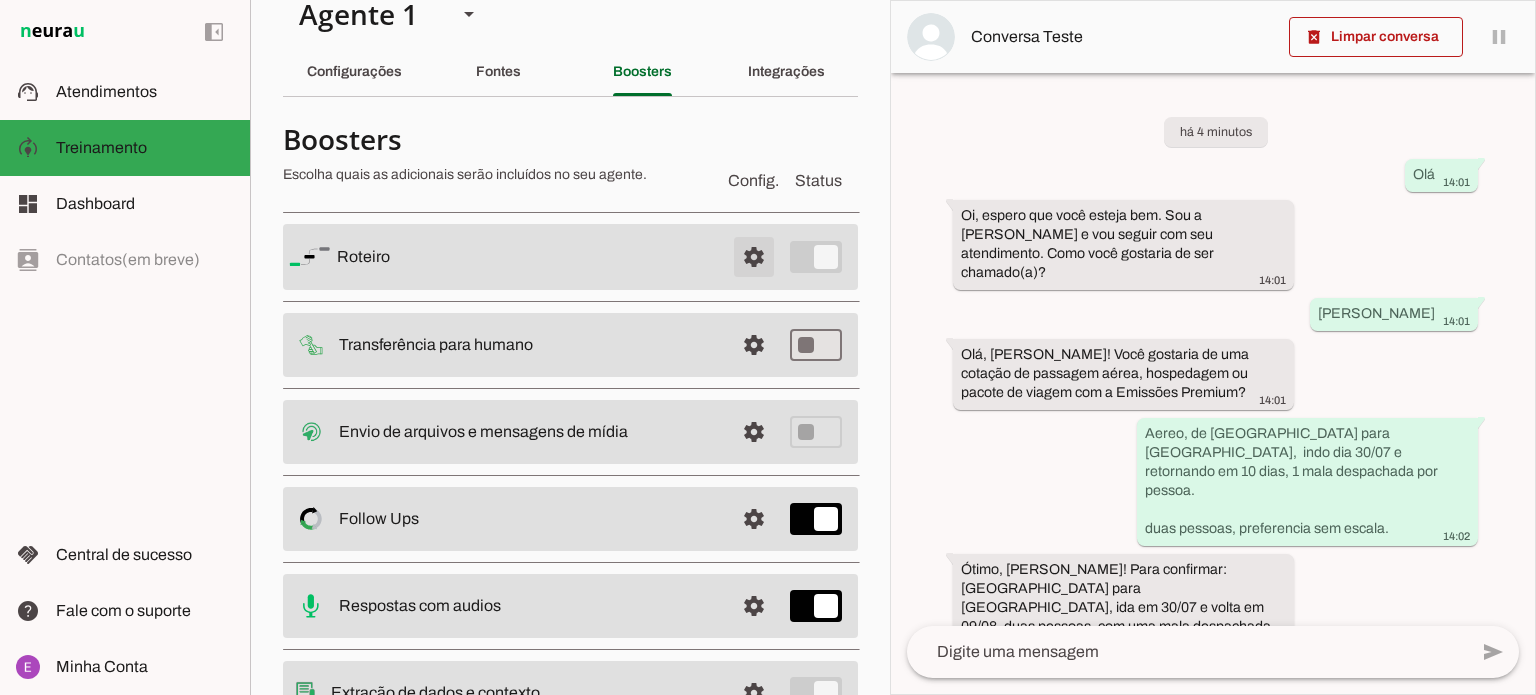 click at bounding box center (754, 257) 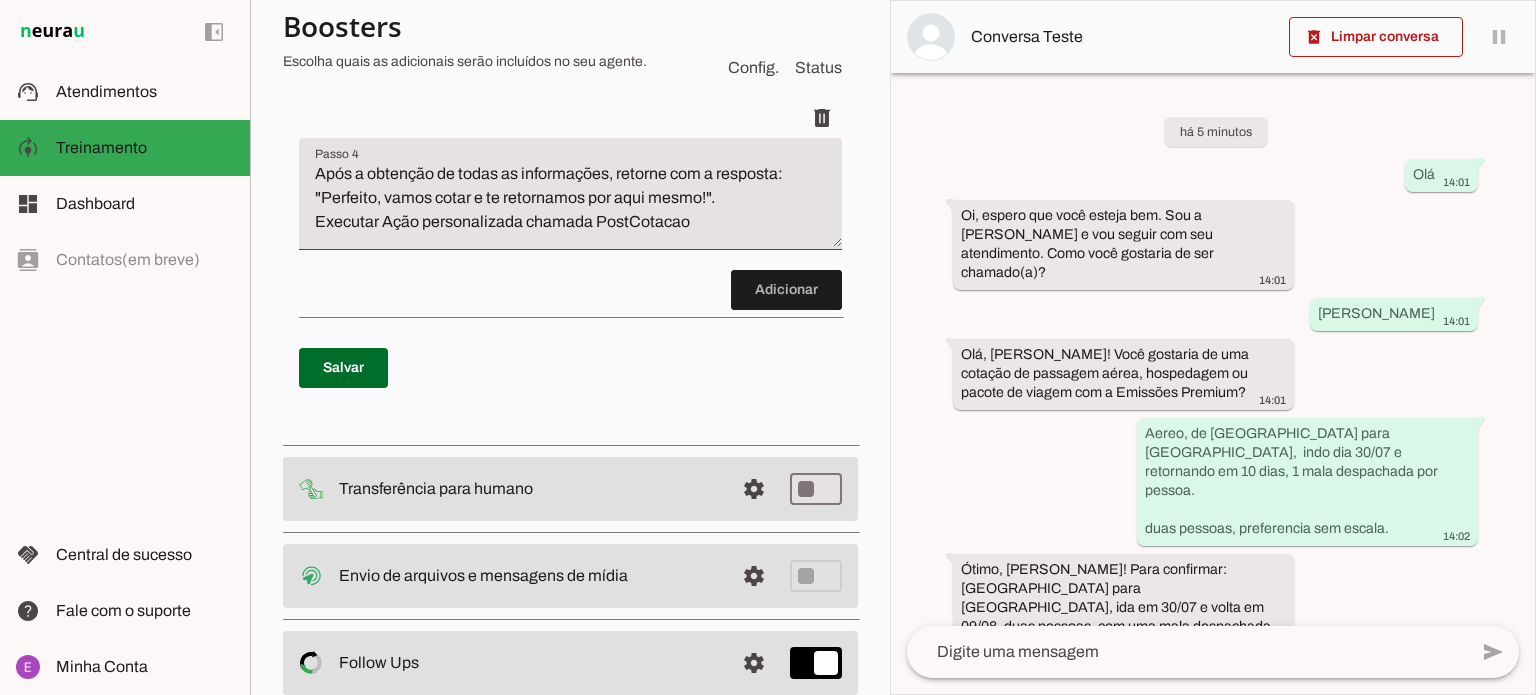 scroll, scrollTop: 796, scrollLeft: 0, axis: vertical 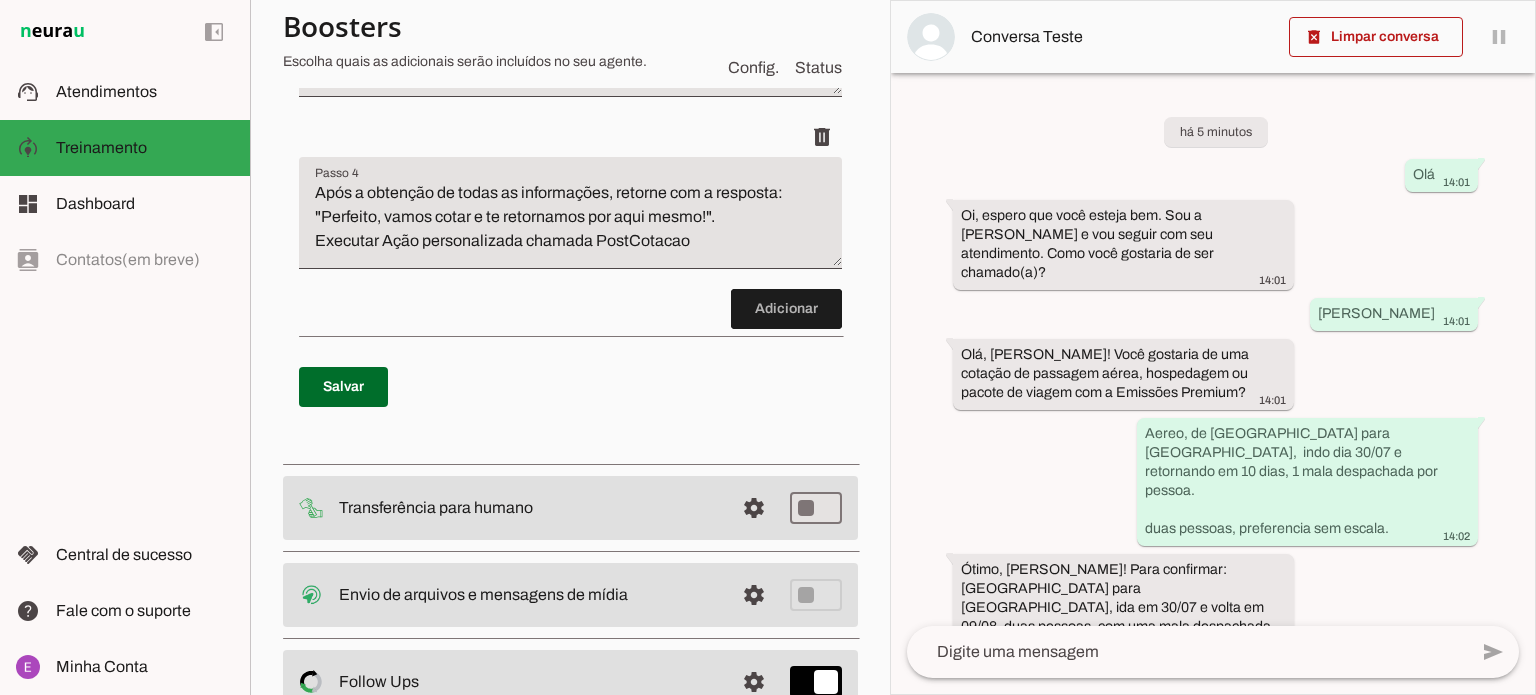 type 